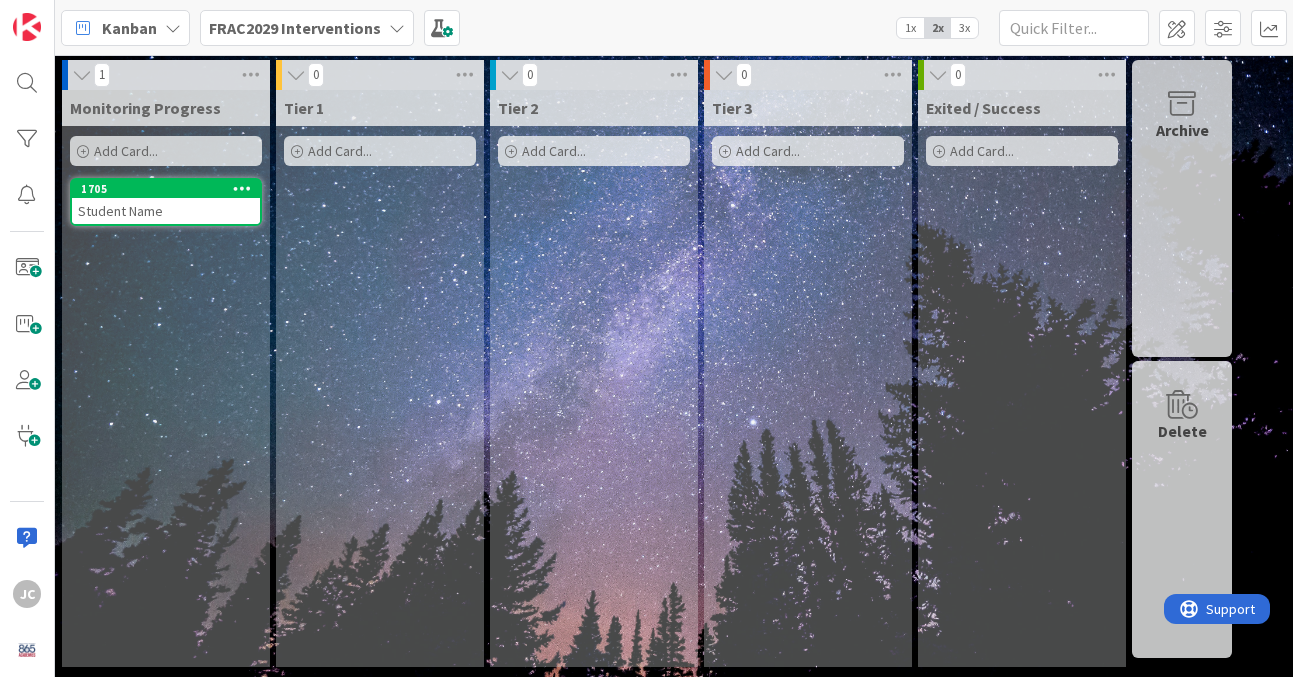 scroll, scrollTop: 0, scrollLeft: 0, axis: both 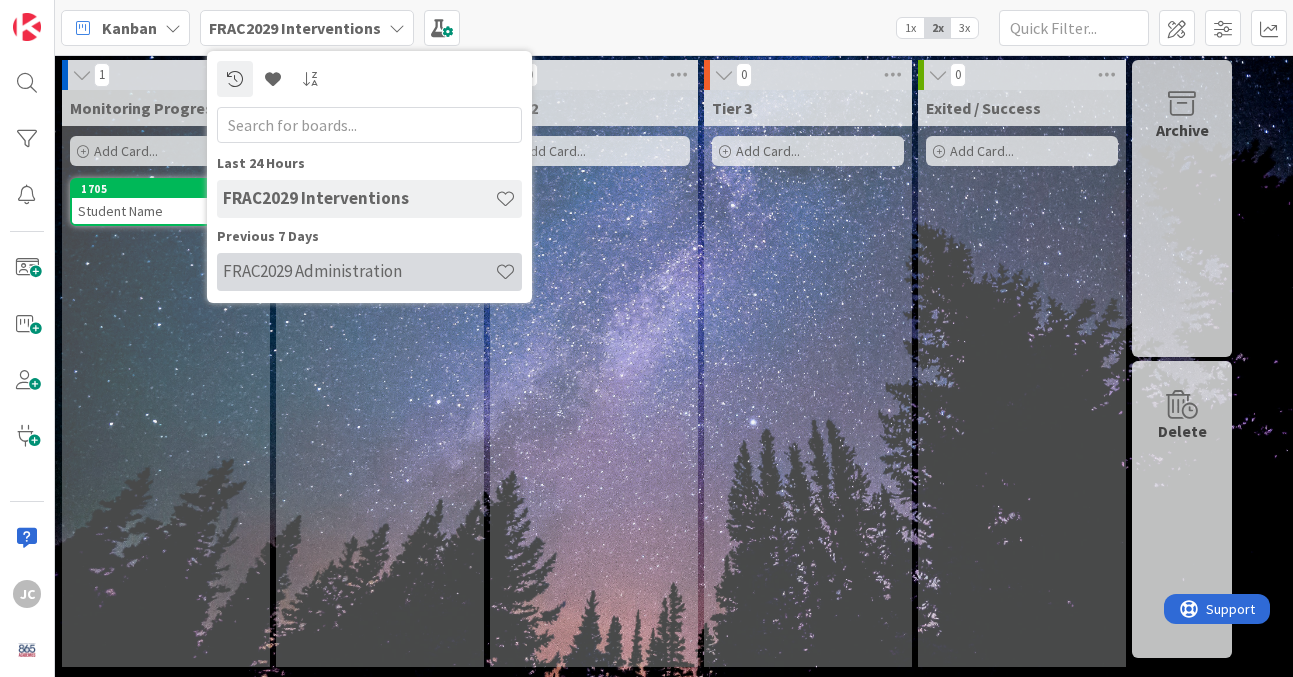 click on "FRAC2029 Administration" at bounding box center (359, 271) 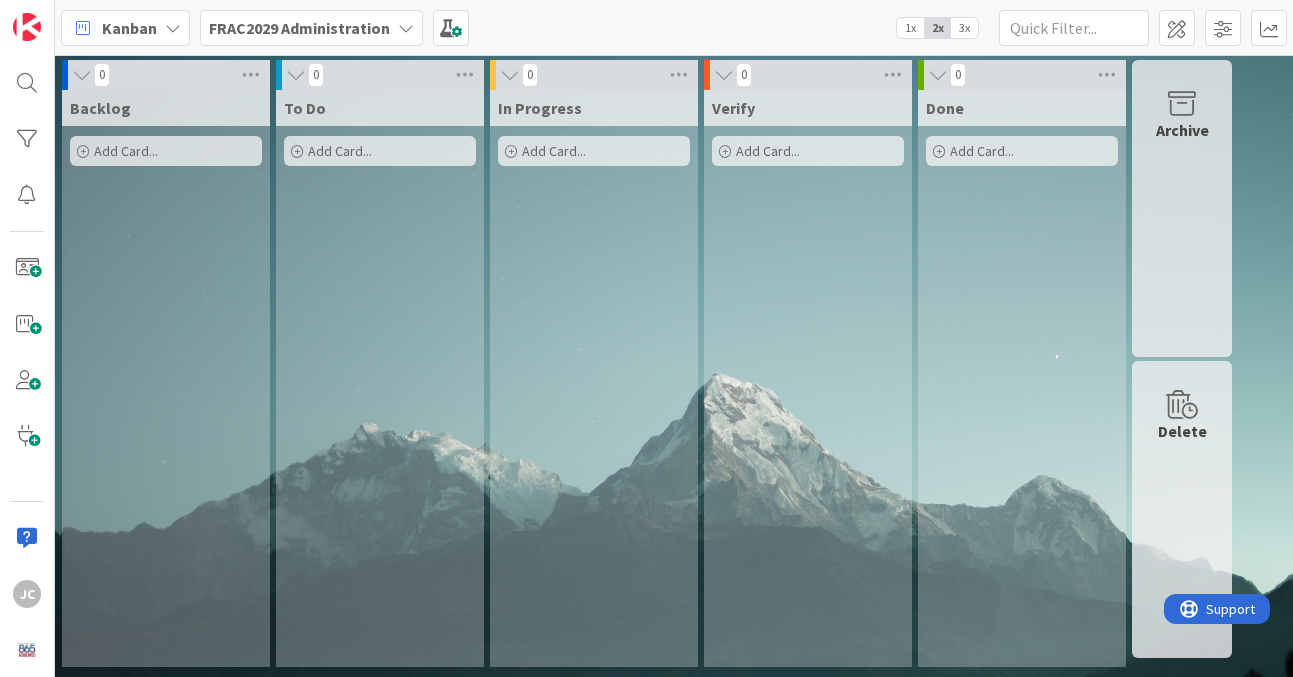scroll, scrollTop: 0, scrollLeft: 0, axis: both 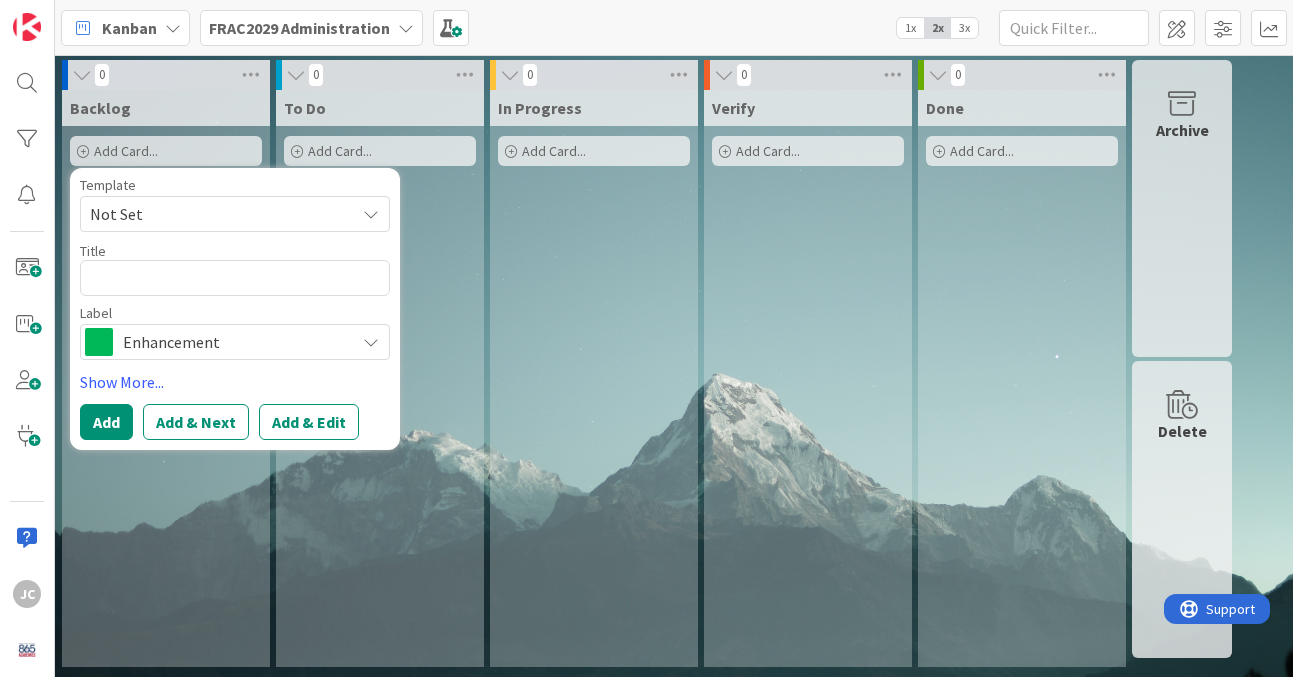 type on "x" 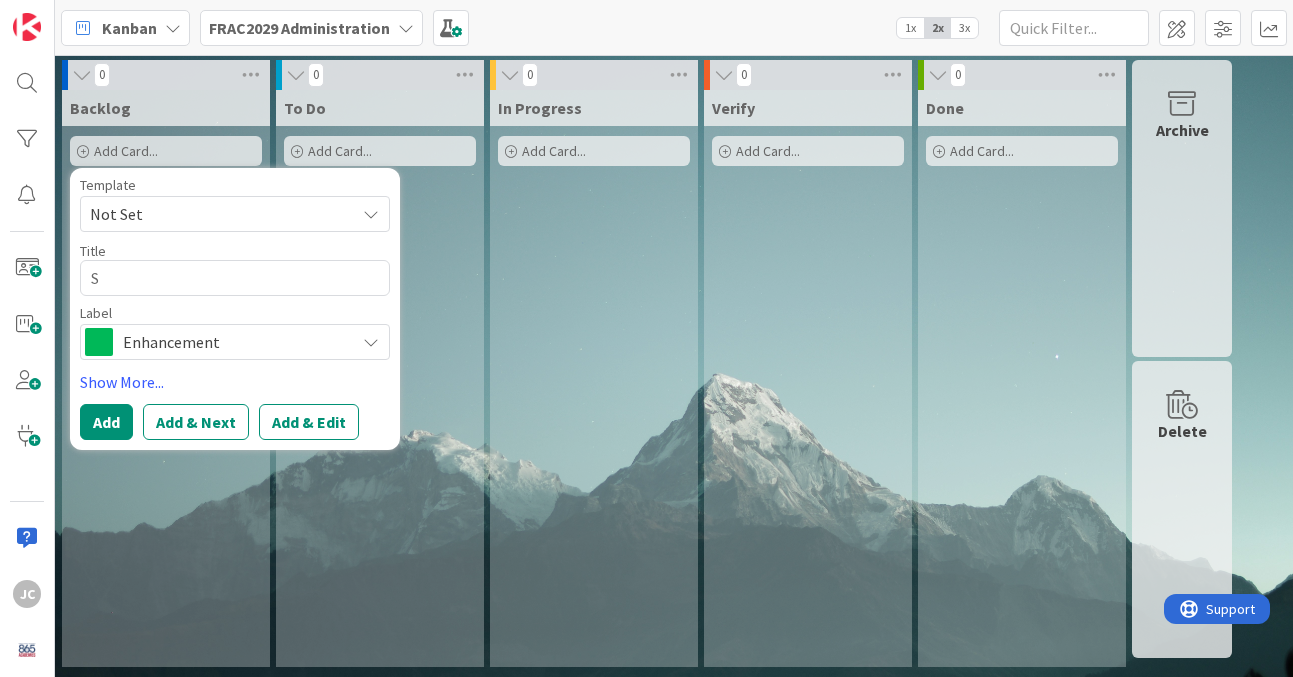 type on "x" 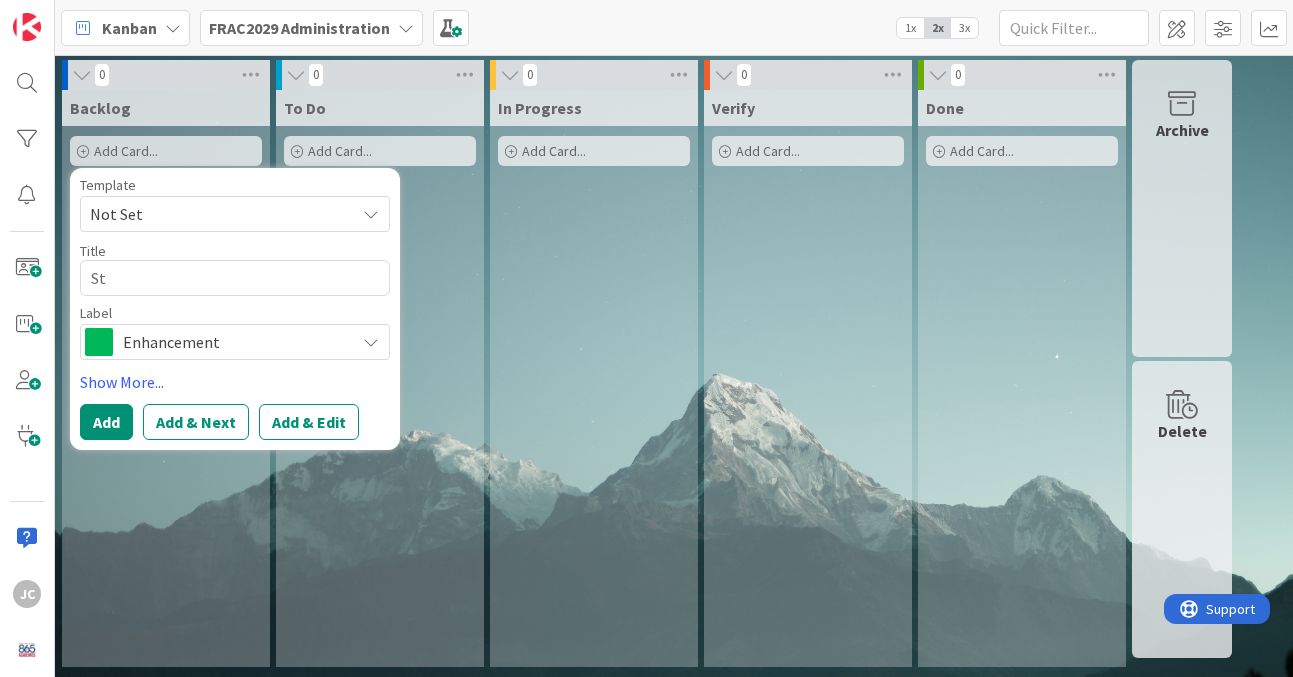 type on "x" 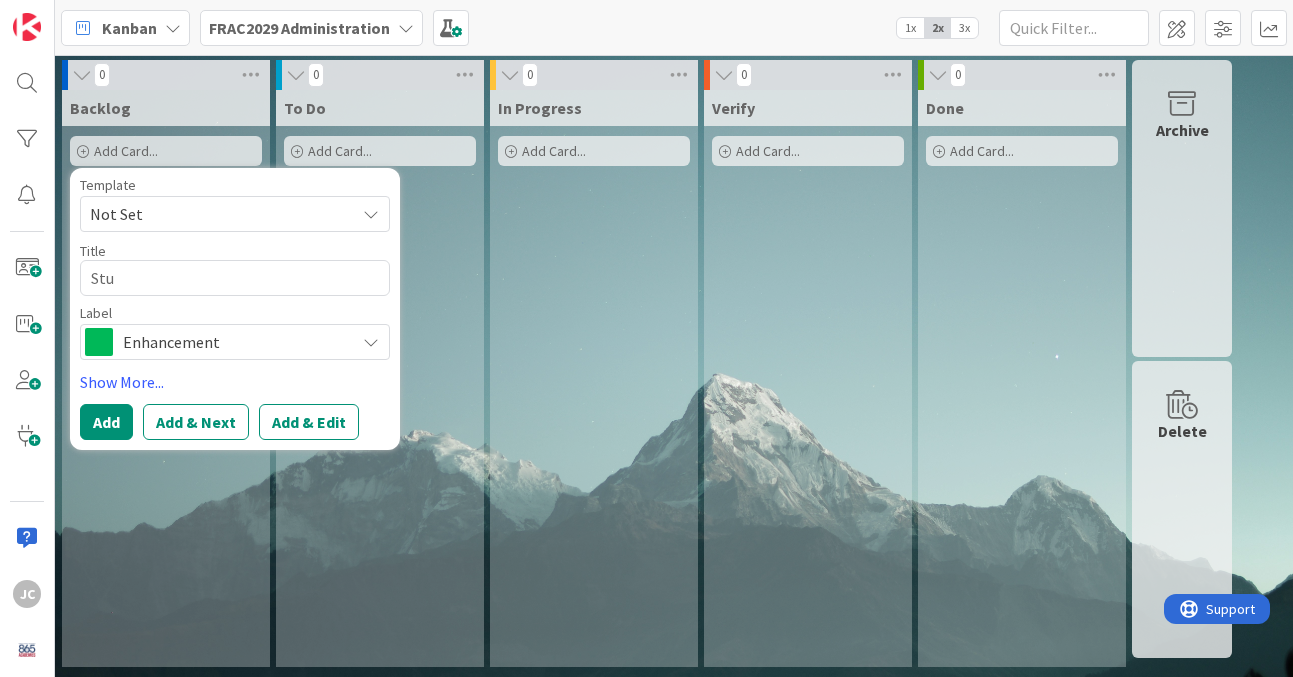 type on "x" 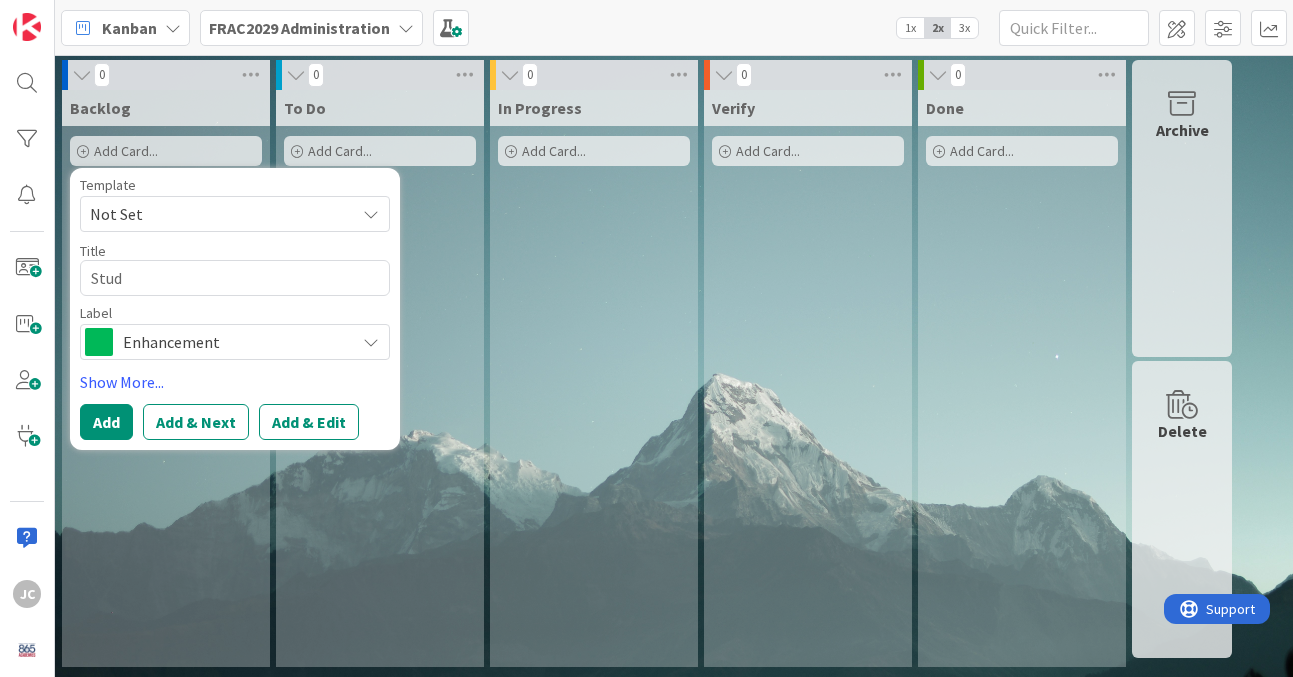 type on "x" 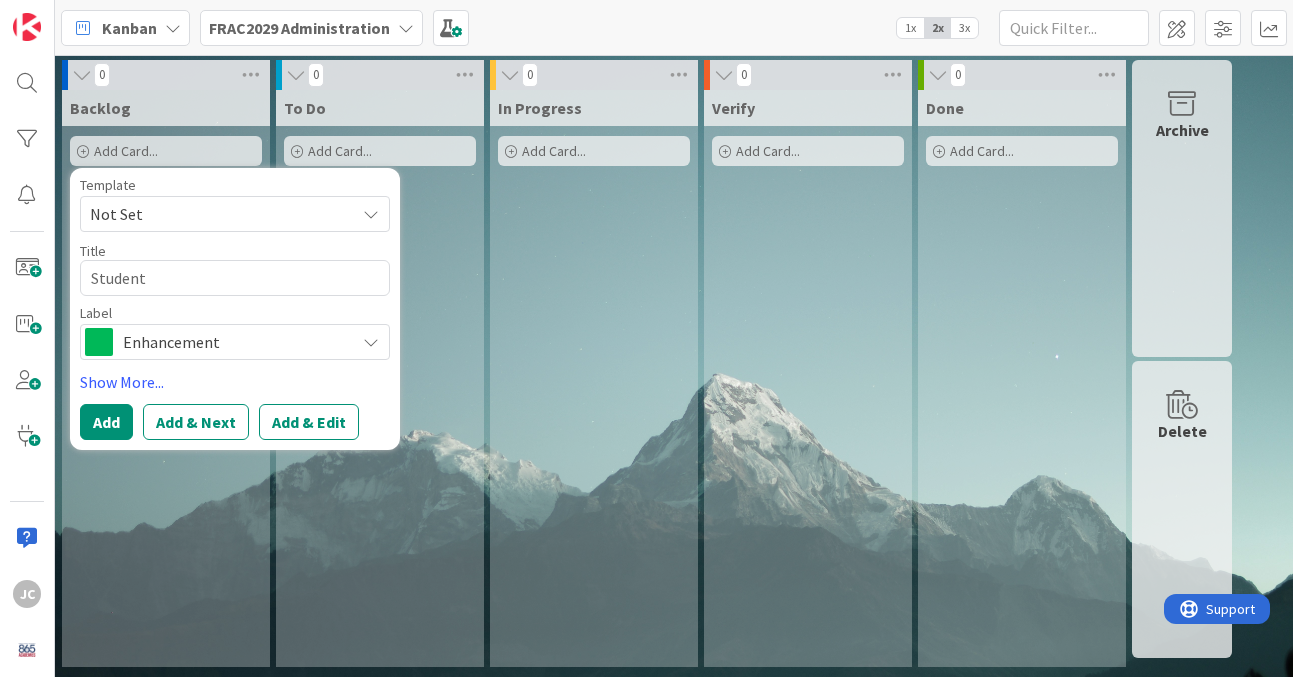 type on "x" 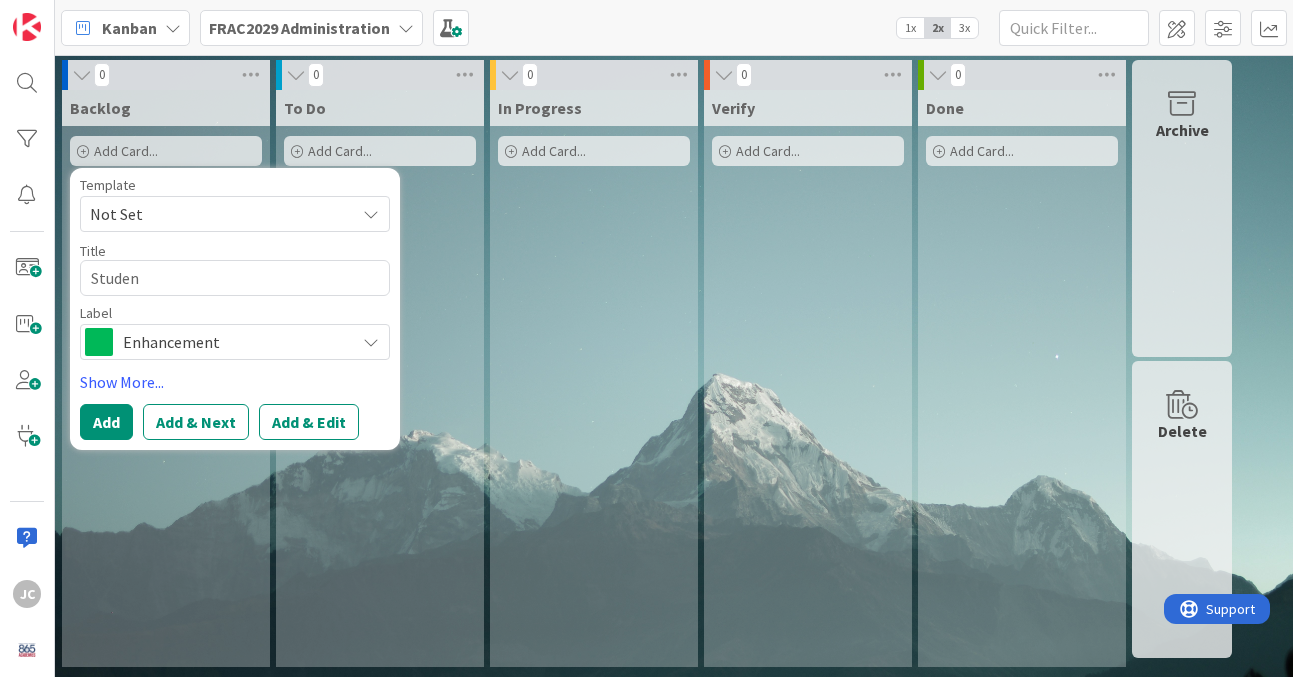 type on "x" 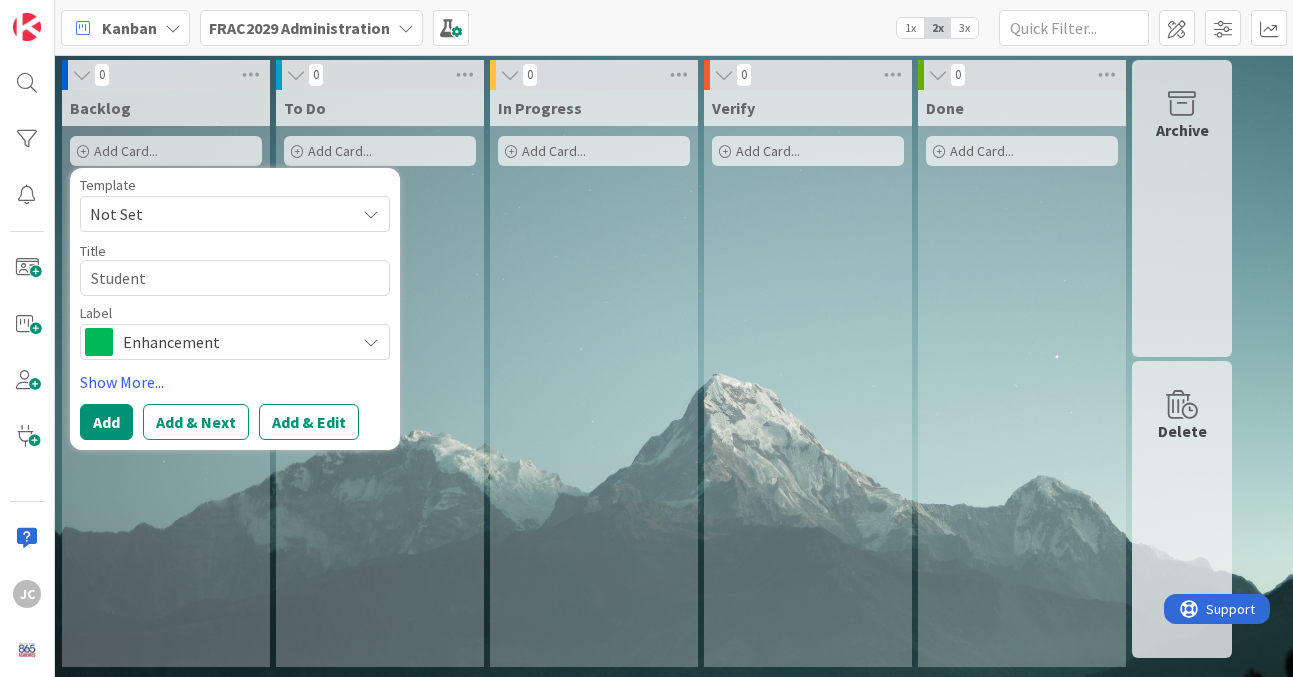 type on "x" 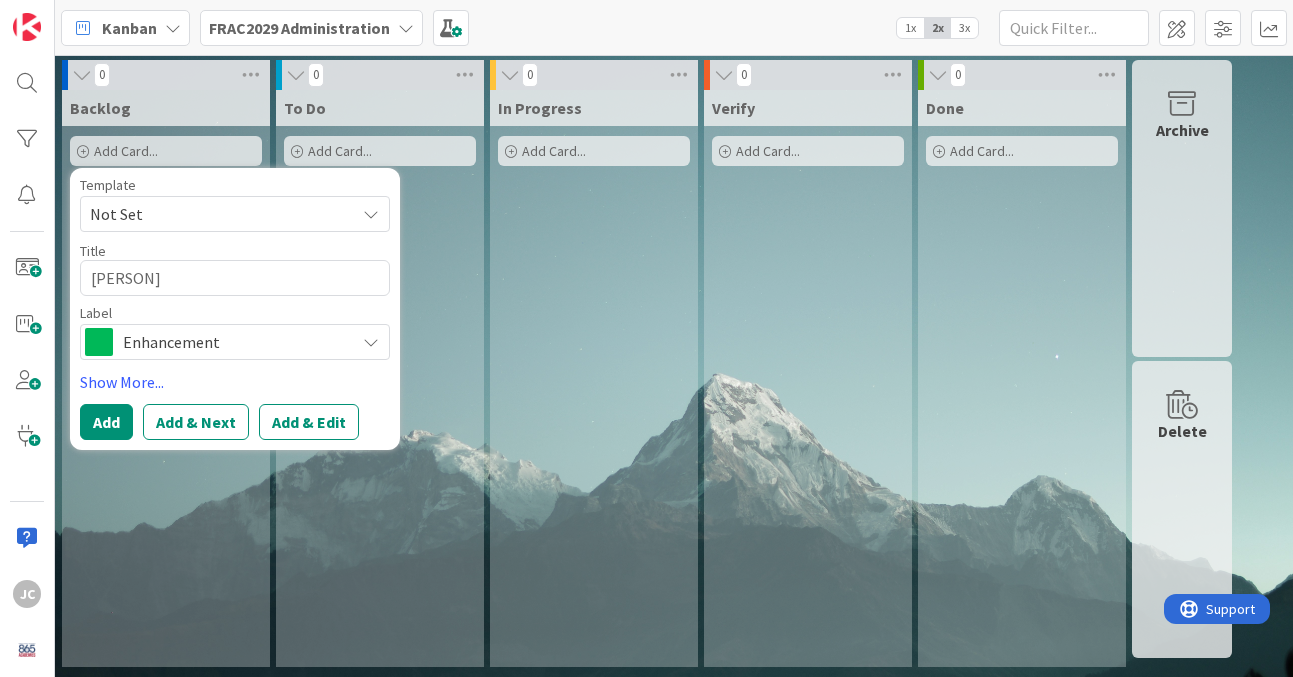 type on "x" 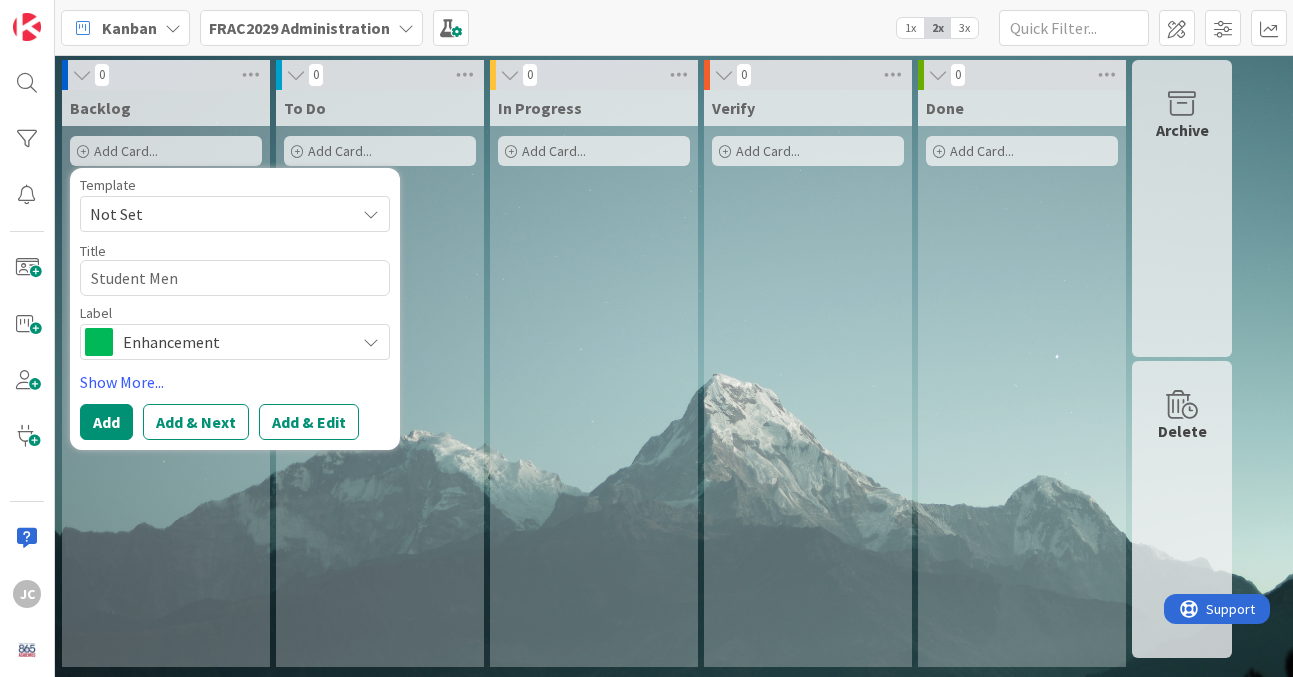 type on "x" 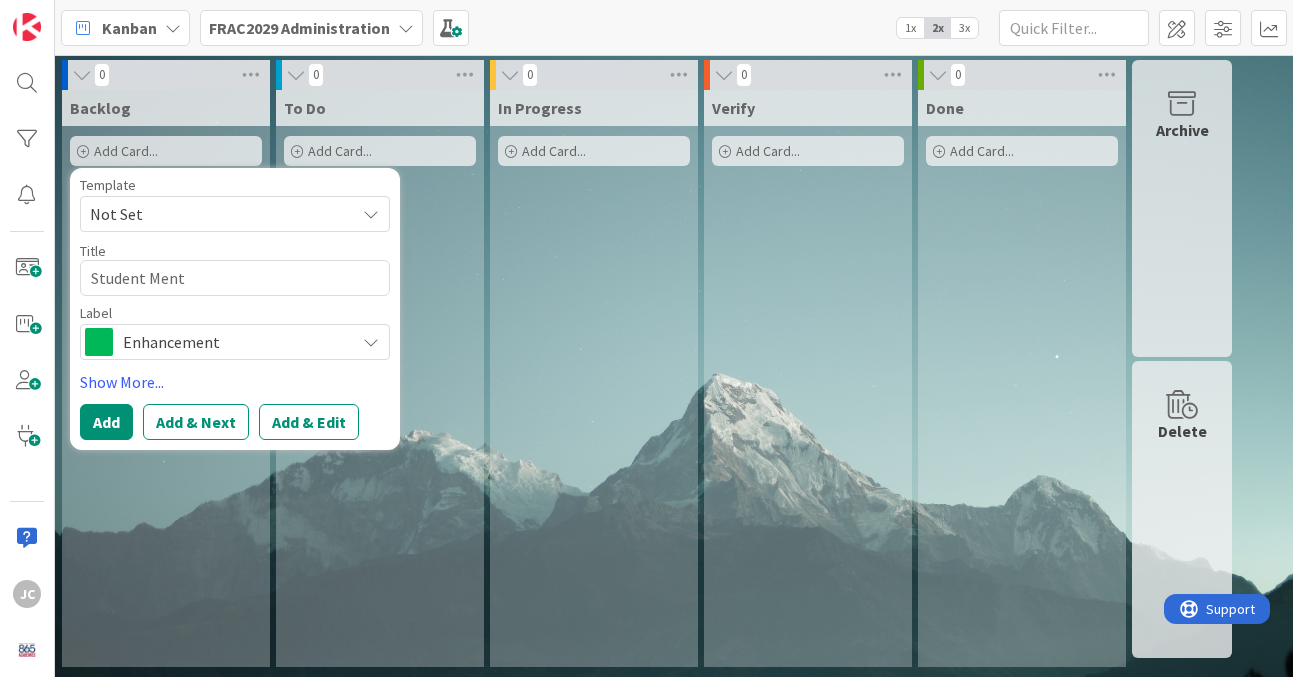 type on "x" 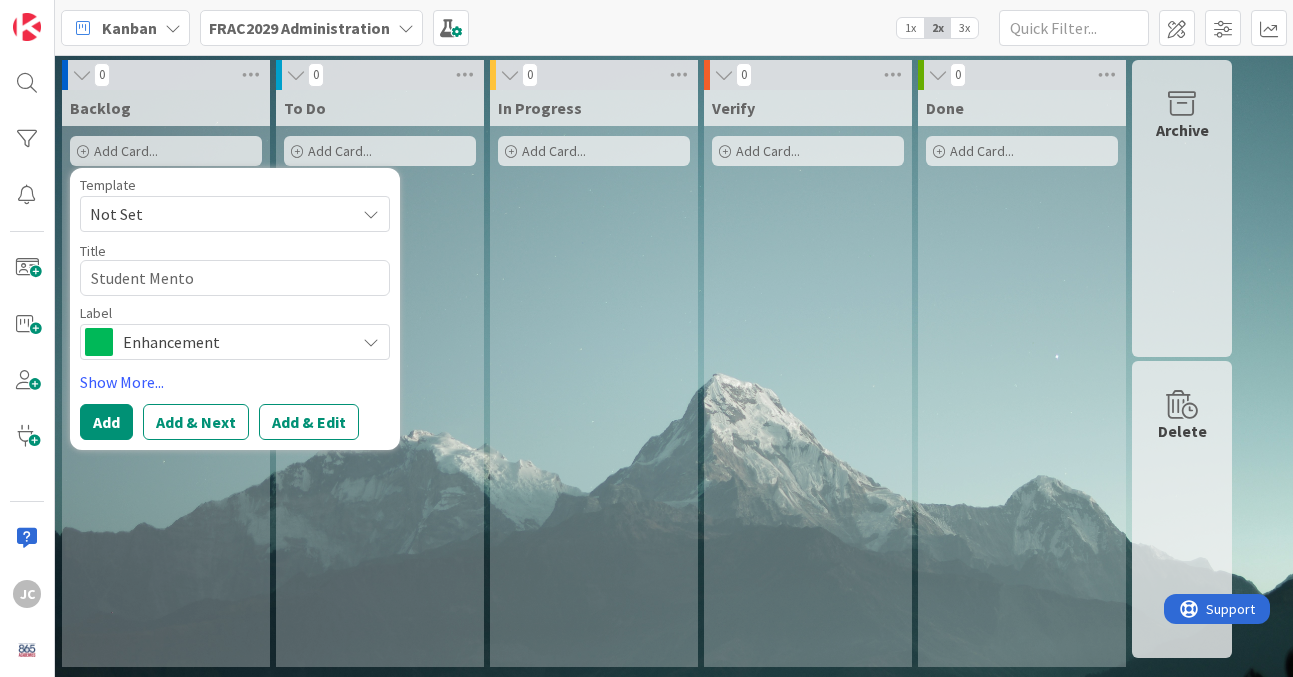 type on "x" 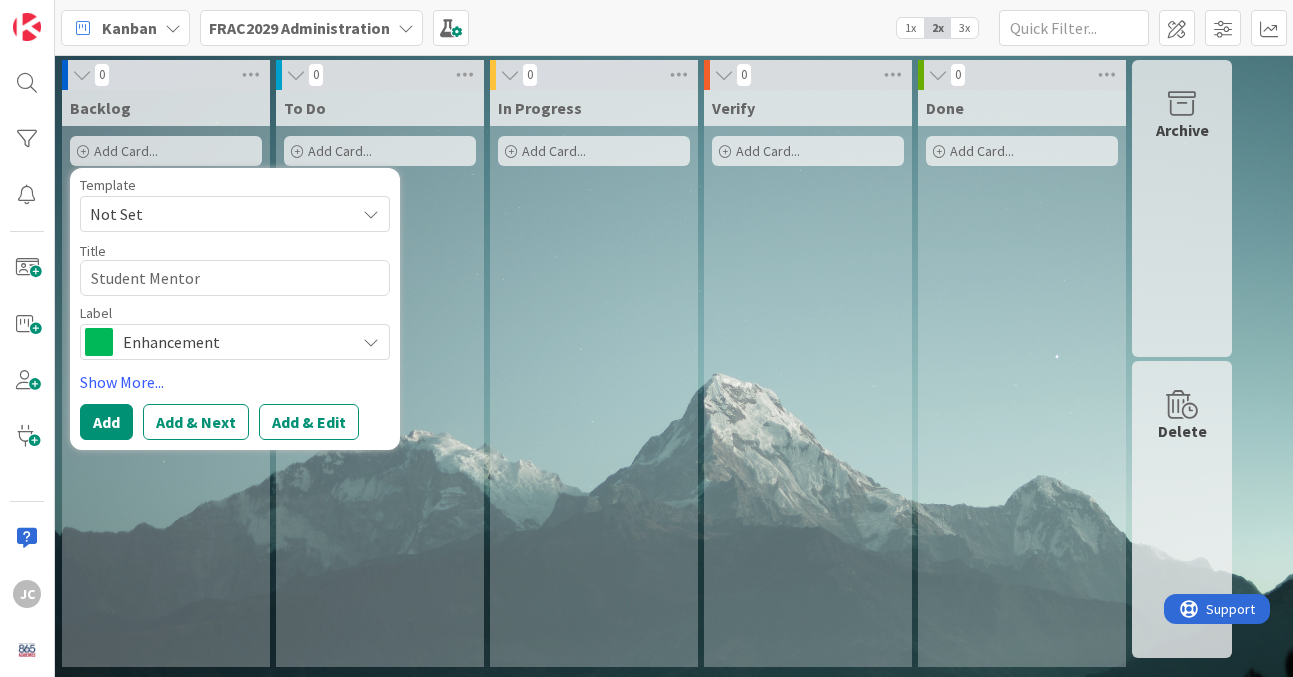 type on "x" 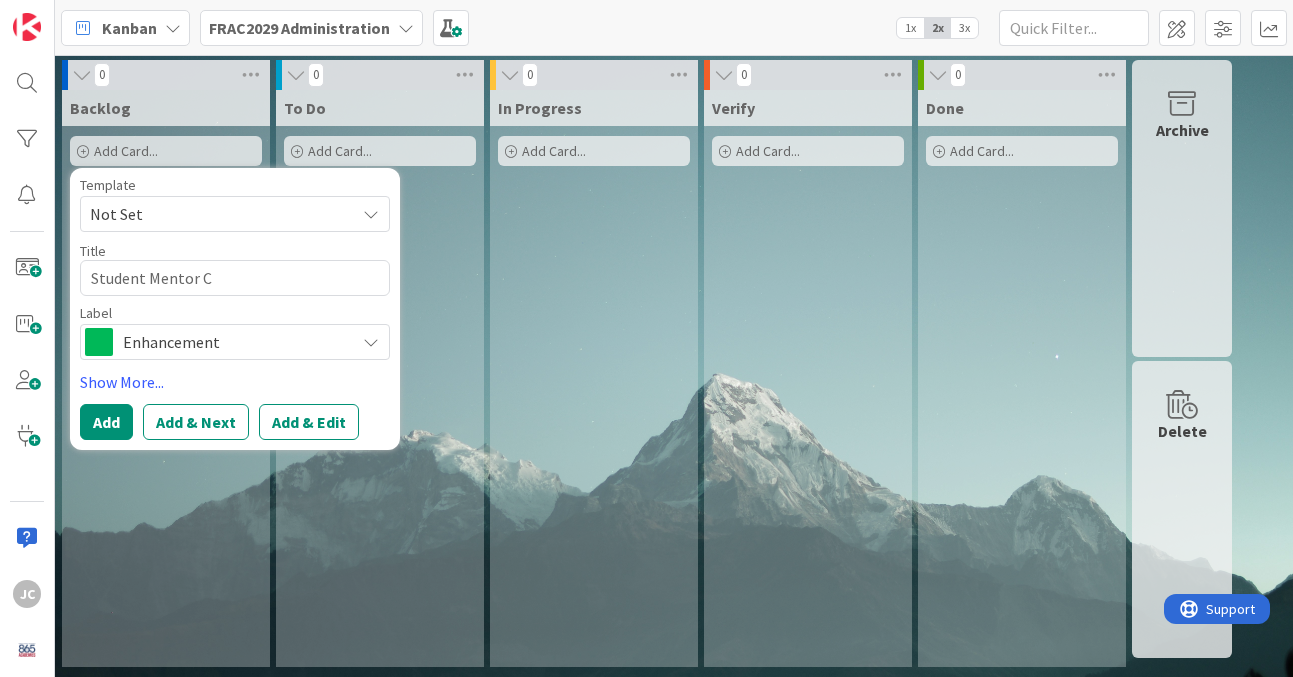 type on "x" 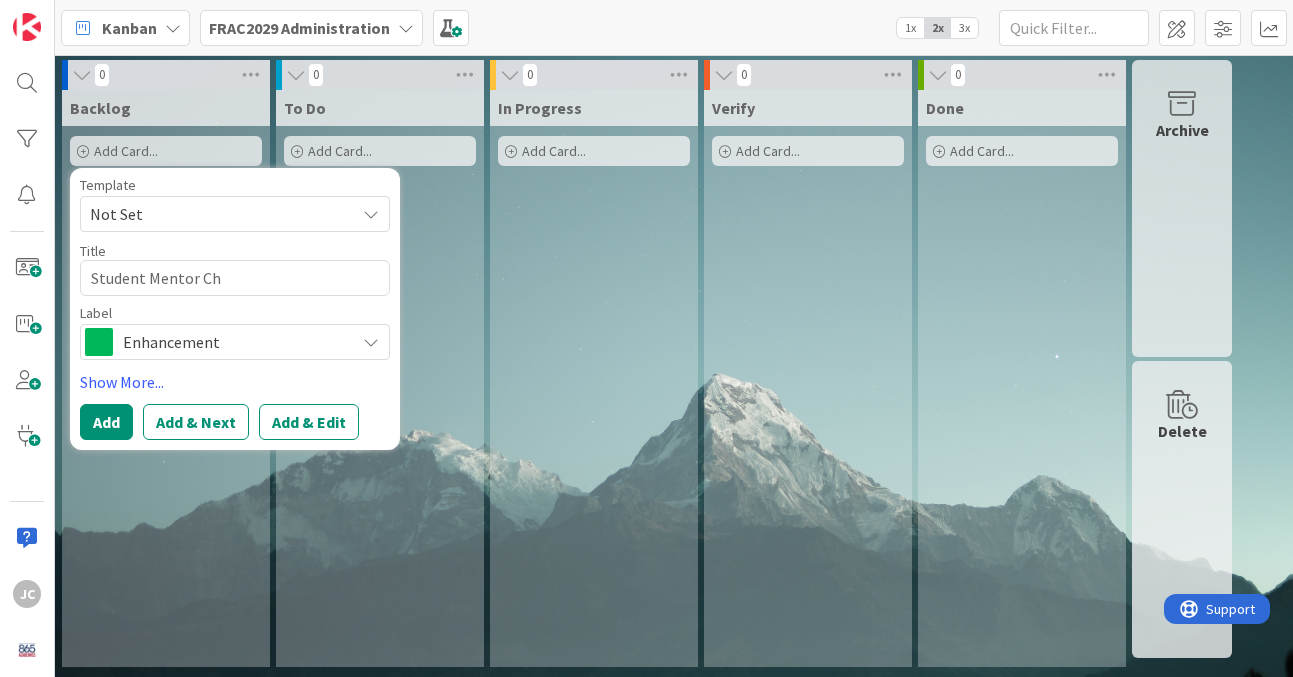 type on "x" 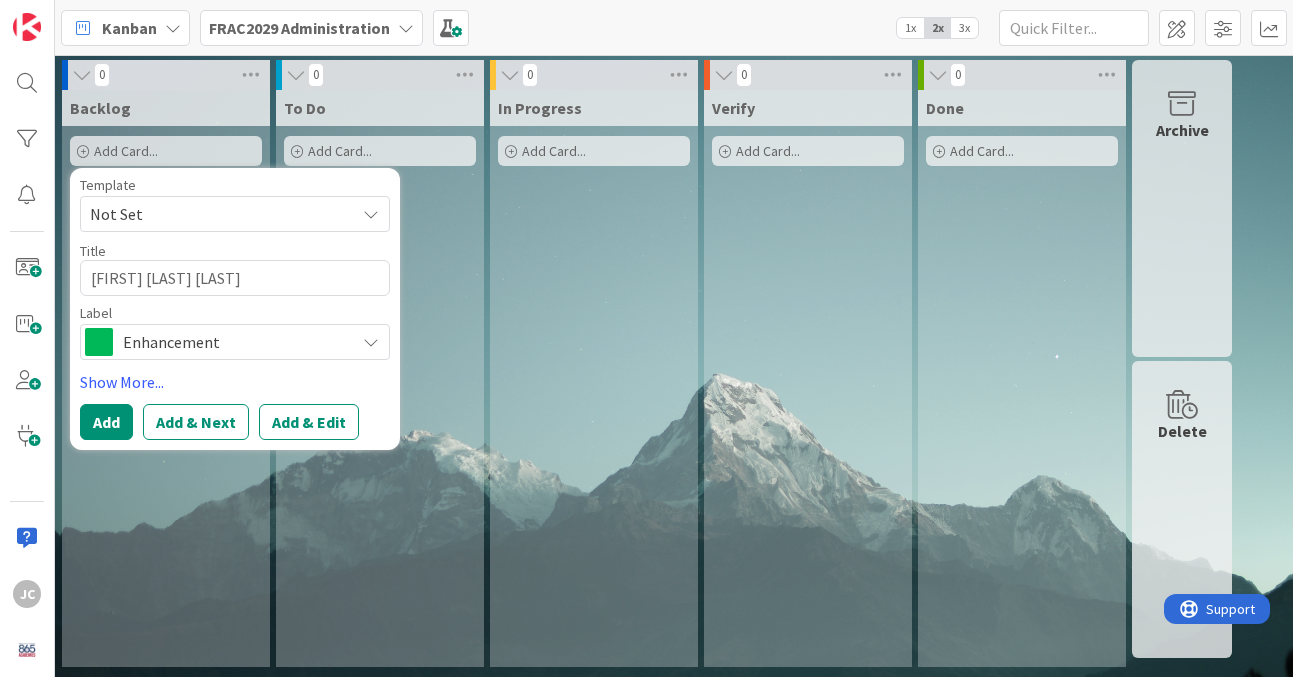 type on "x" 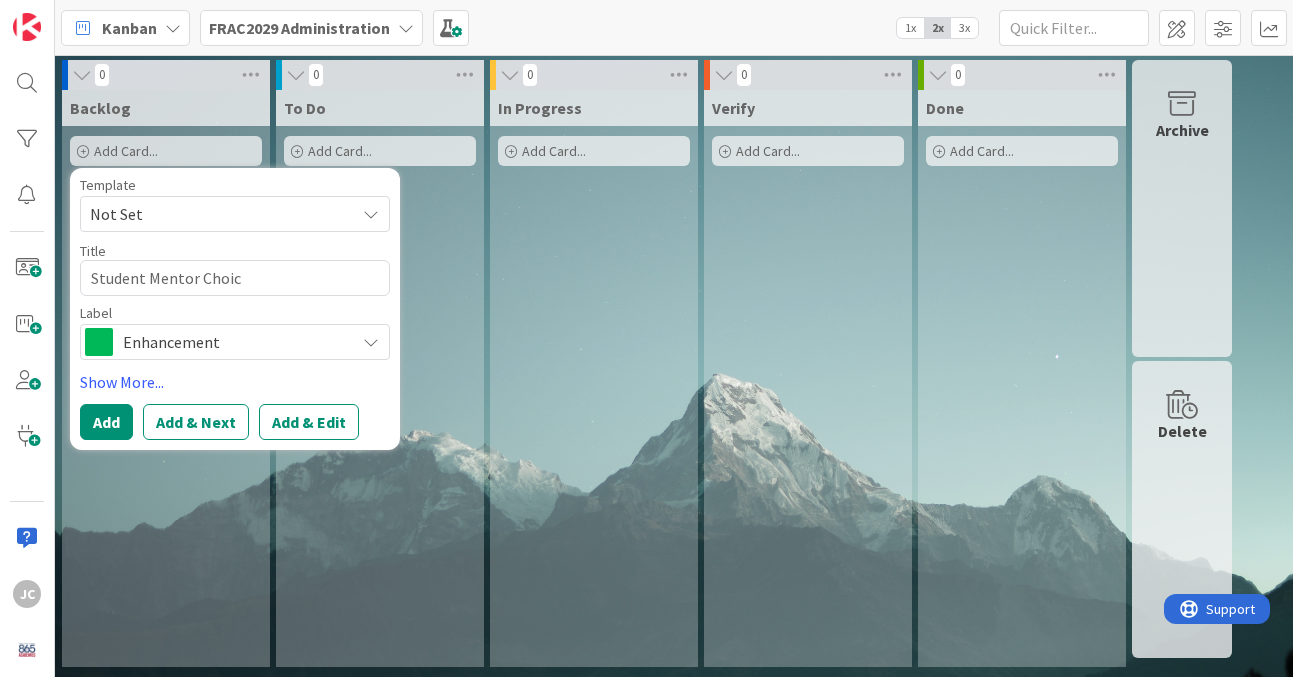 type on "x" 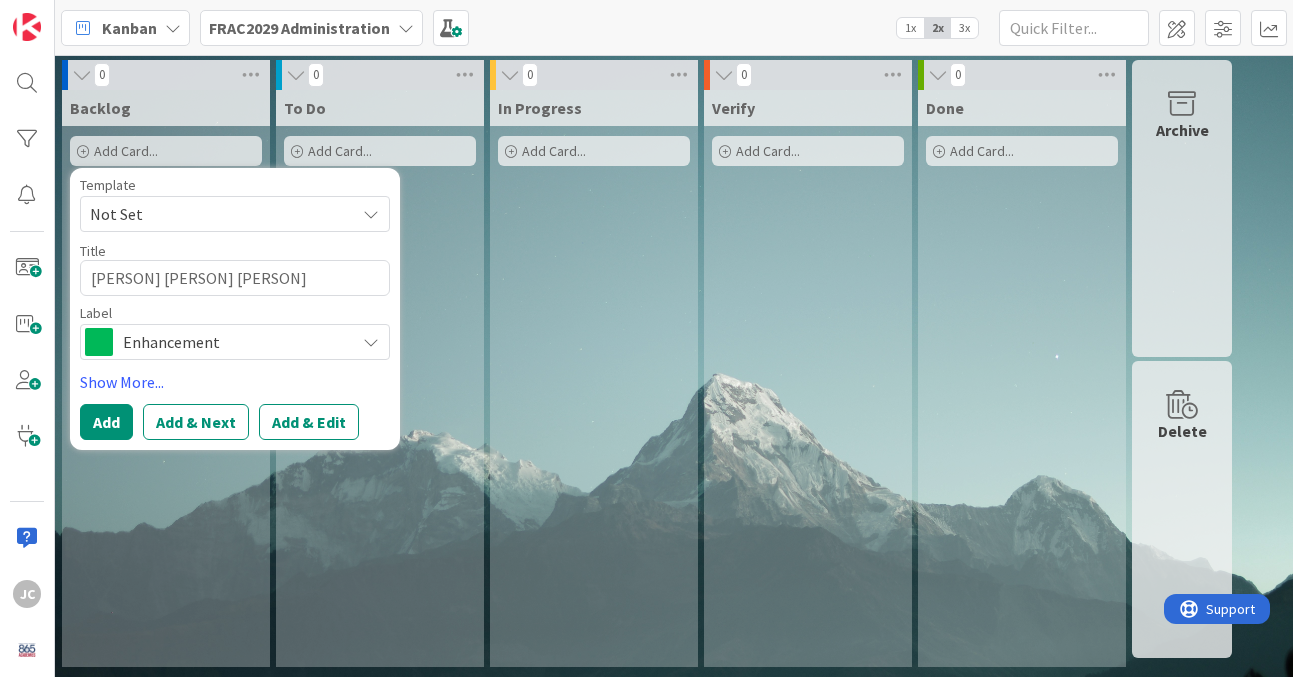 type on "[PERSON] [PERSON] [PERSON]" 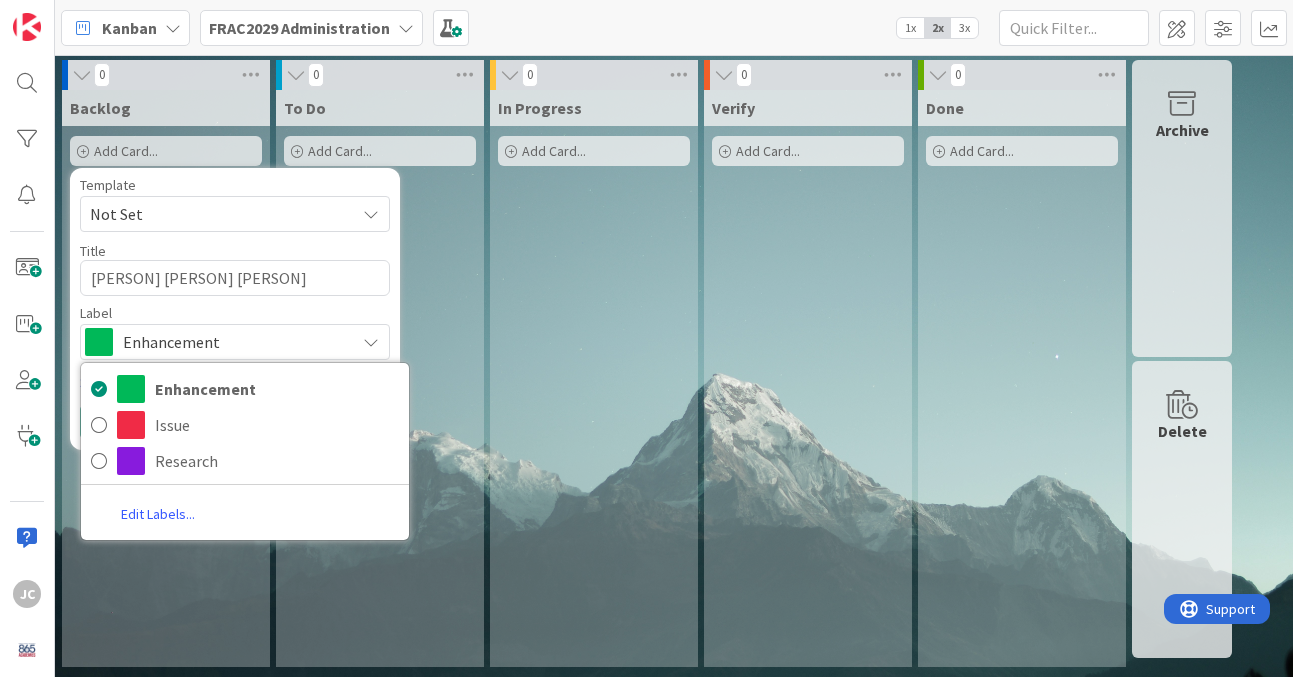 click on "Template" at bounding box center (235, 185) 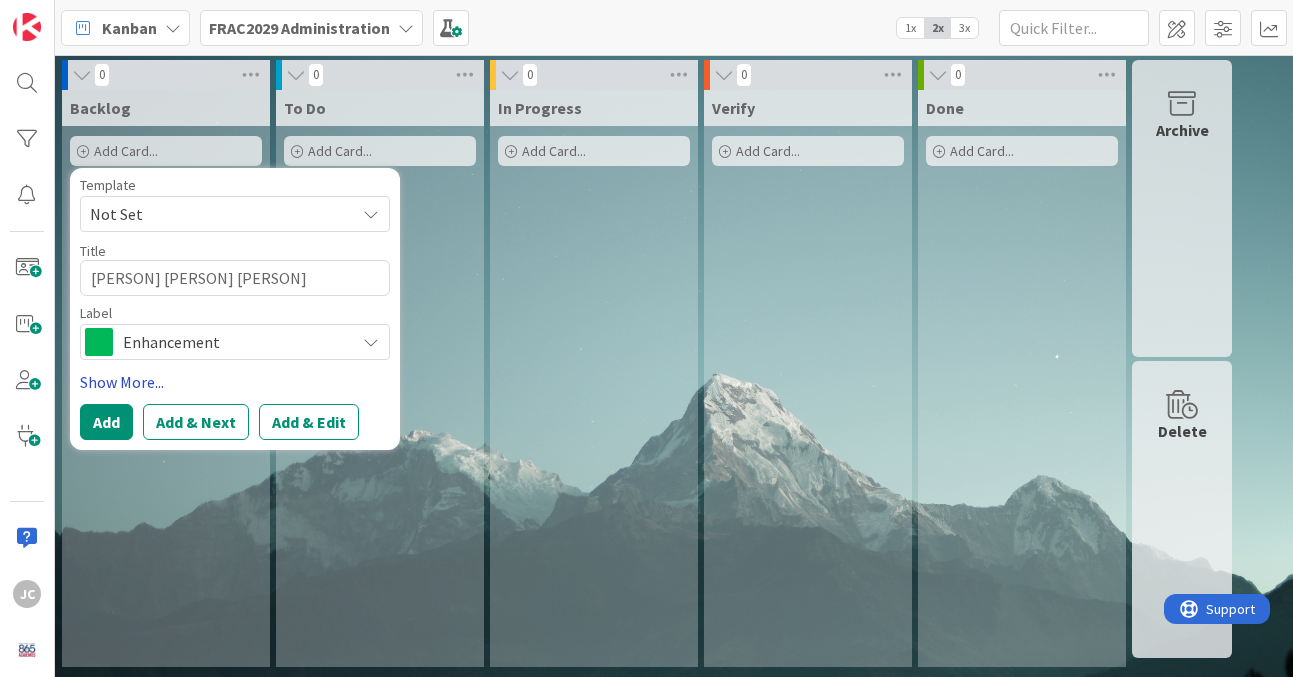 click on "Show More..." at bounding box center [235, 382] 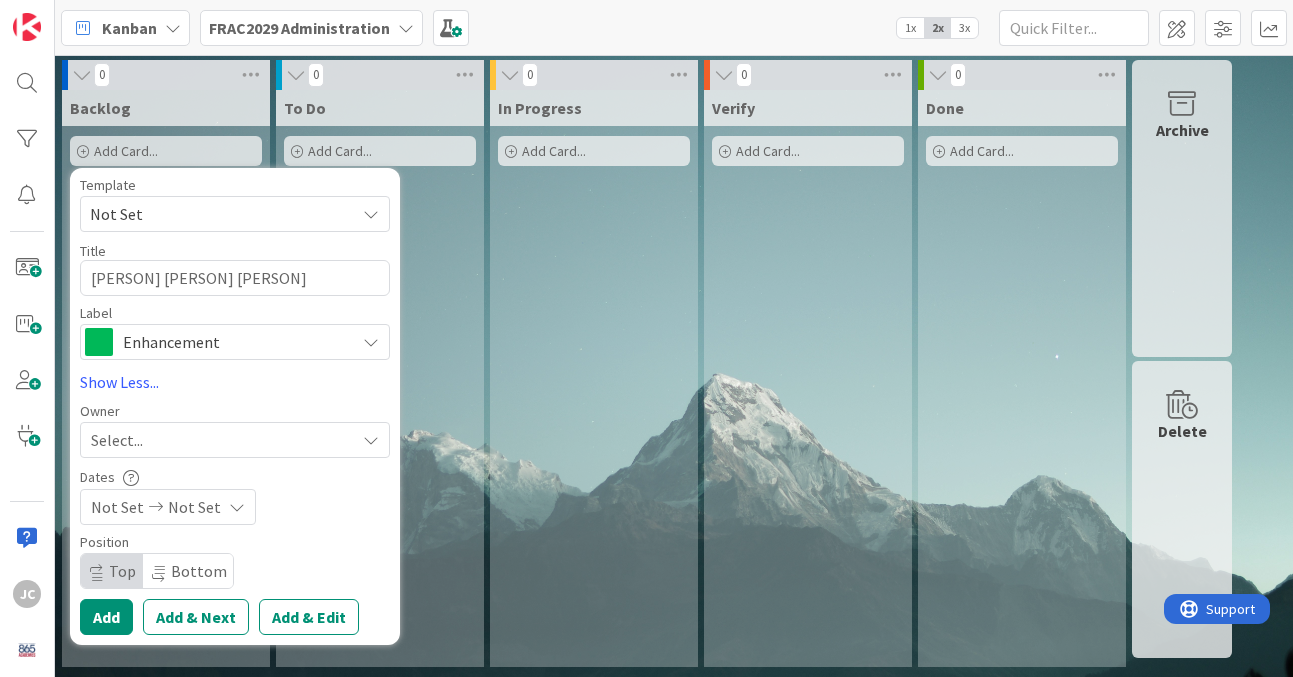 click on "Select..." at bounding box center (223, 440) 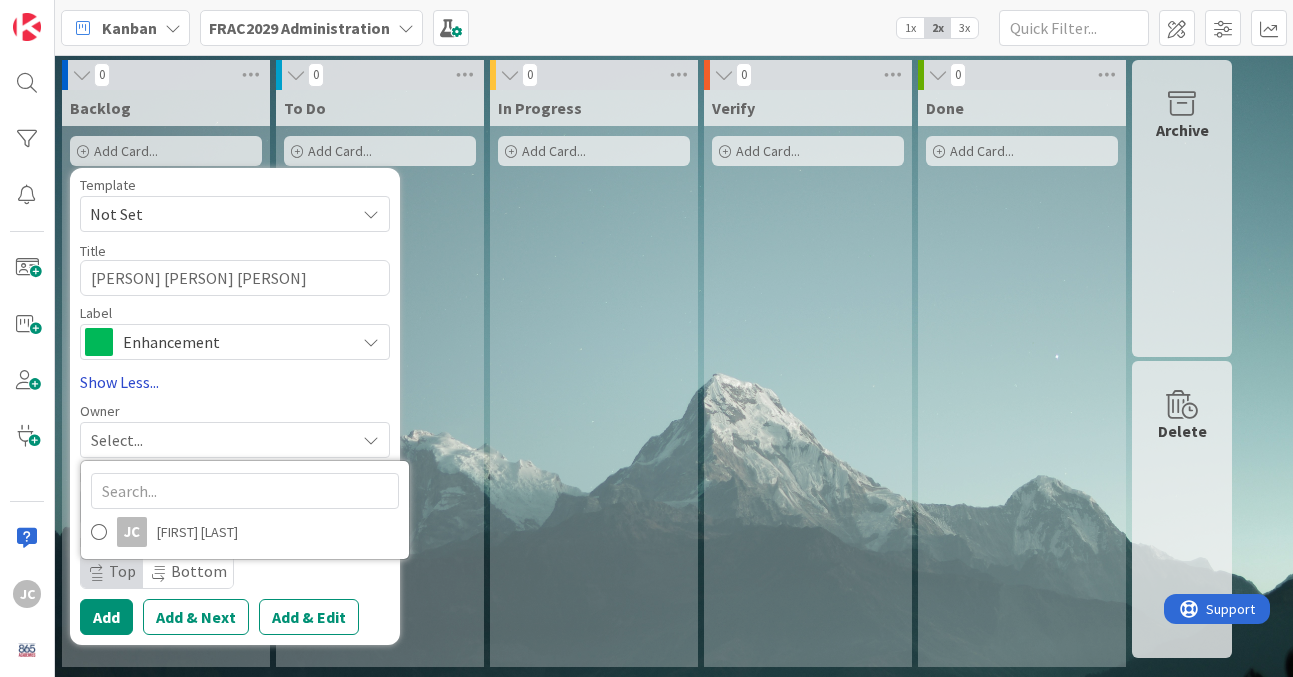 click on "Show Less..." at bounding box center (235, 382) 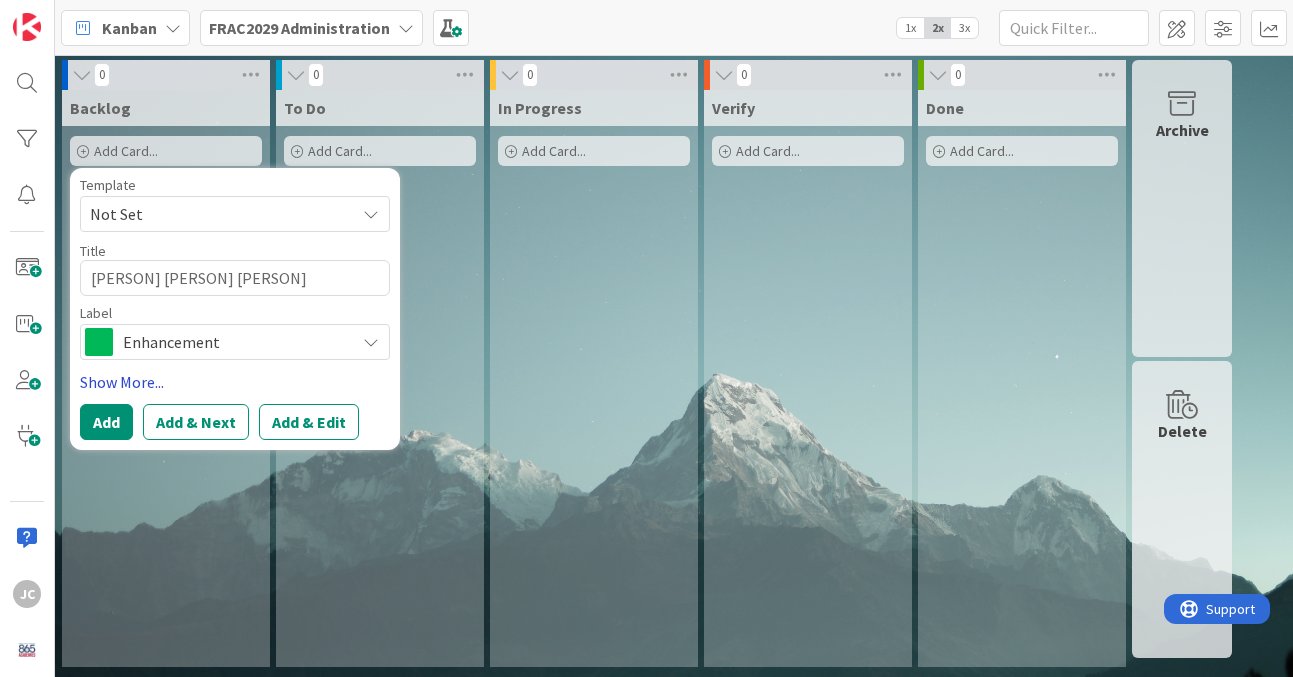 click on "Show More..." at bounding box center [235, 382] 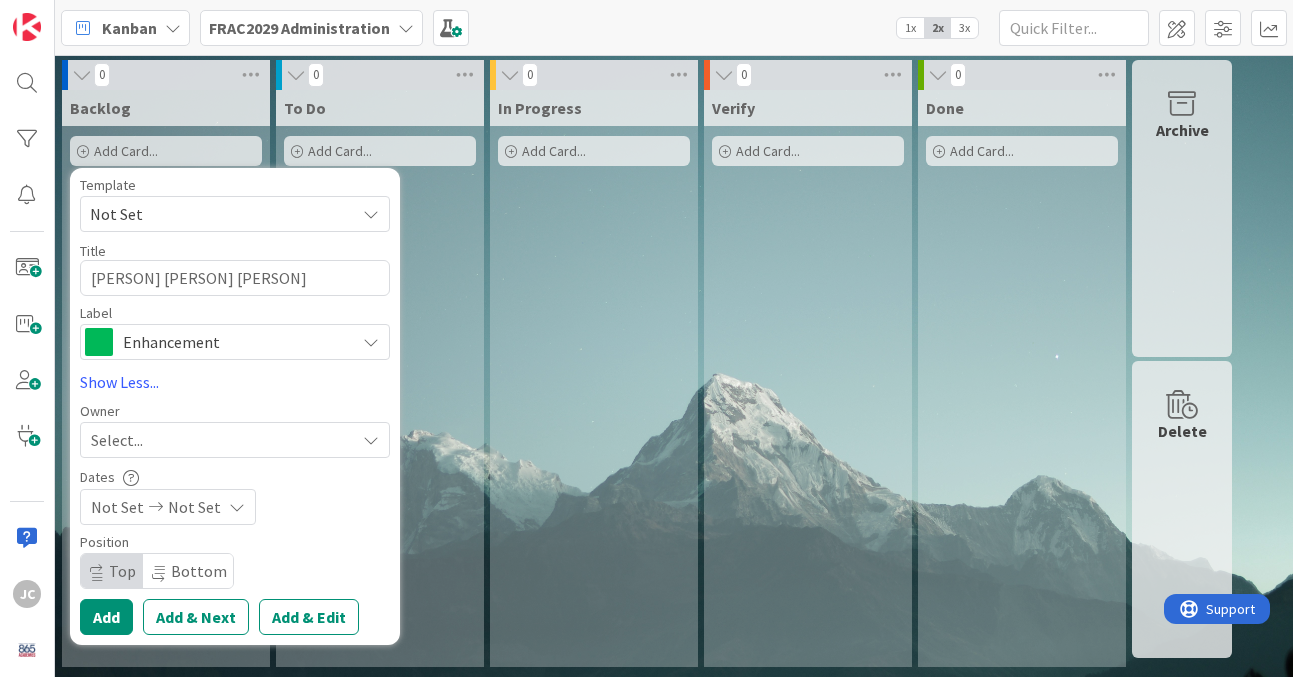 click on "Not Set" at bounding box center [194, 507] 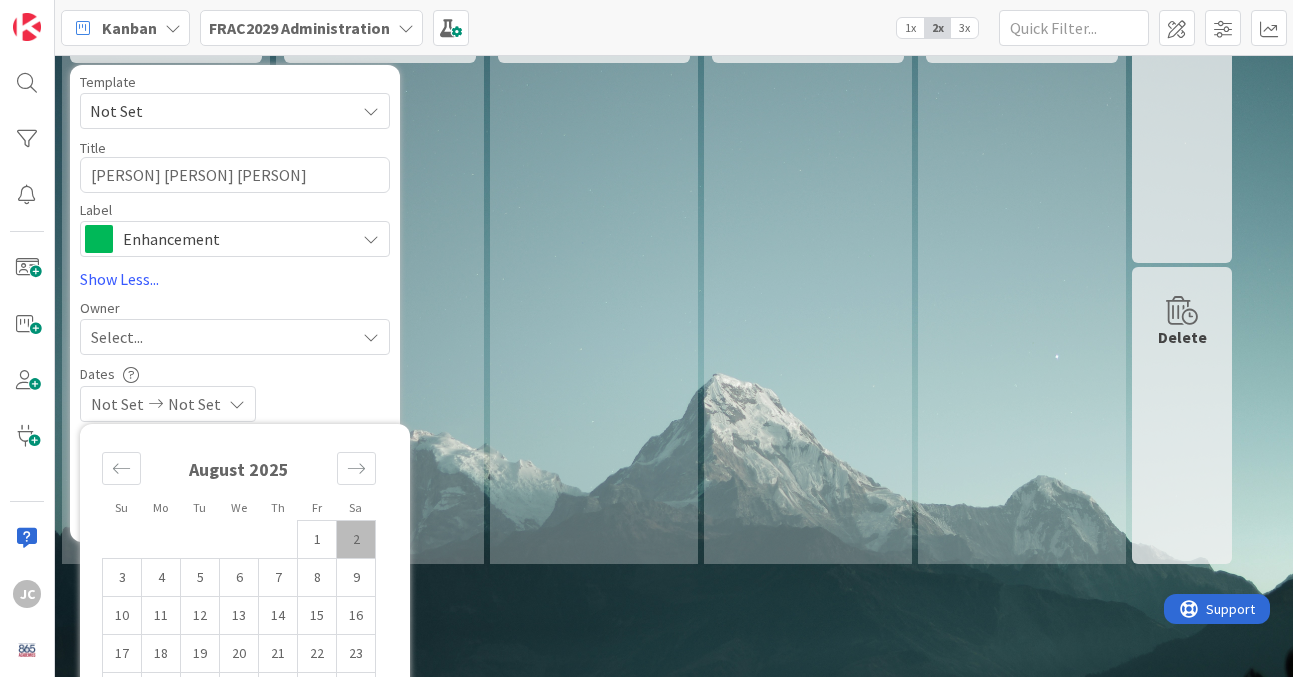 scroll, scrollTop: 149, scrollLeft: 0, axis: vertical 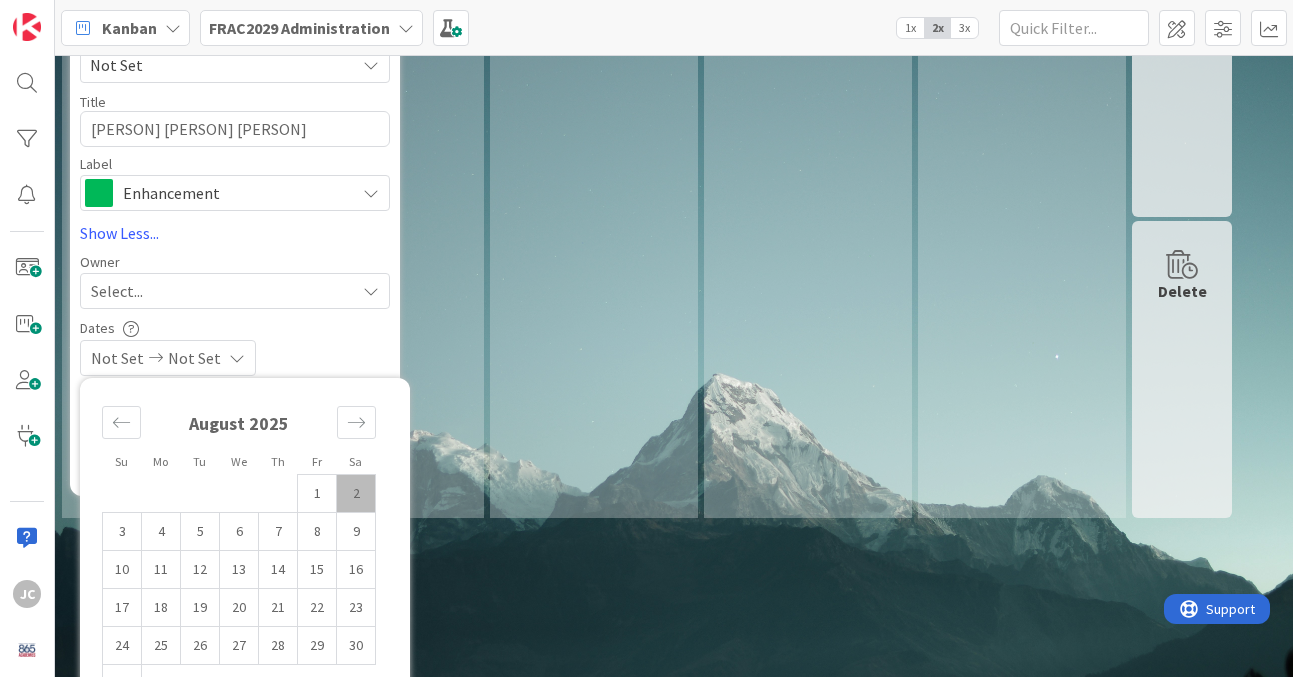 click on "Not Set Not Set" at bounding box center (235, 358) 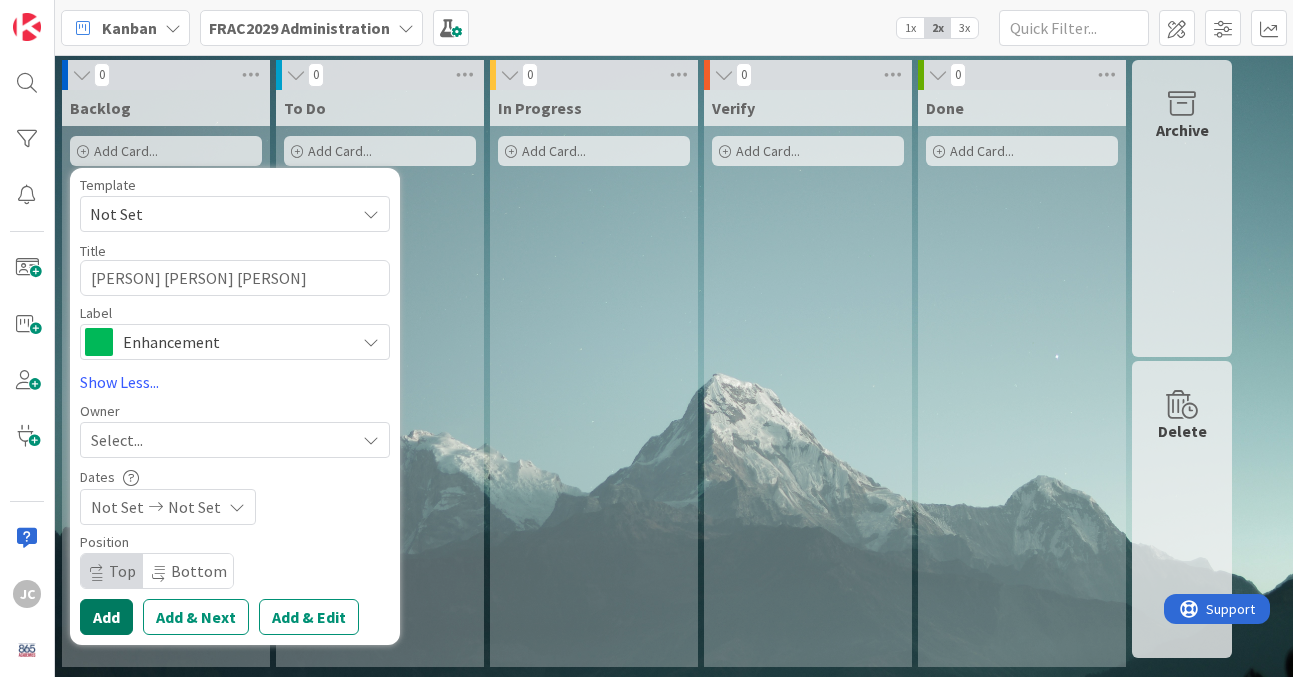 click on "Add" at bounding box center (106, 617) 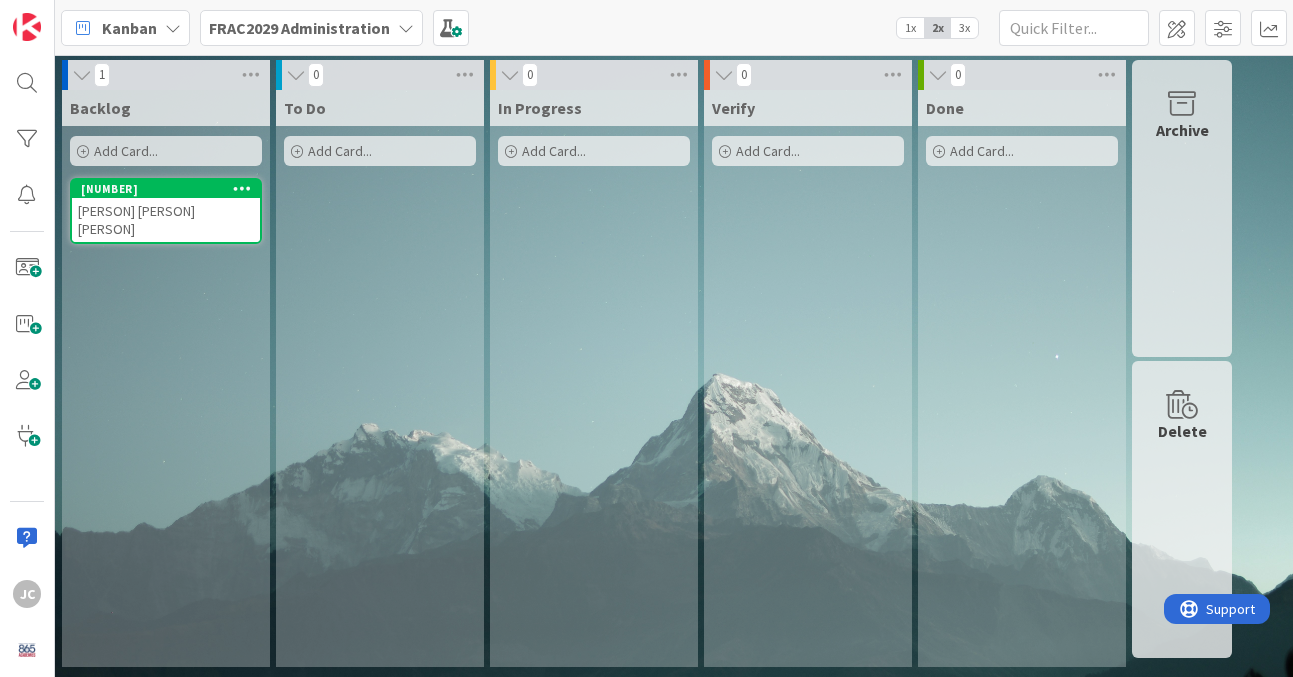 click on "FRAC2029 Administration" at bounding box center (299, 28) 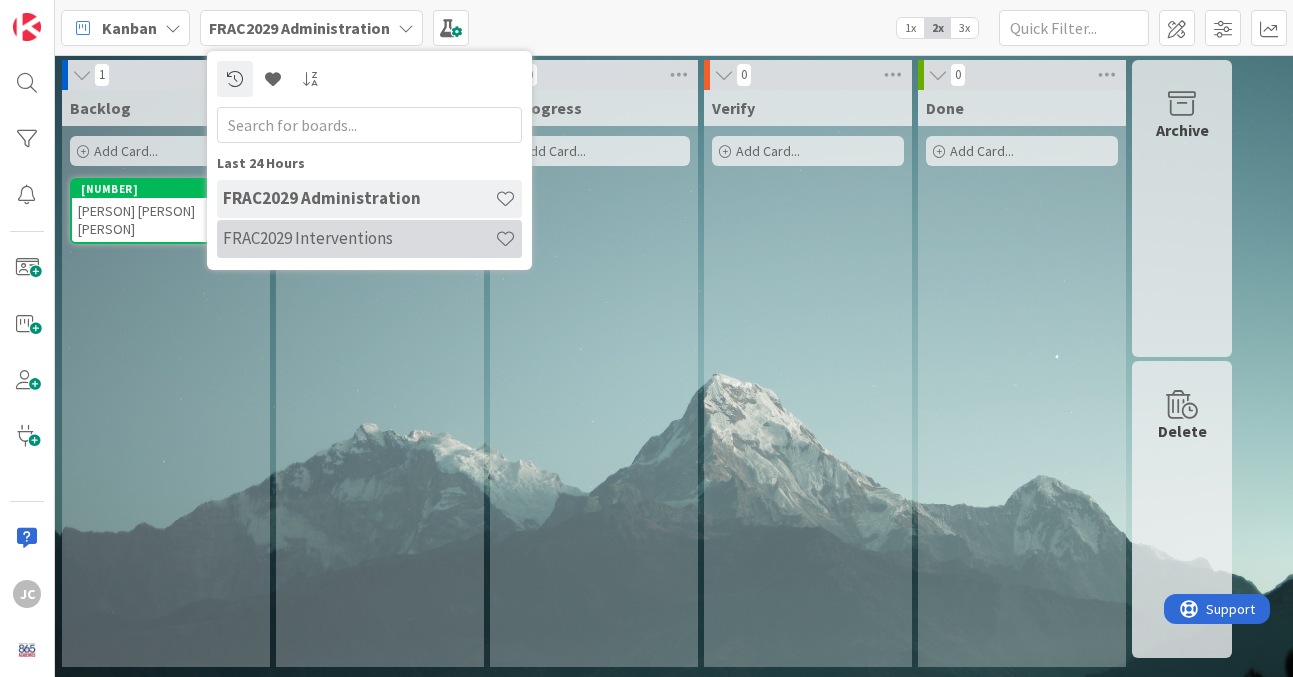 click on "FRAC2029 Interventions" at bounding box center (359, 238) 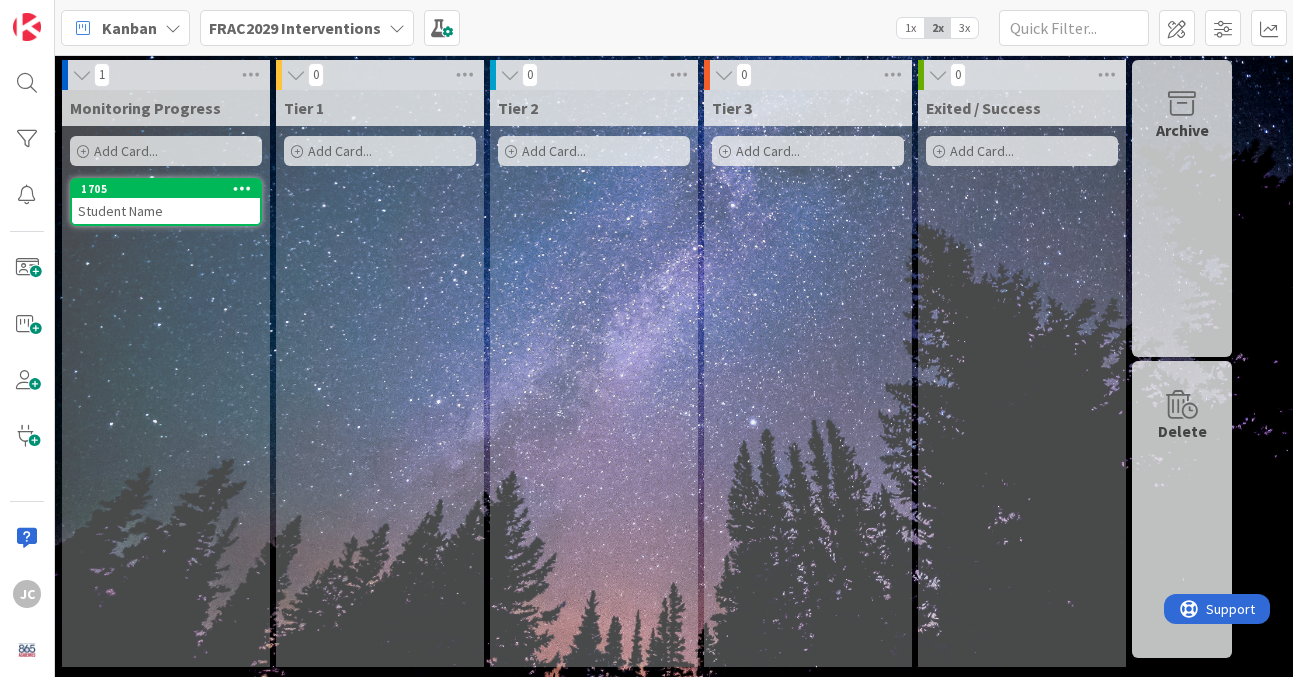 scroll, scrollTop: 0, scrollLeft: 0, axis: both 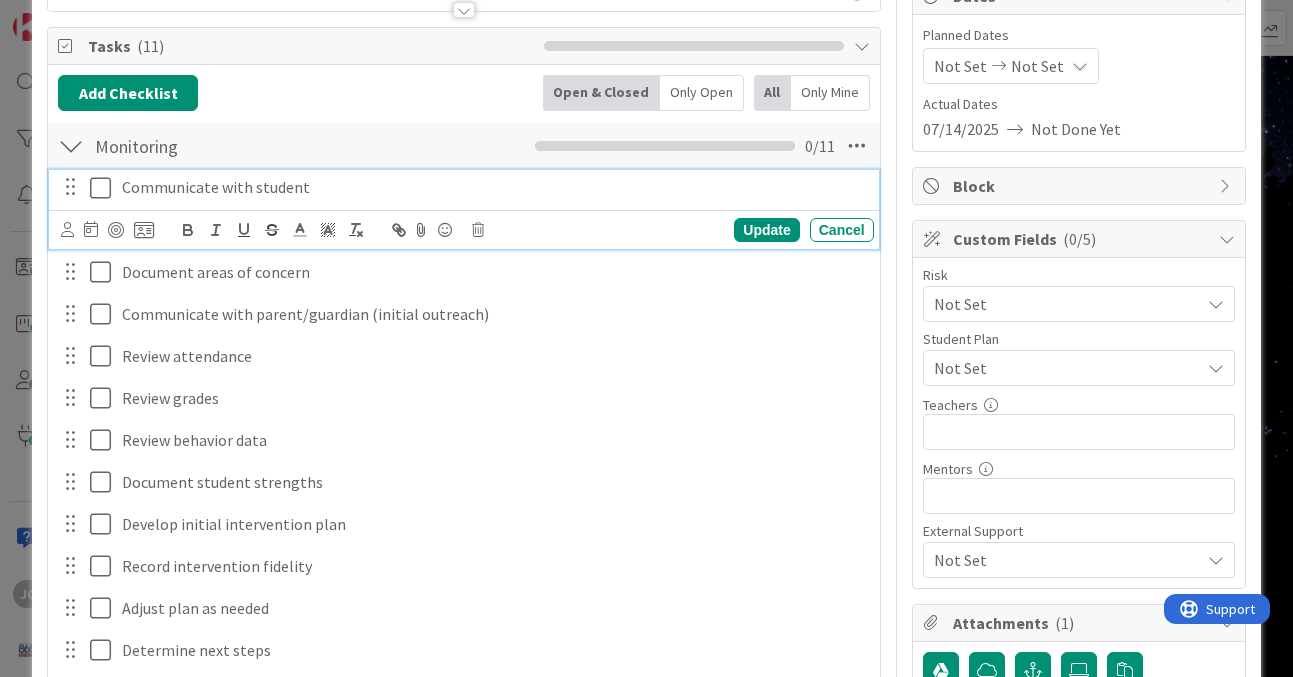 click on "Communicate with student" at bounding box center (494, 187) 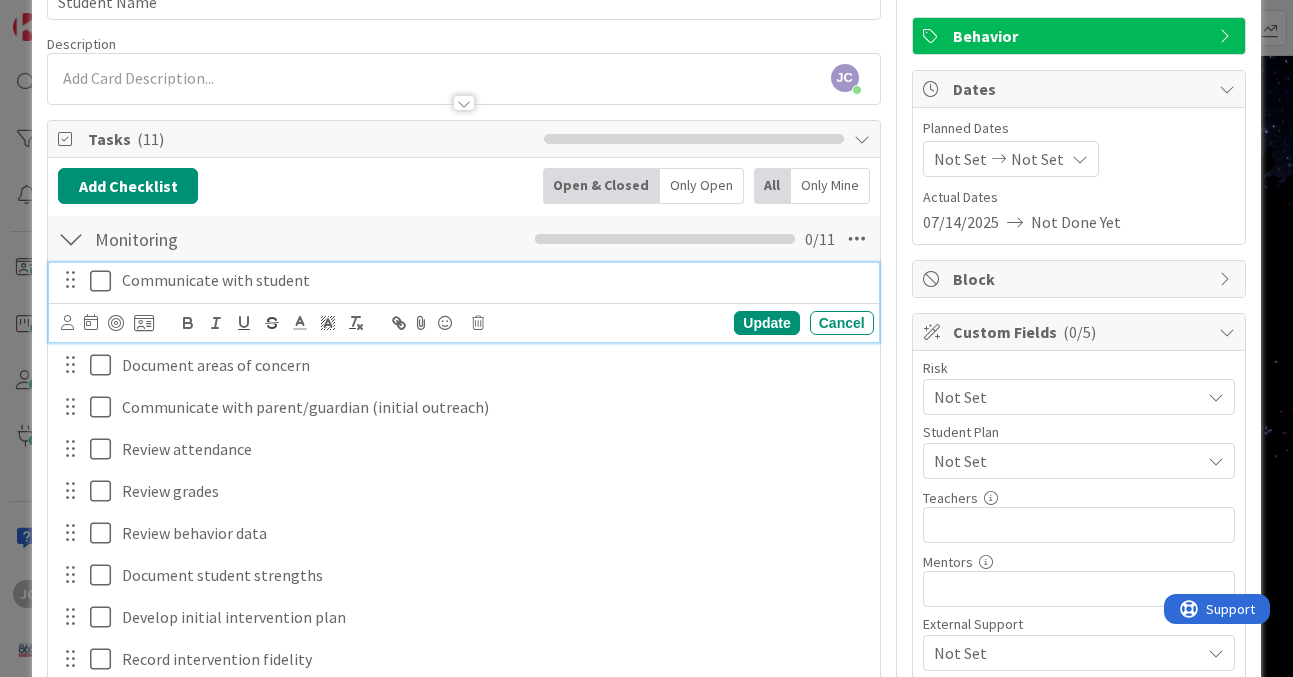 scroll, scrollTop: 74, scrollLeft: 0, axis: vertical 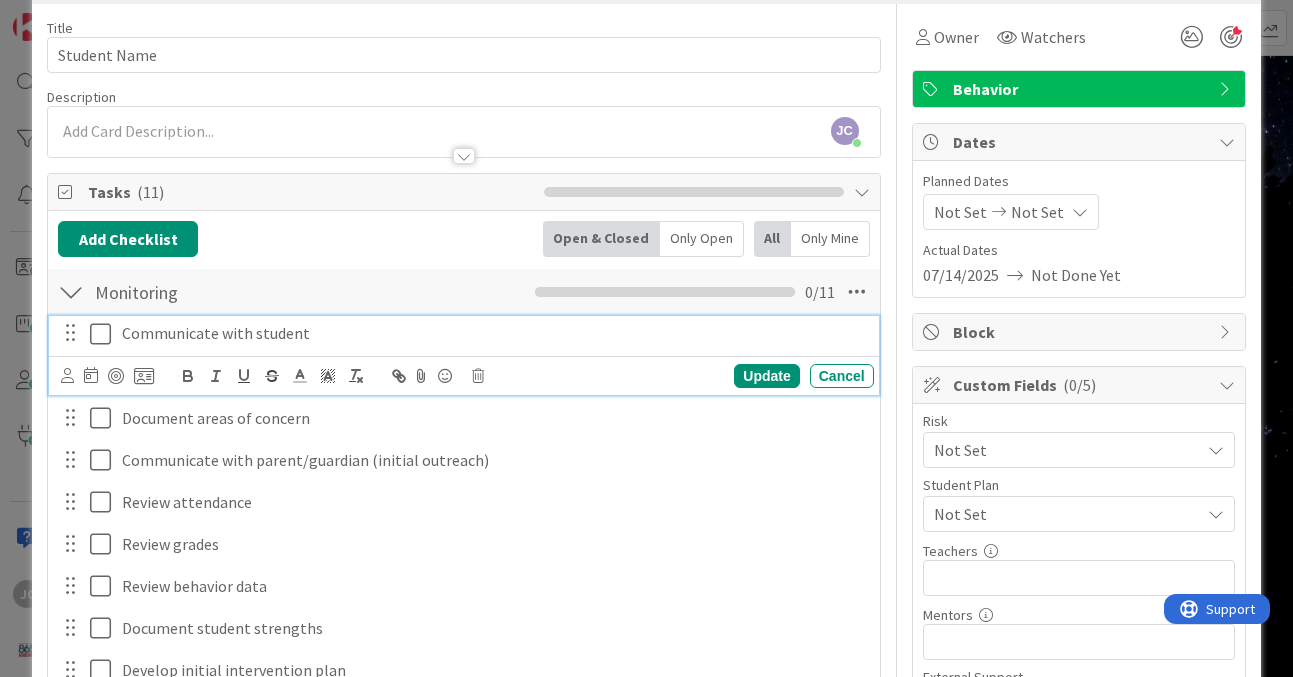 click on "Monitoring Checklist Name 10 / 64 Monitoring 0 / 11" at bounding box center [463, 292] 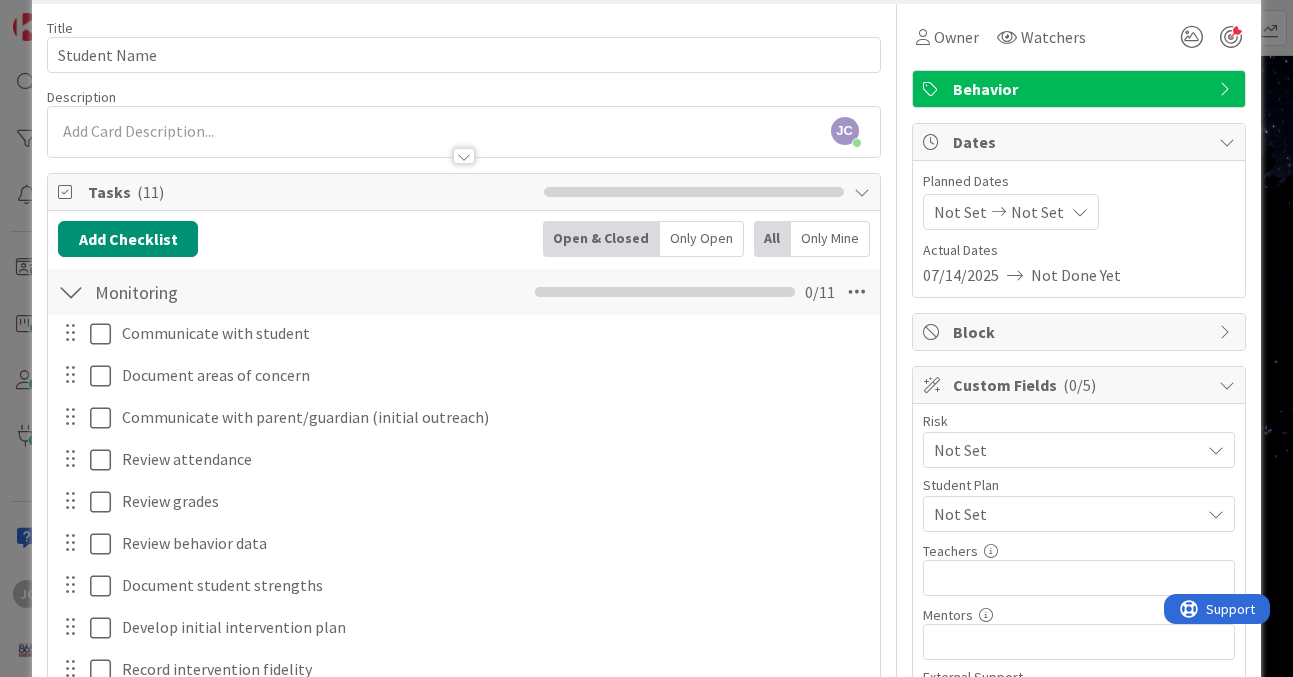 click at bounding box center [71, 292] 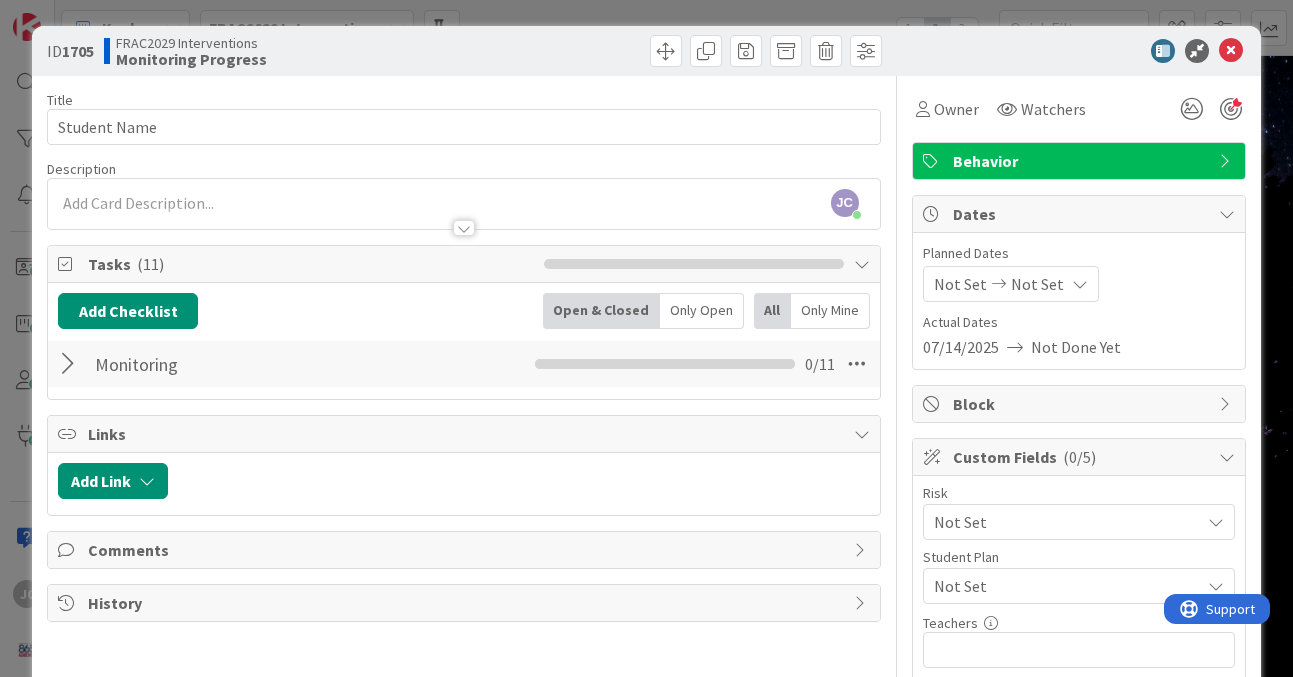 scroll, scrollTop: 0, scrollLeft: 0, axis: both 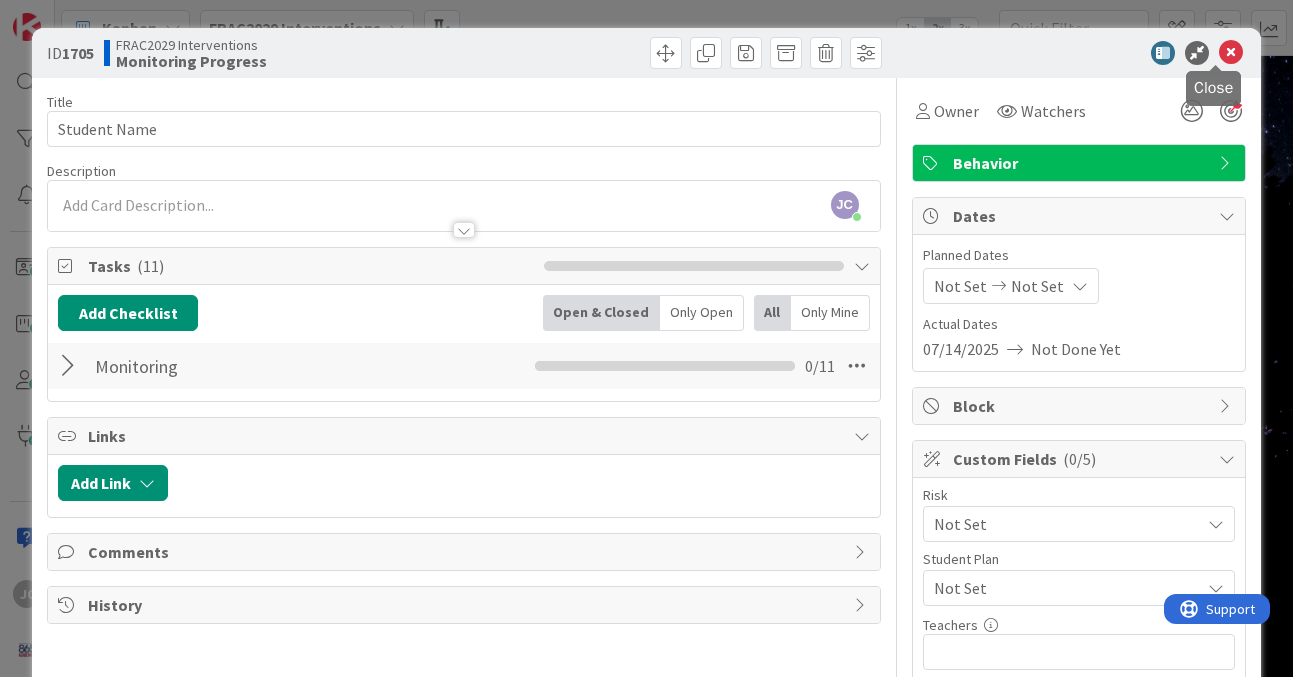 click at bounding box center (1231, 53) 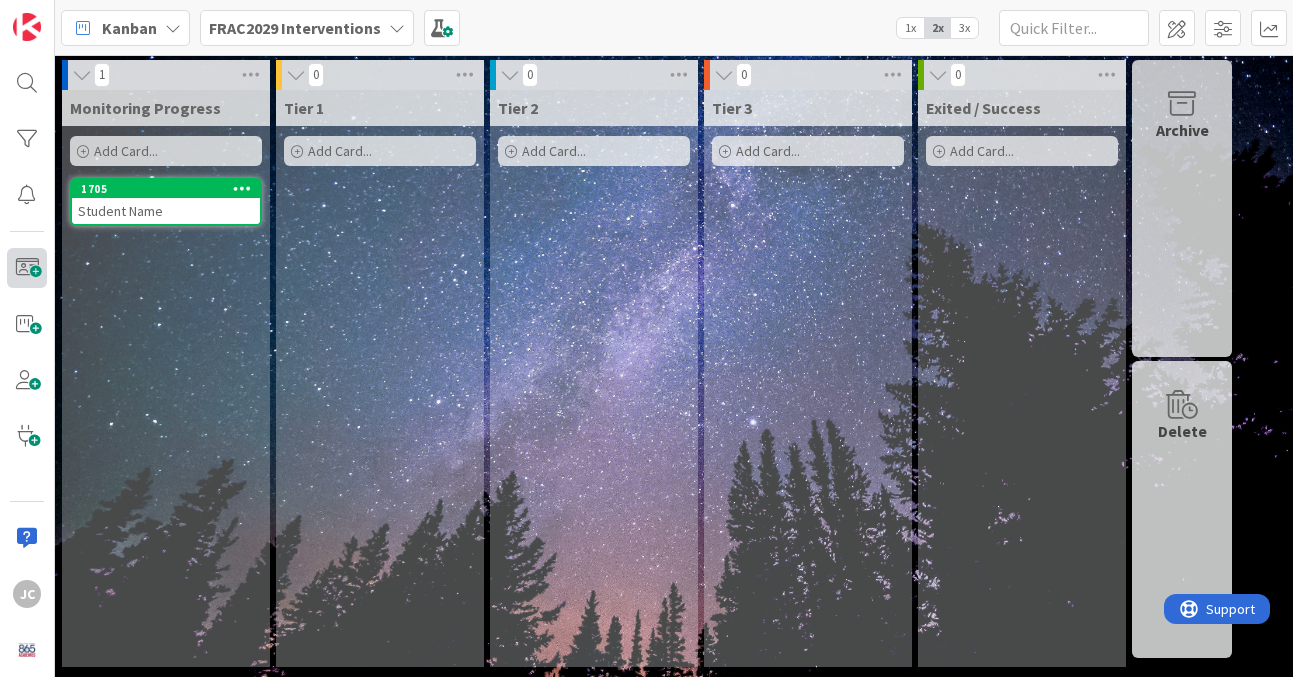 scroll, scrollTop: 0, scrollLeft: 0, axis: both 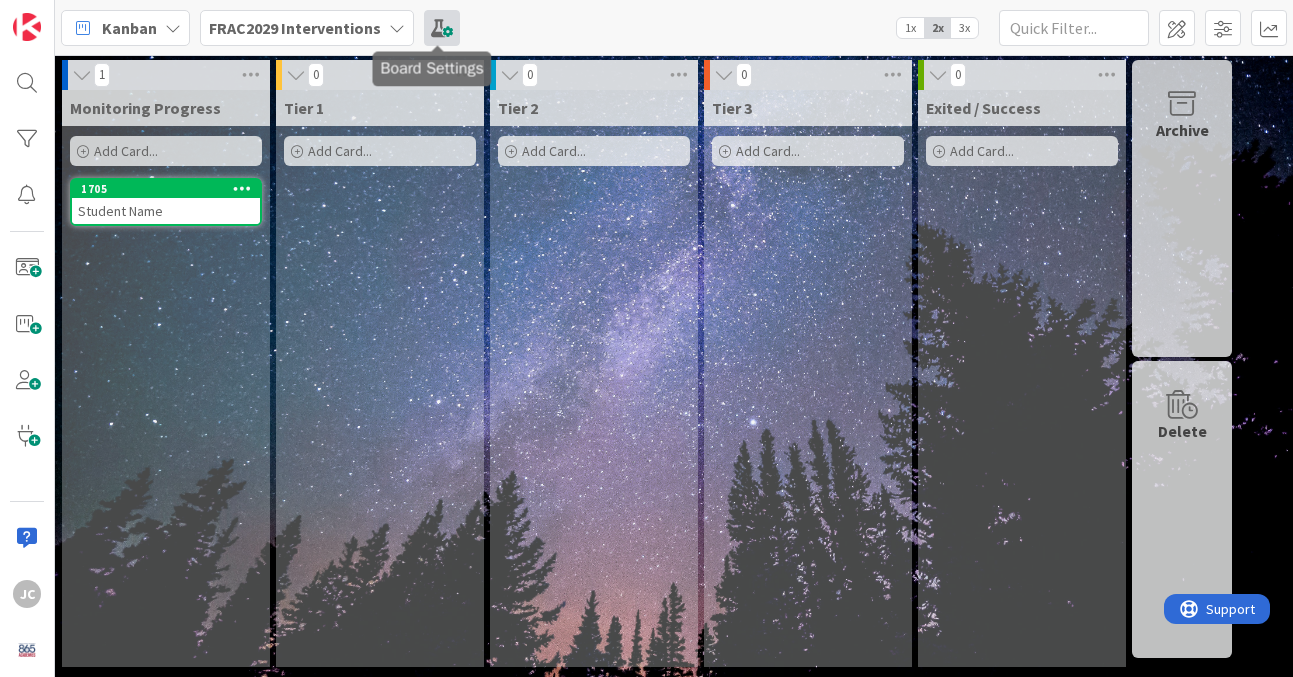 click at bounding box center [442, 28] 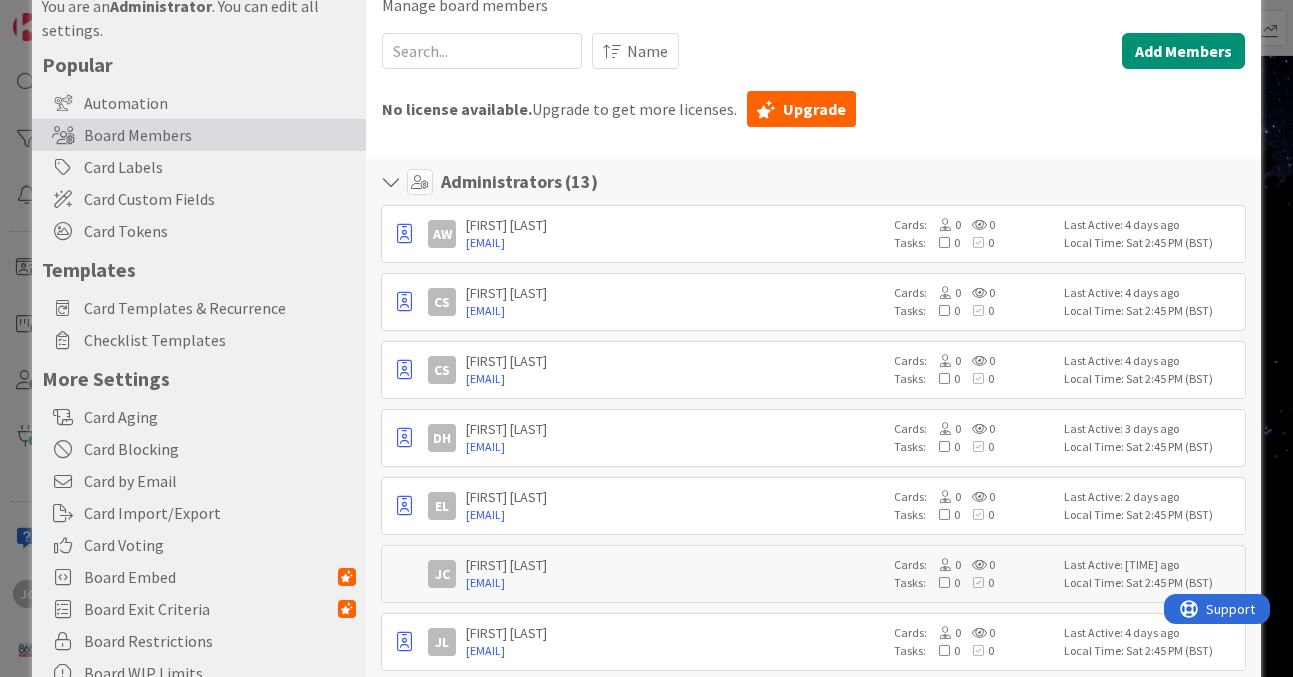 scroll, scrollTop: 92, scrollLeft: 0, axis: vertical 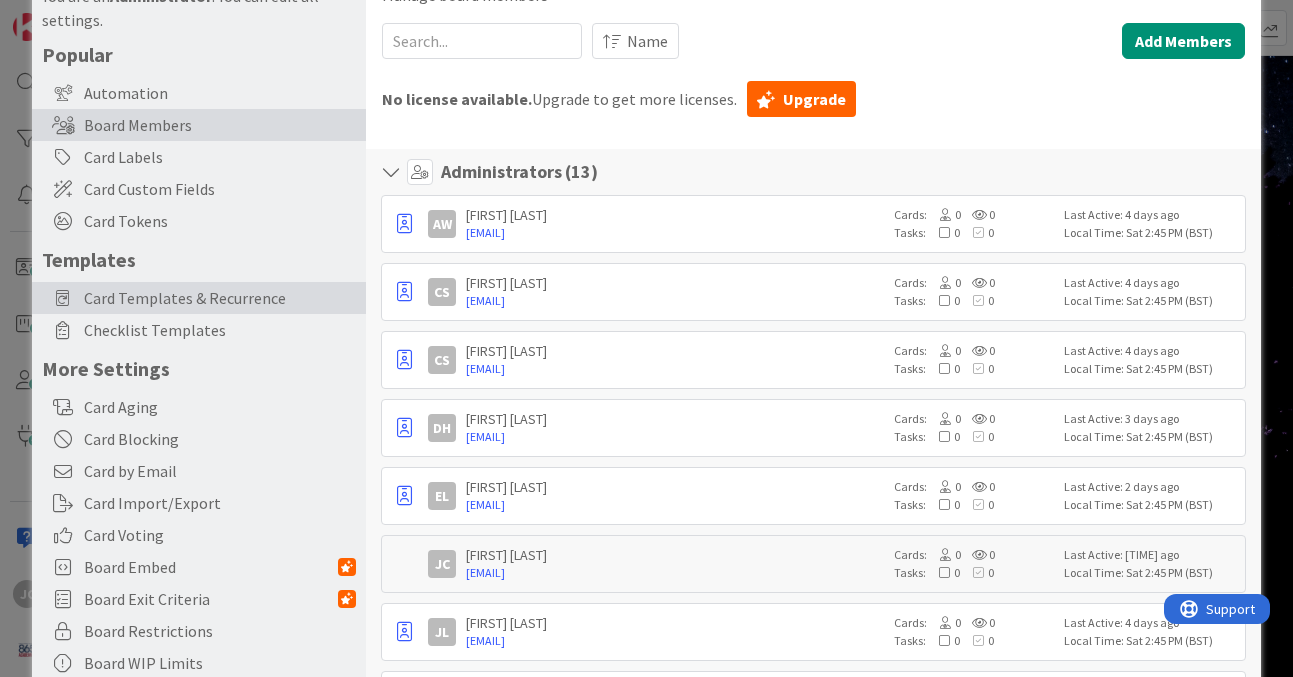 click on "Card Templates & Recurrence" at bounding box center (220, 298) 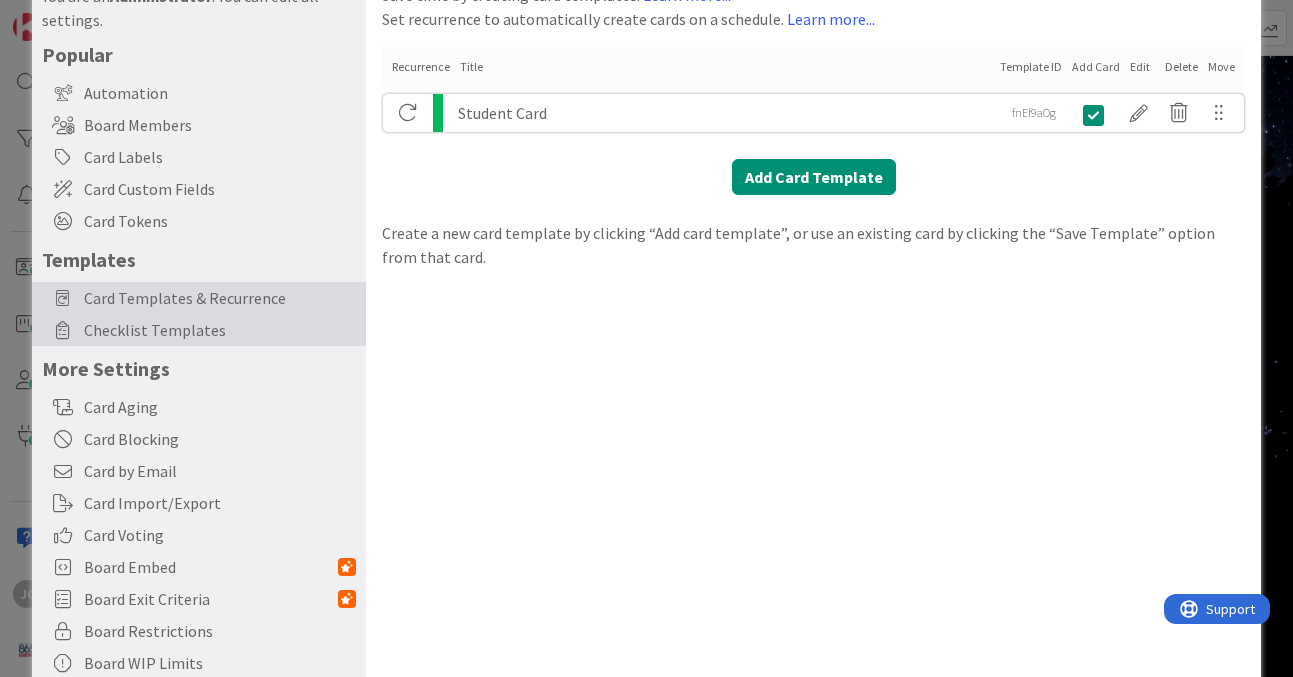 click on "Checklist Templates" at bounding box center [220, 330] 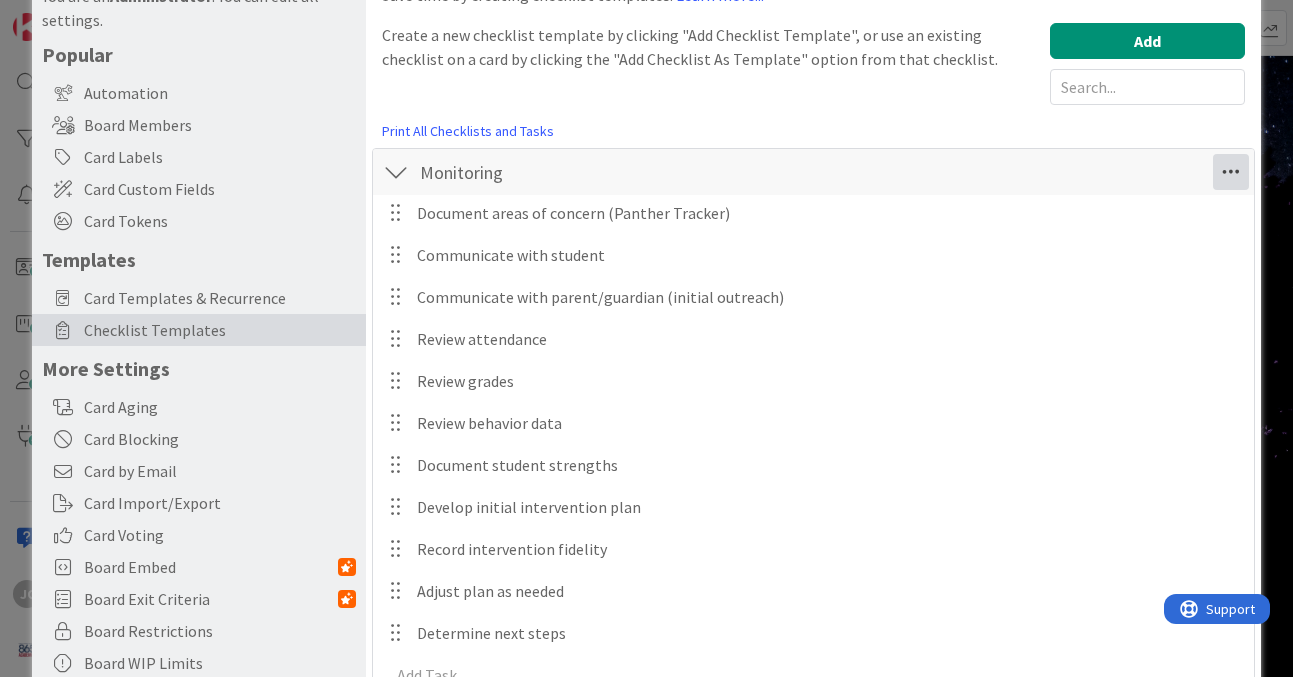 click at bounding box center (1231, 172) 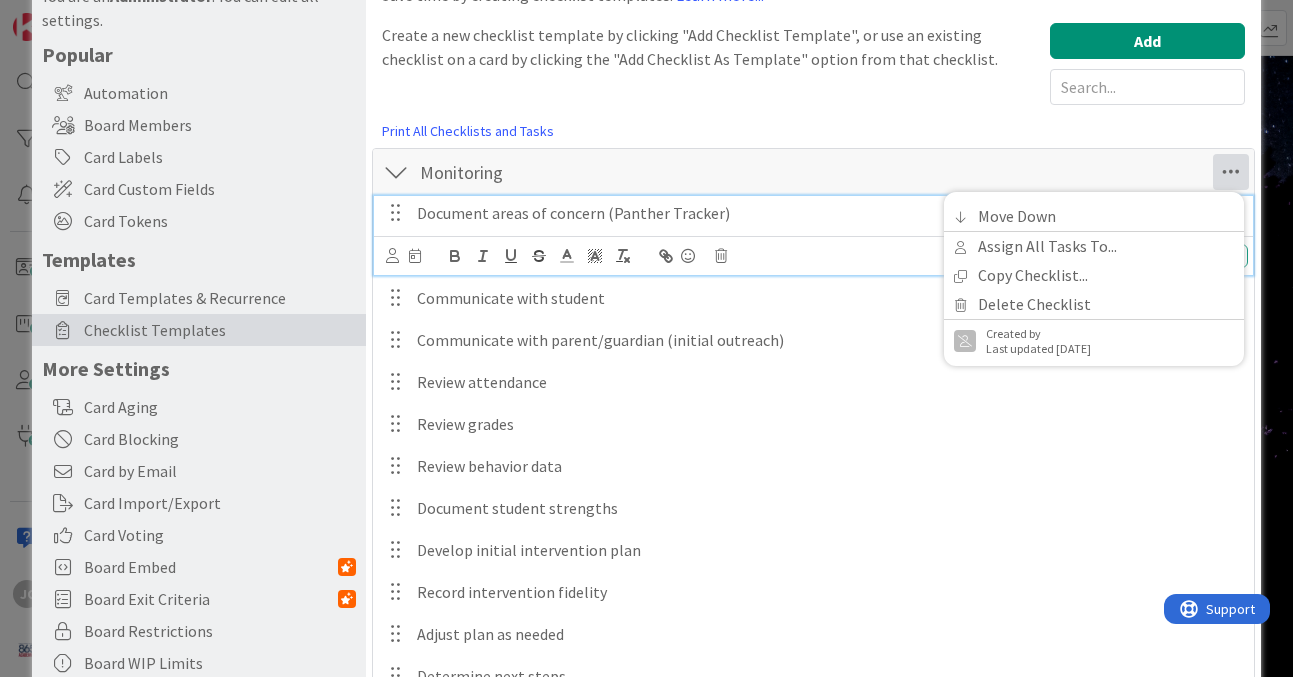 click on "Document areas of concern (Panther Tracker)" at bounding box center [828, 213] 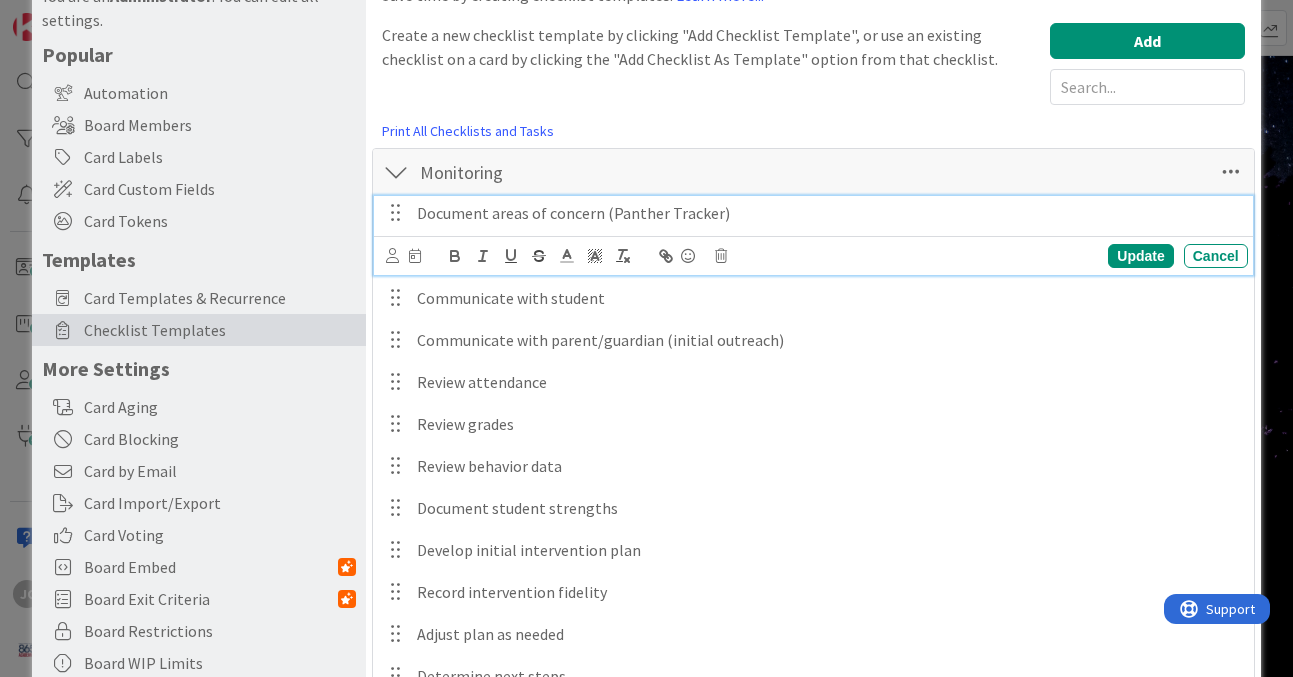 click on "Document areas of concern (Panther Tracker)" at bounding box center (828, 213) 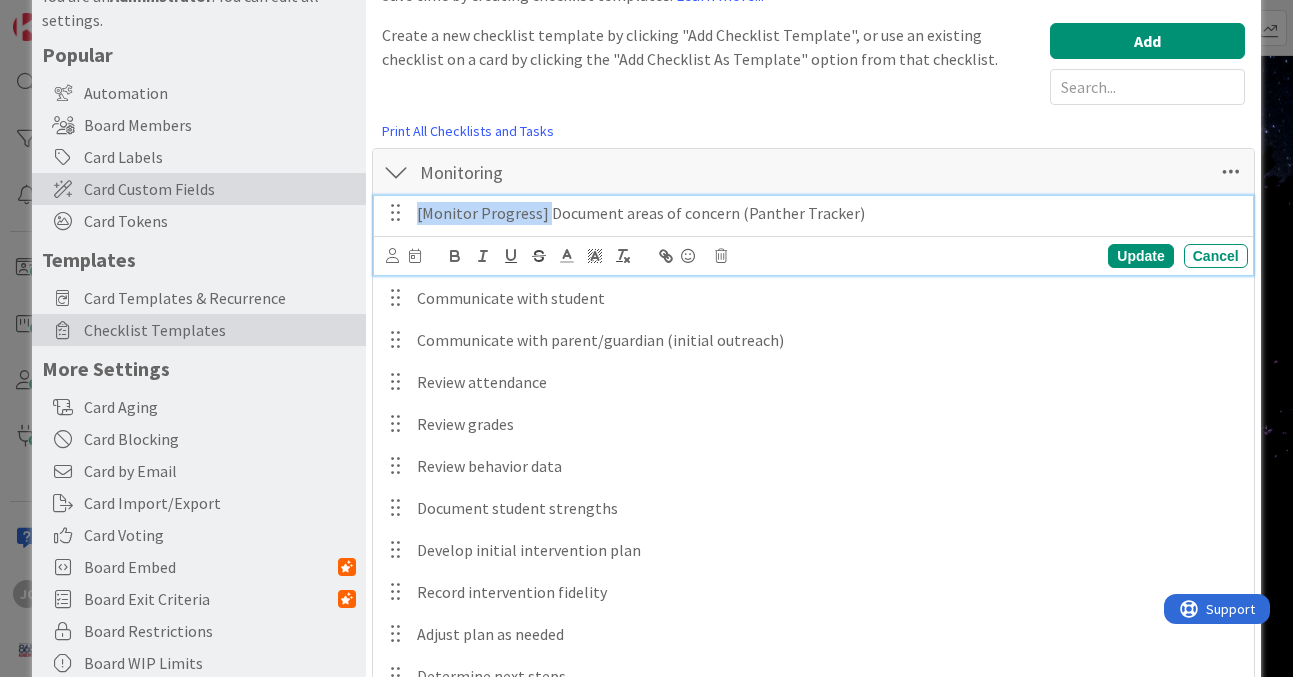 drag, startPoint x: 543, startPoint y: 215, endPoint x: 362, endPoint y: 202, distance: 181.46625 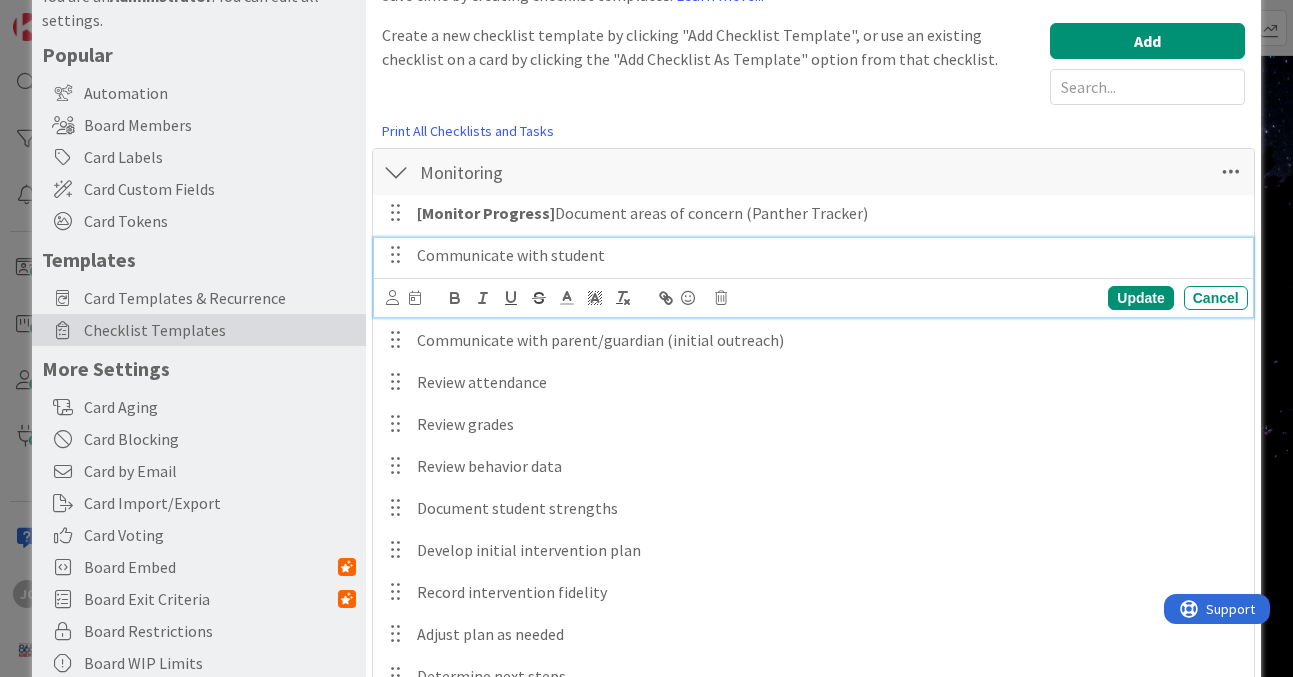click on "Communicate with student Update Cancel" at bounding box center (813, 277) 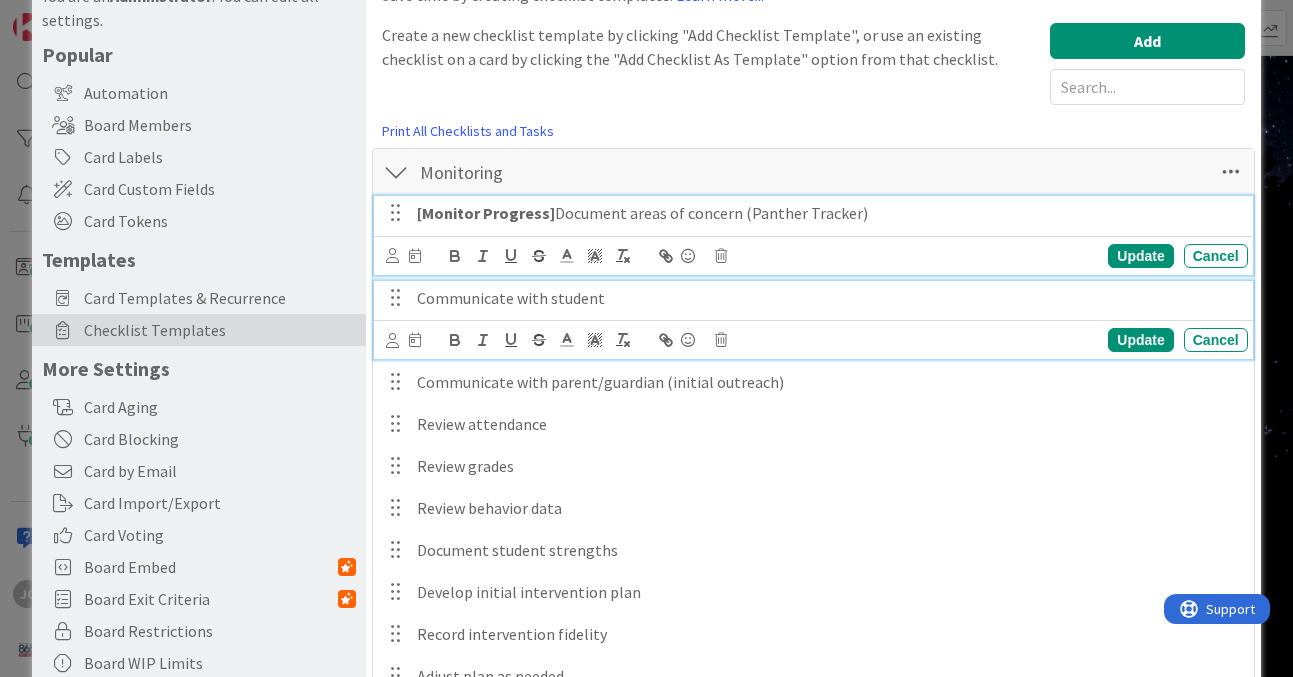 click on "[Monitor Progress]  Document areas of concern (Panther Tracker)" at bounding box center [828, 213] 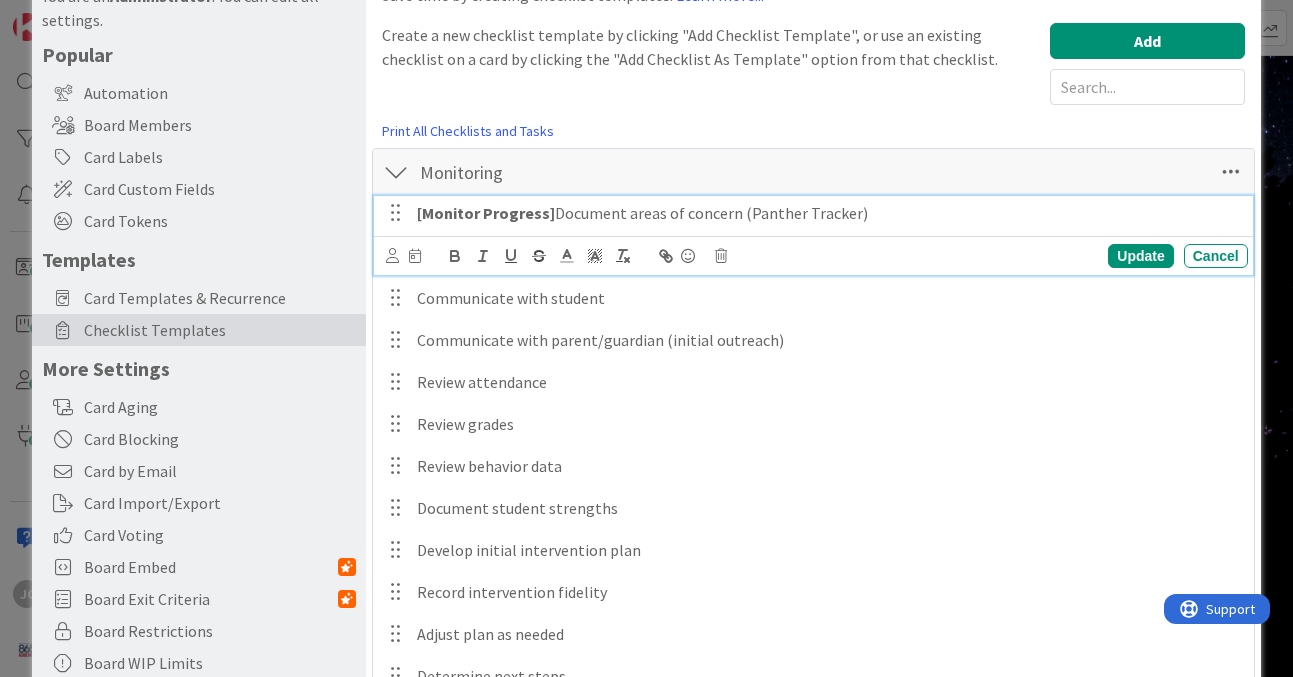 drag, startPoint x: 553, startPoint y: 214, endPoint x: 406, endPoint y: 208, distance: 147.12239 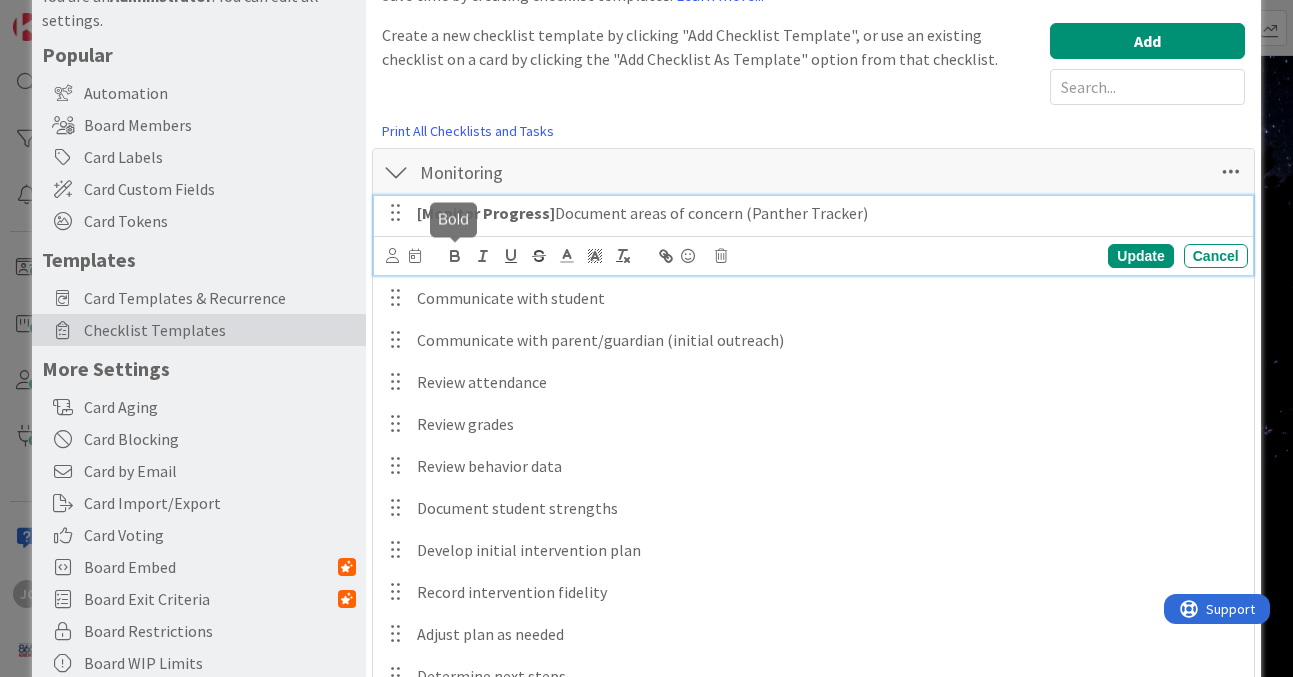 copy on "[Monitor Progress]" 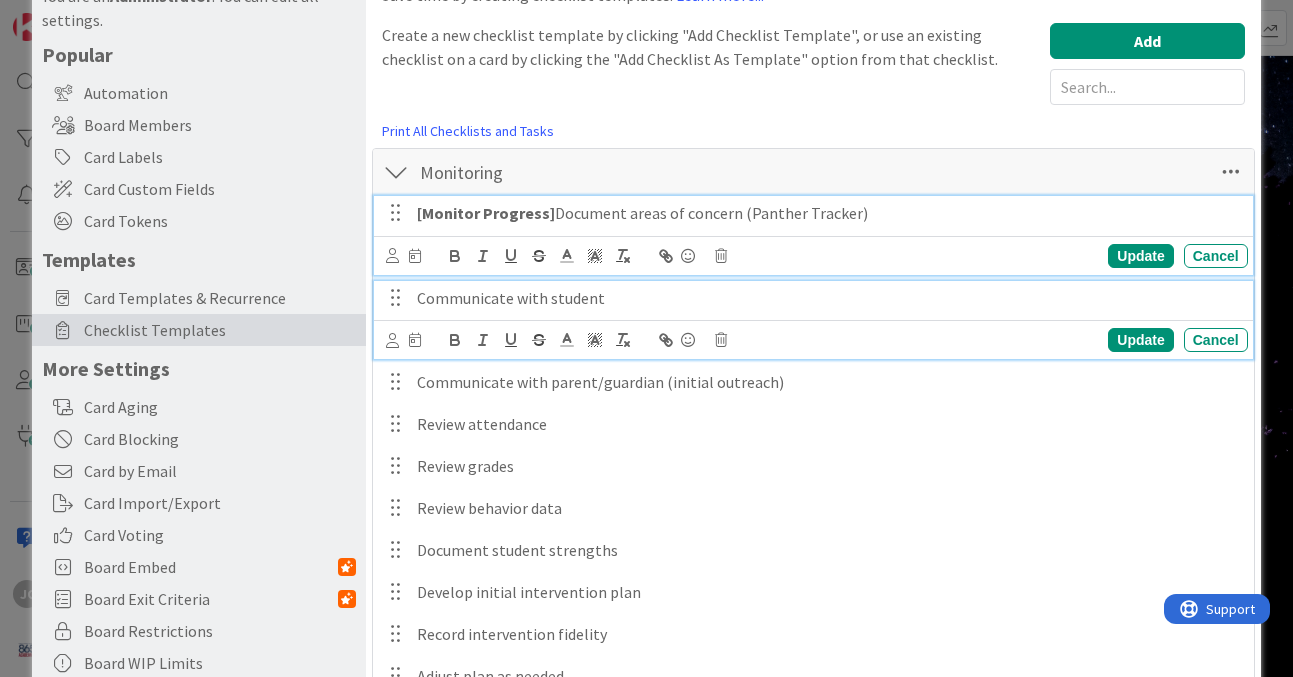 click on "Communicate with student" at bounding box center [828, 298] 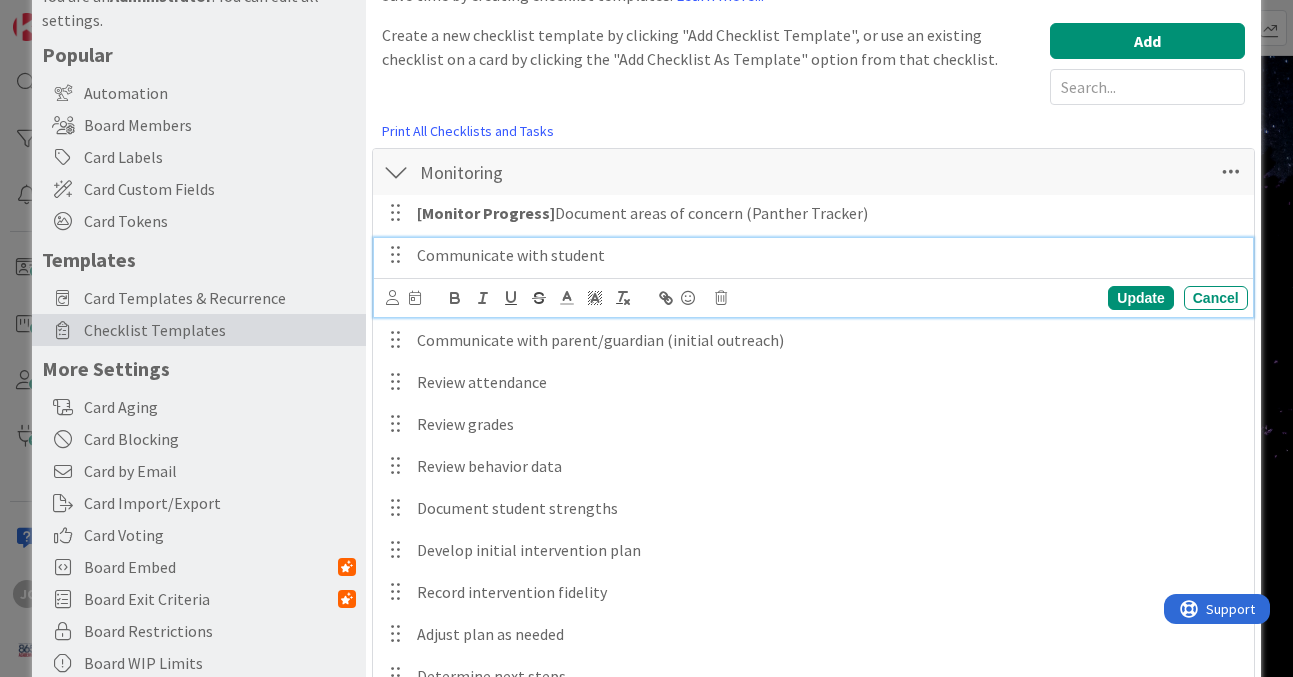 scroll, scrollTop: 49, scrollLeft: 0, axis: vertical 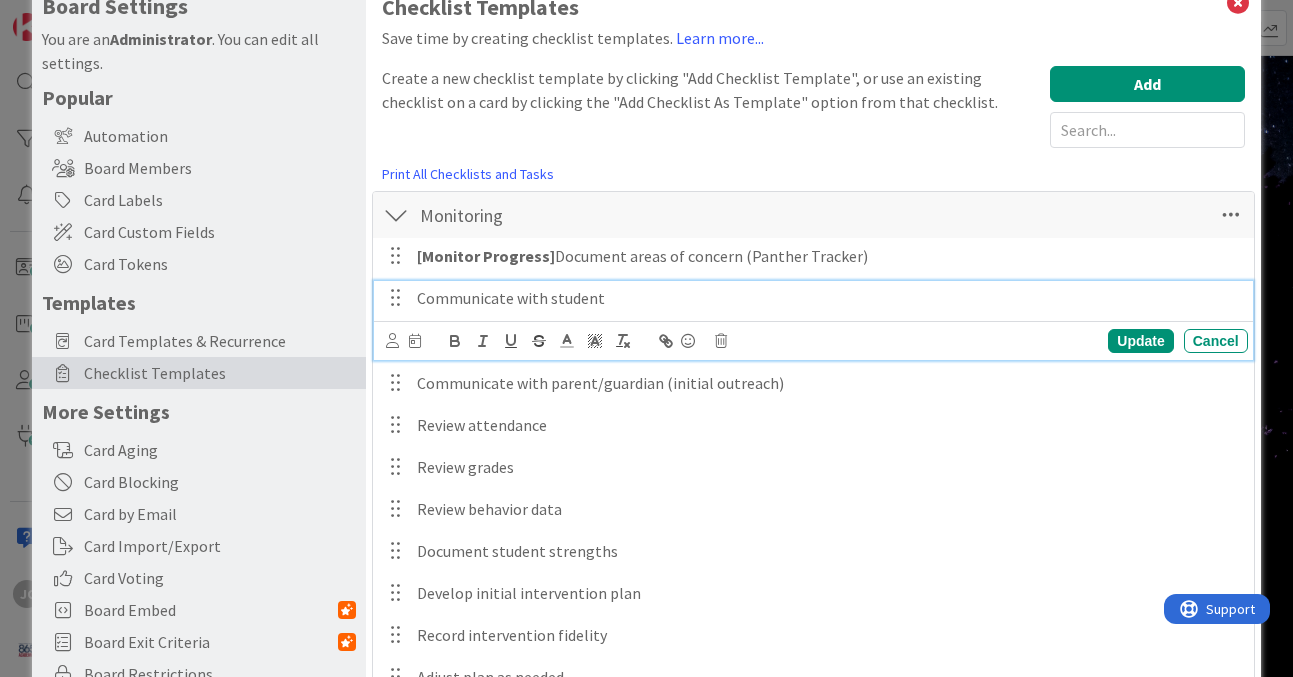 click on "Communicate with student" at bounding box center (828, 298) 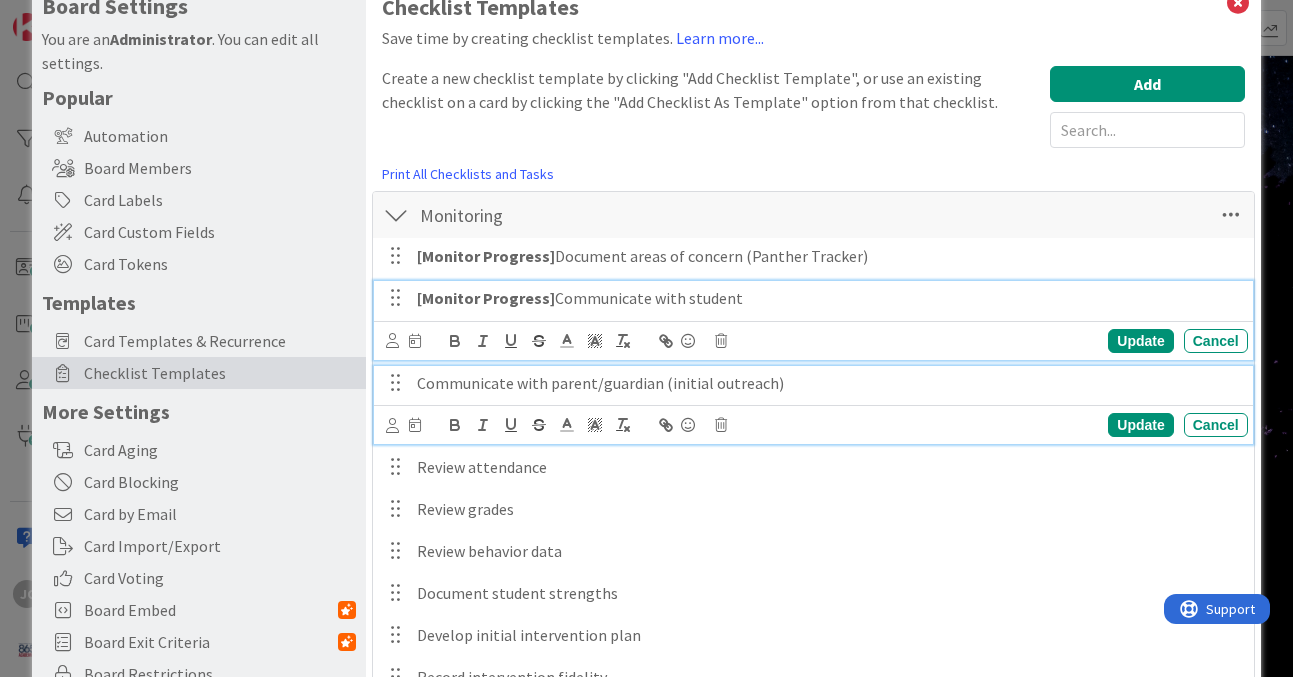 click on "Communicate with parent/guardian (initial outreach)" at bounding box center [828, 383] 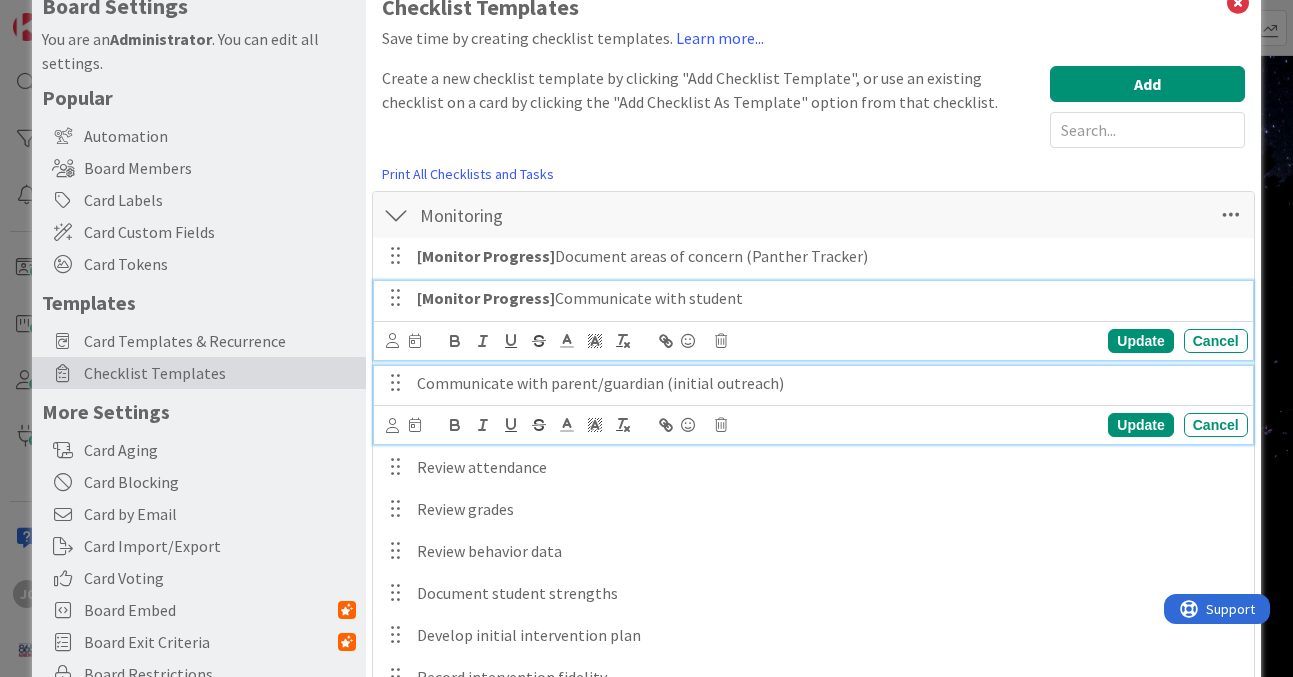 scroll, scrollTop: 7, scrollLeft: 0, axis: vertical 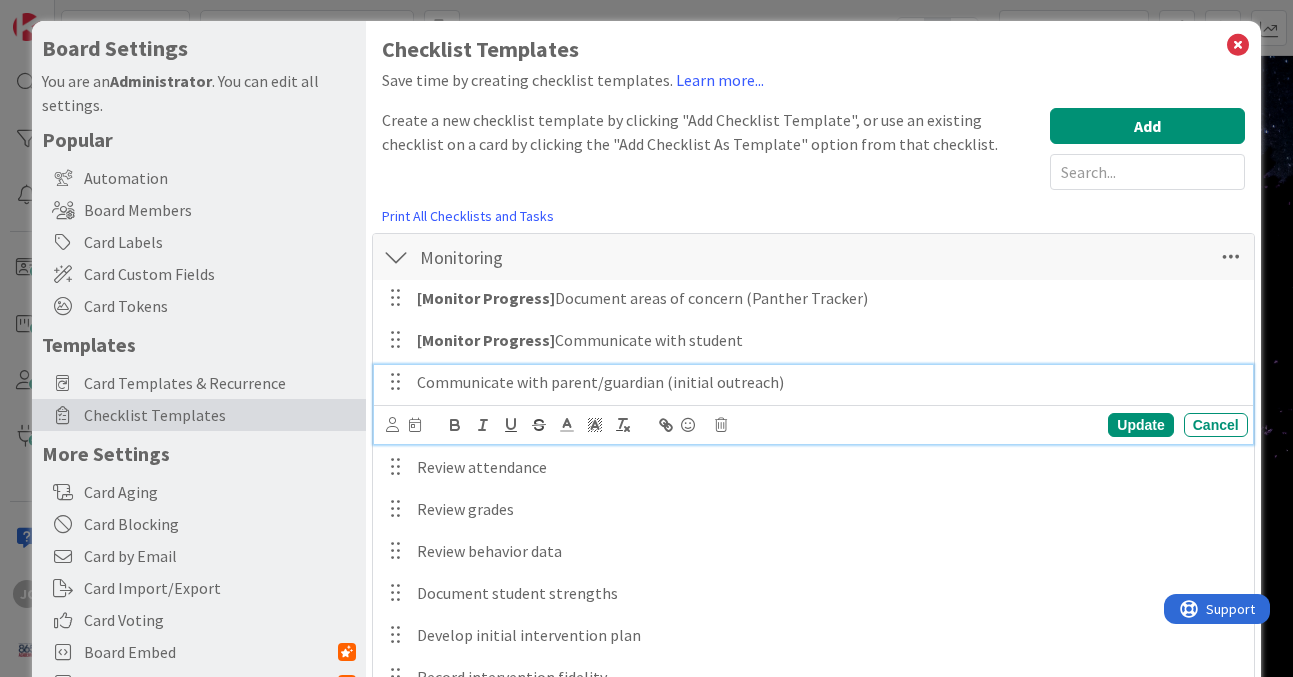click on "Communicate with parent/guardian (initial outreach)" at bounding box center (828, 382) 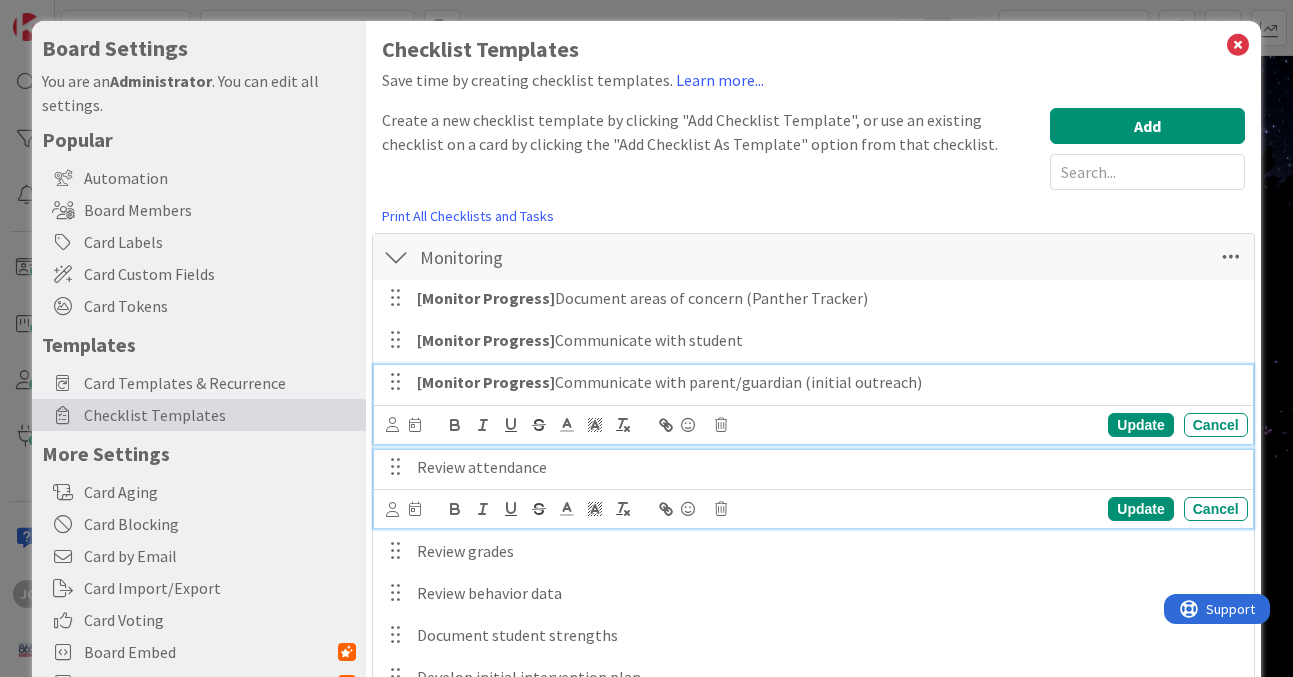 click on "Review attendance" at bounding box center [828, 467] 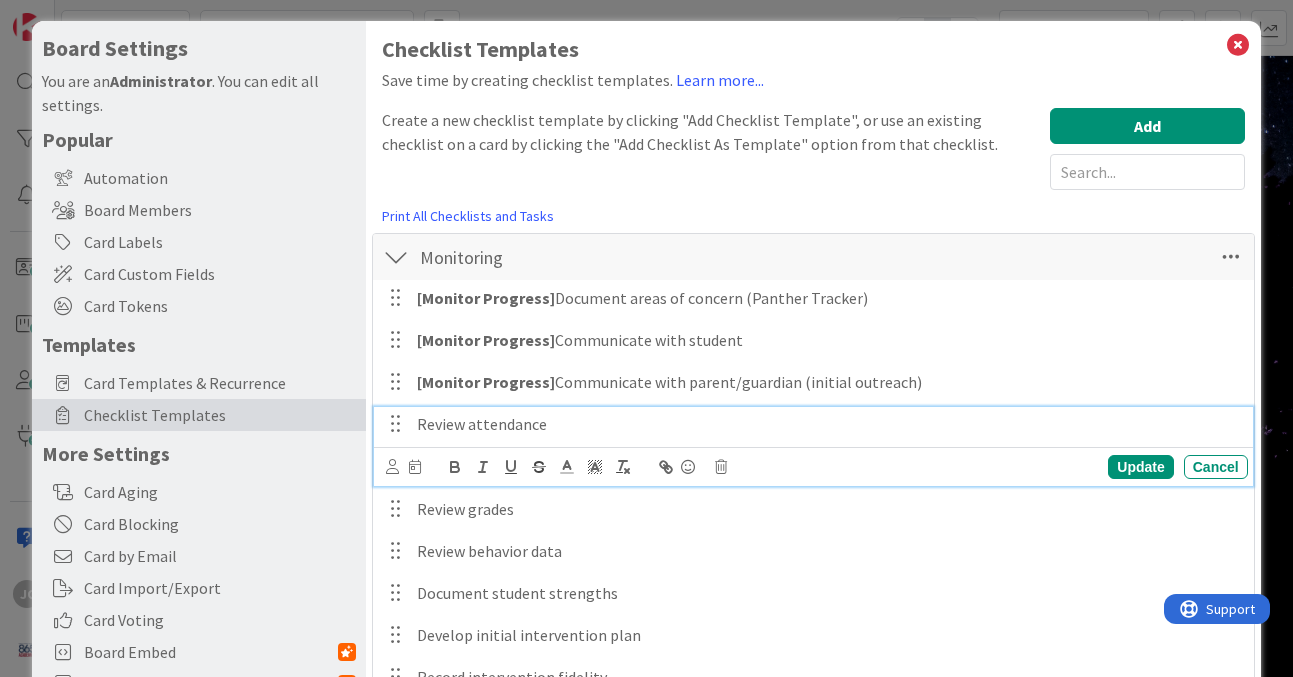 scroll, scrollTop: 0, scrollLeft: 0, axis: both 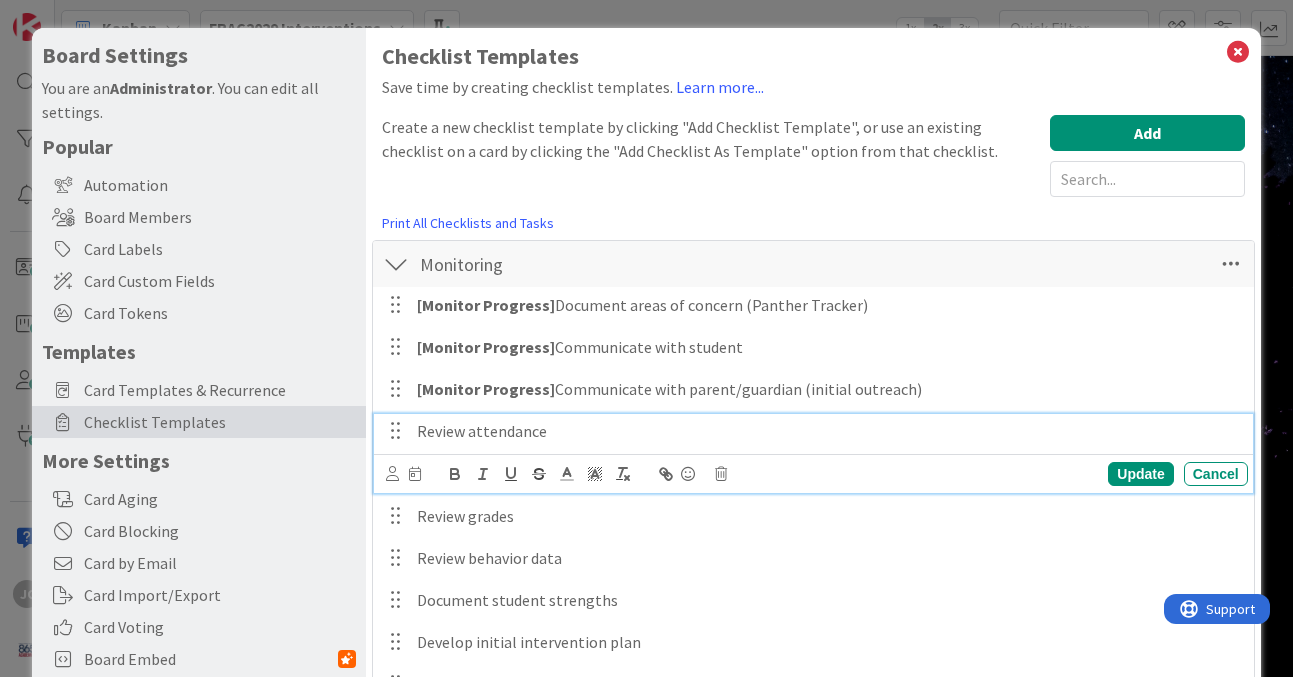 click on "Review attendance" at bounding box center (828, 431) 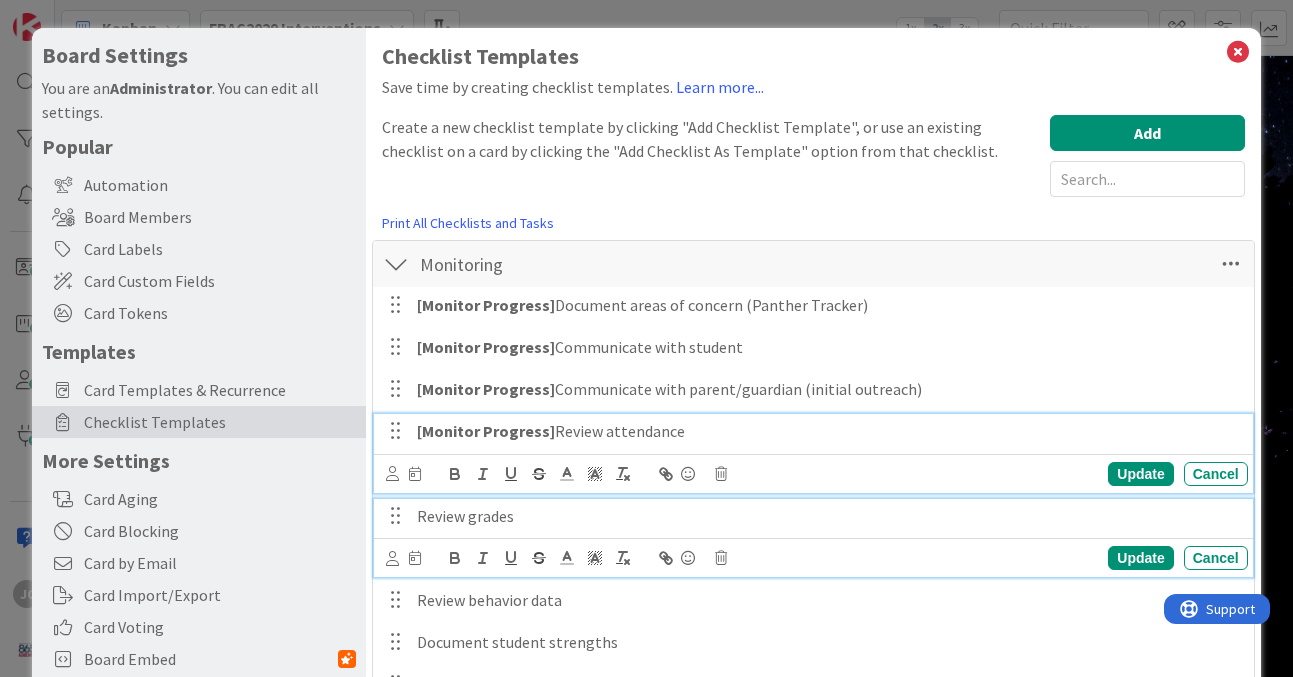click on "Review grades" at bounding box center (828, 516) 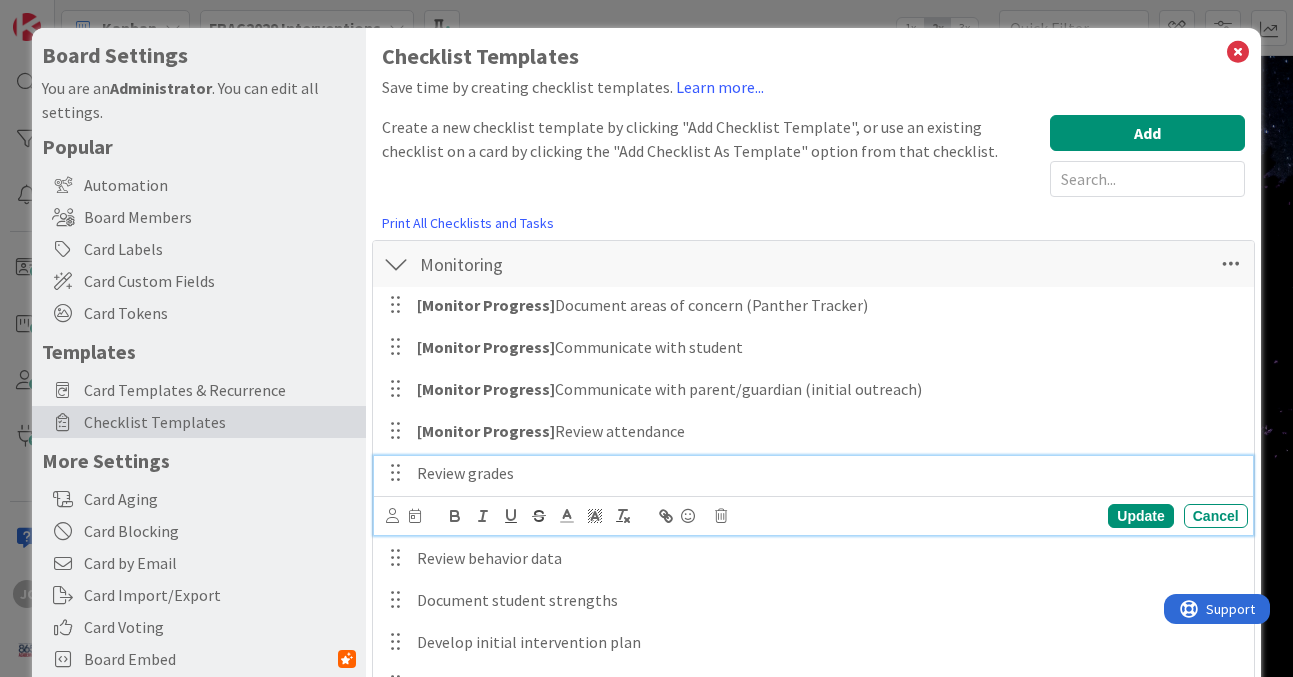 click on "Review grades" at bounding box center (828, 473) 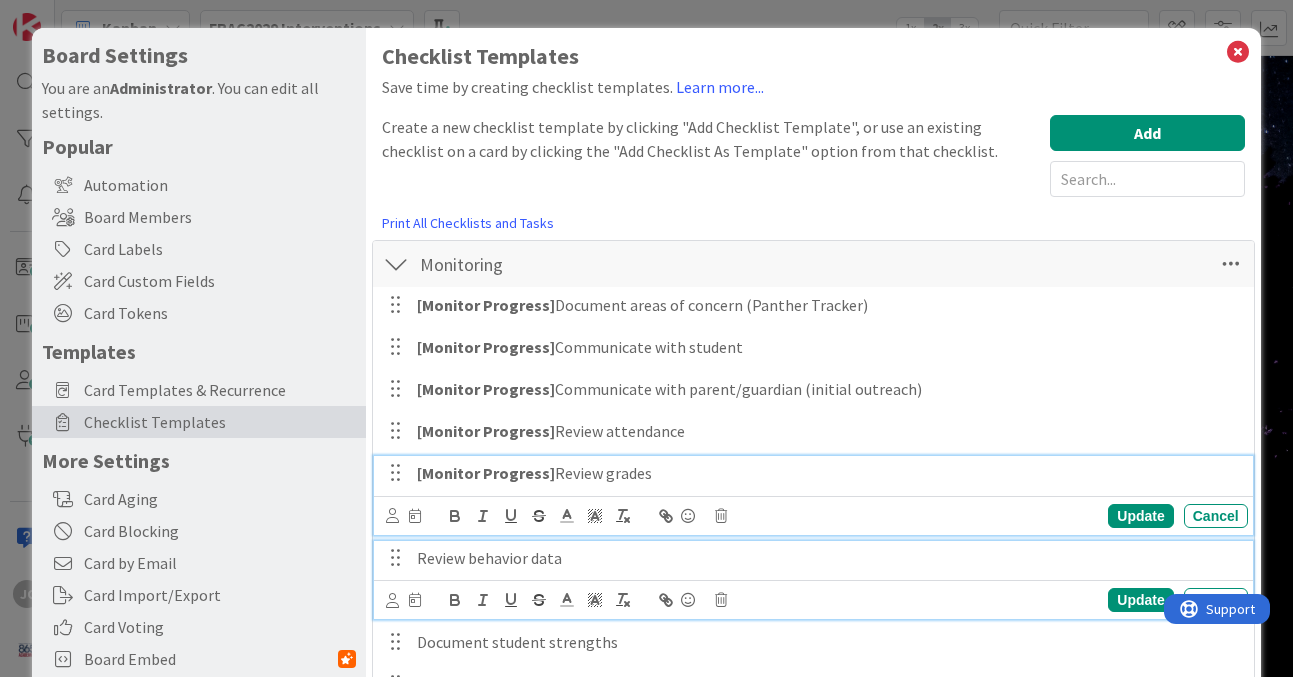 click on "Review behavior data" at bounding box center (828, 558) 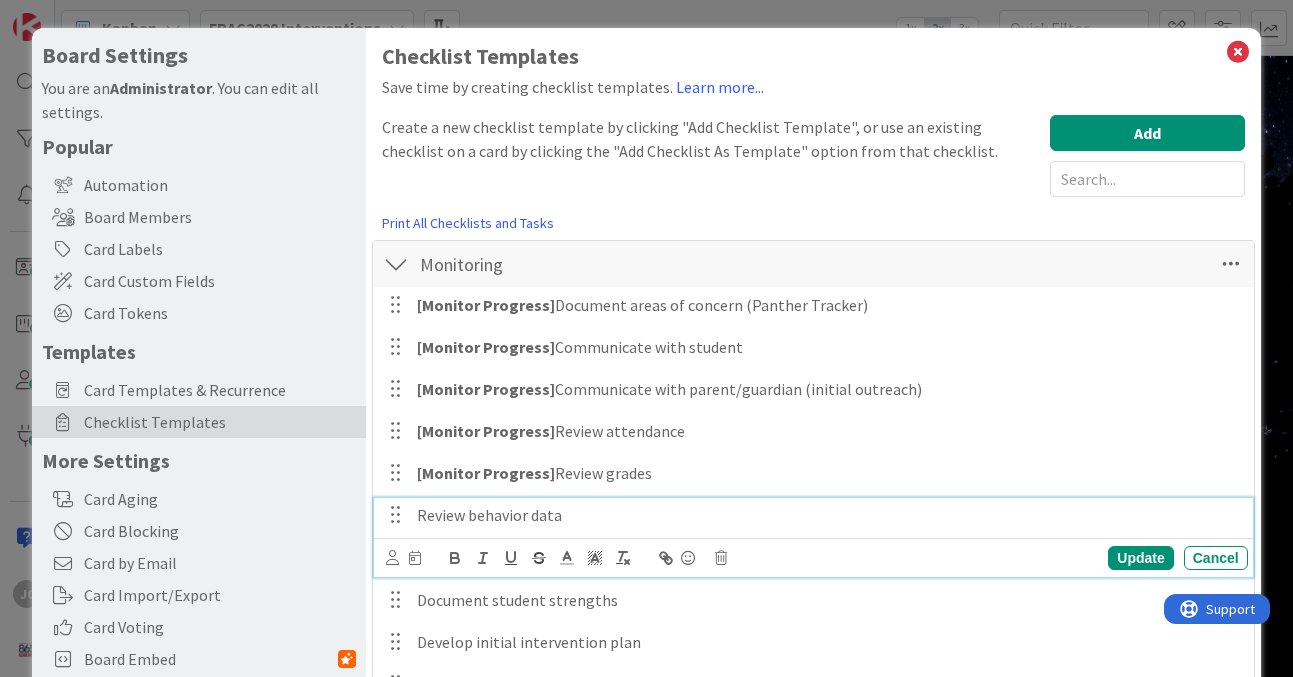 click on "Review behavior data" at bounding box center (828, 515) 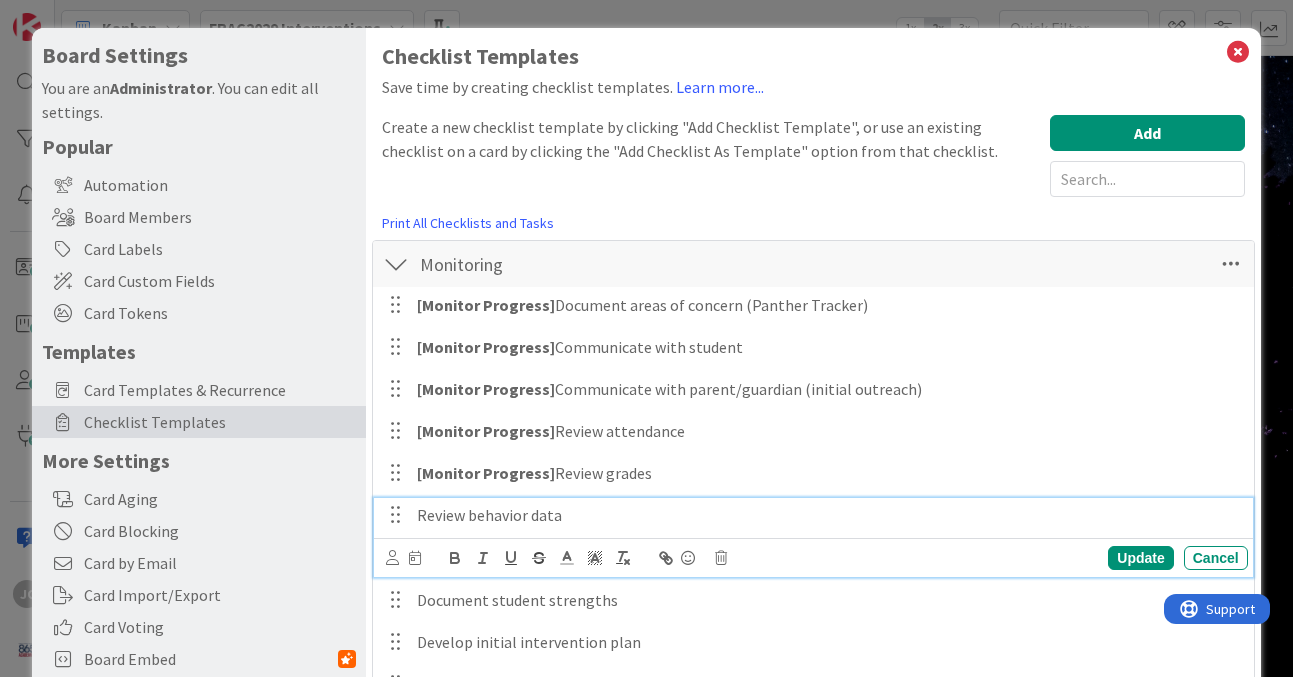 type 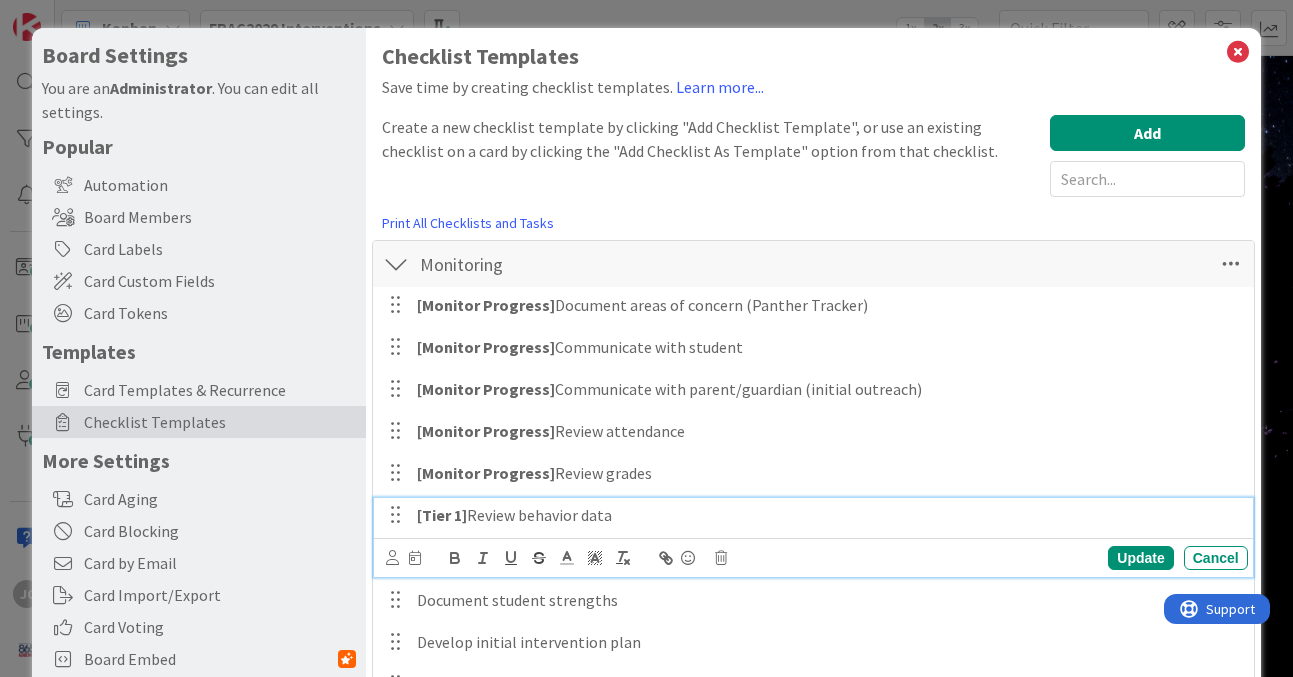 drag, startPoint x: 473, startPoint y: 517, endPoint x: 383, endPoint y: 514, distance: 90.04999 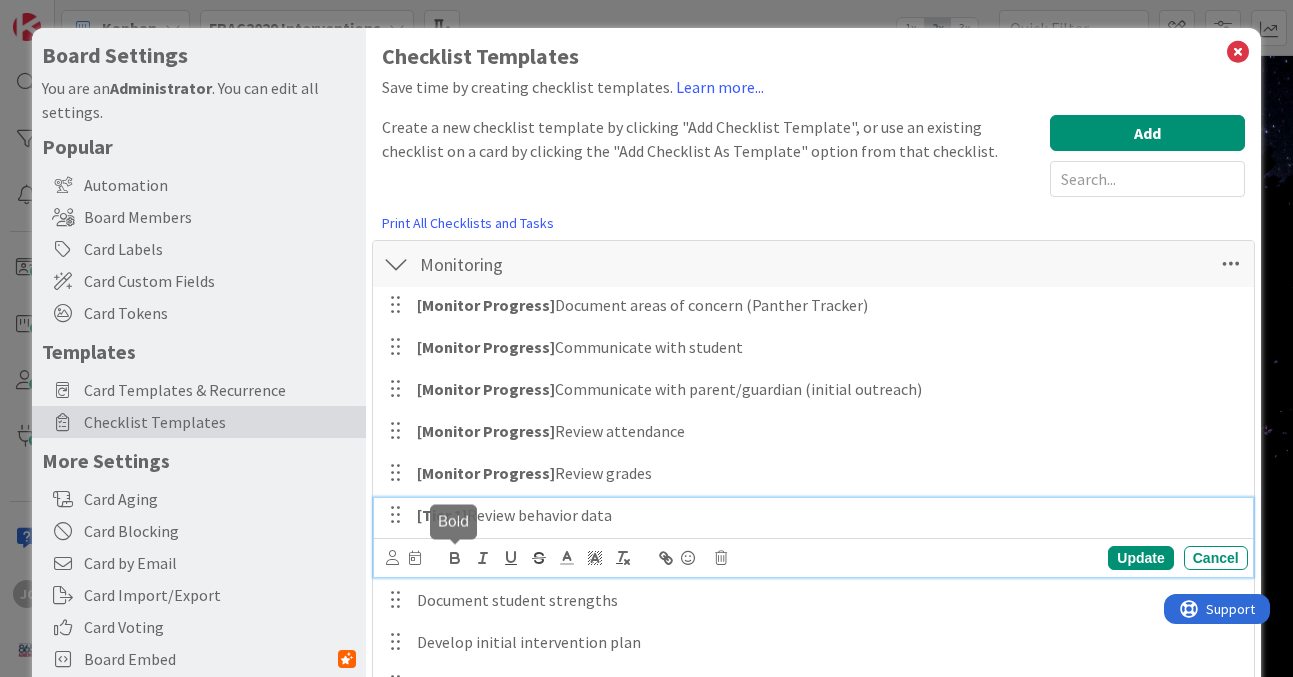 copy on "[Tier 1]" 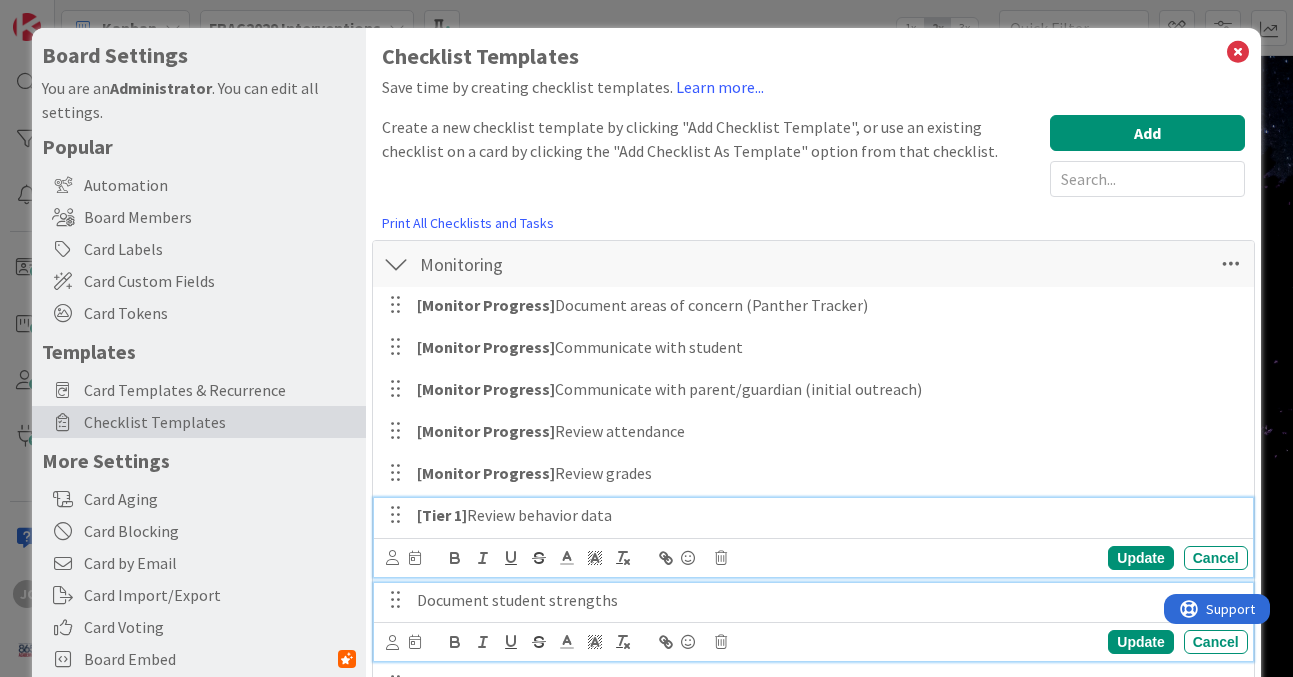 click on "Document student strengths" at bounding box center [828, 600] 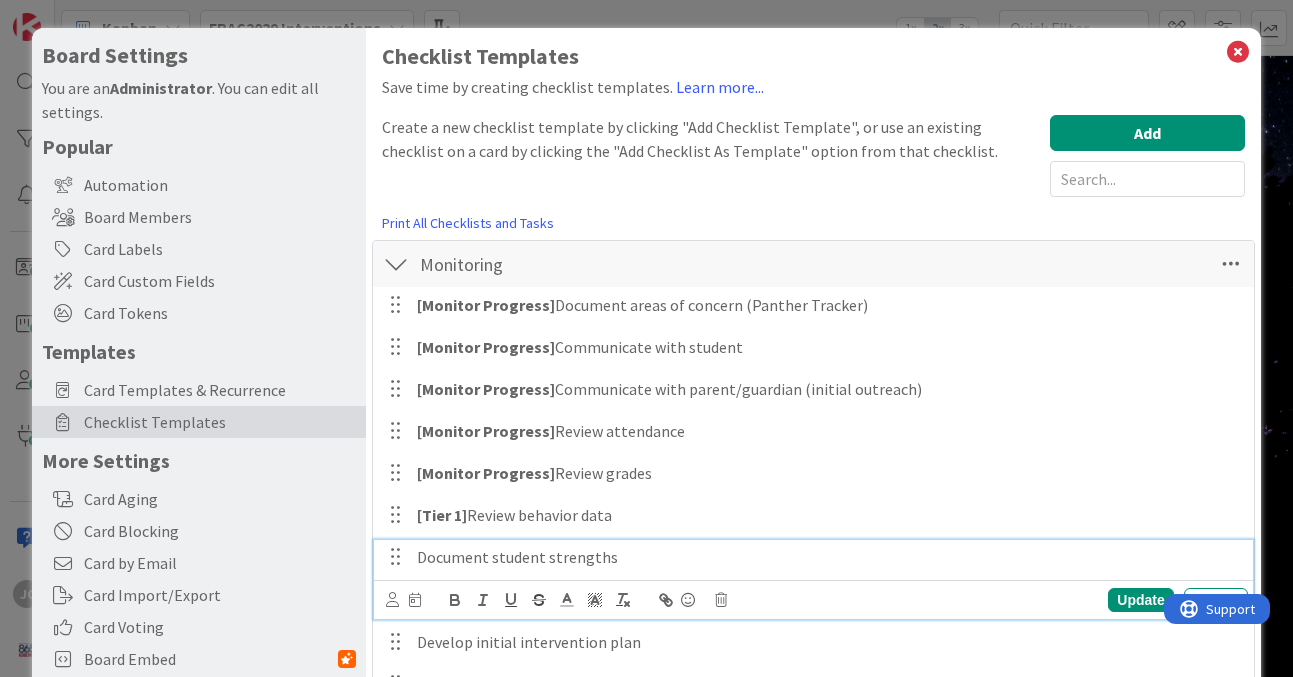 click on "Document student strengths" at bounding box center (828, 557) 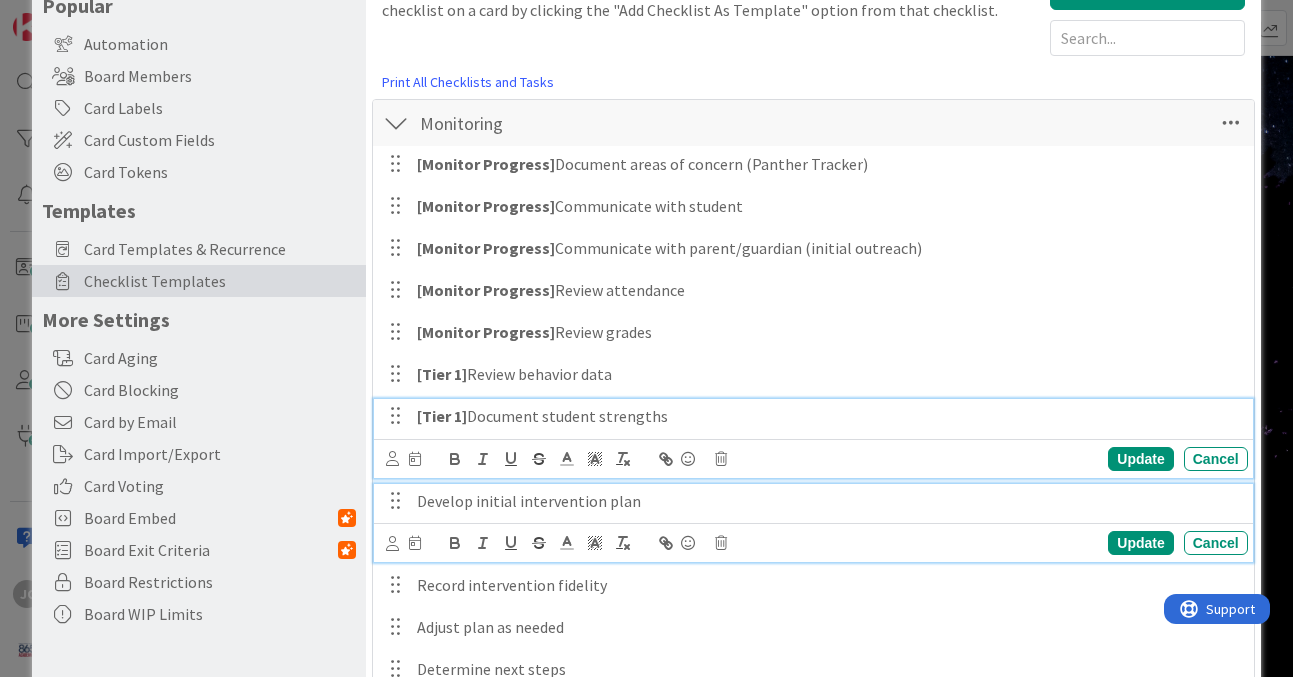 click on "Develop initial intervention plan" at bounding box center [828, 501] 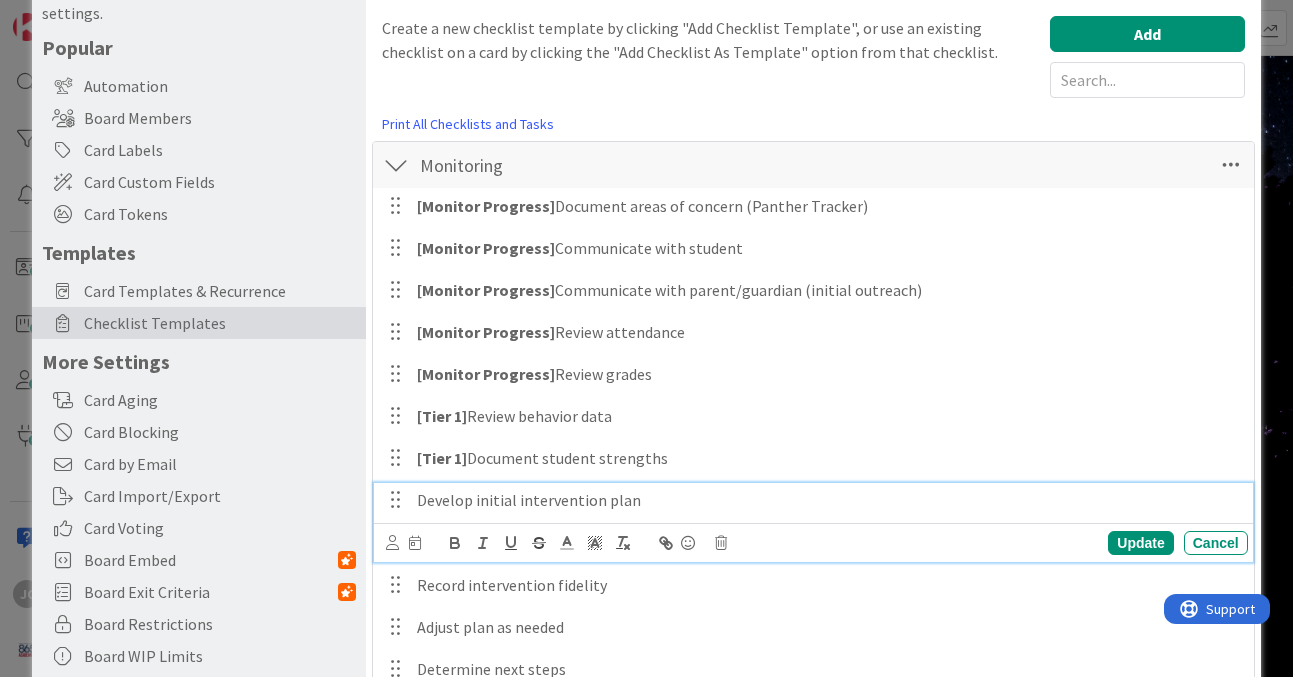 click on "Develop initial intervention plan" at bounding box center [828, 500] 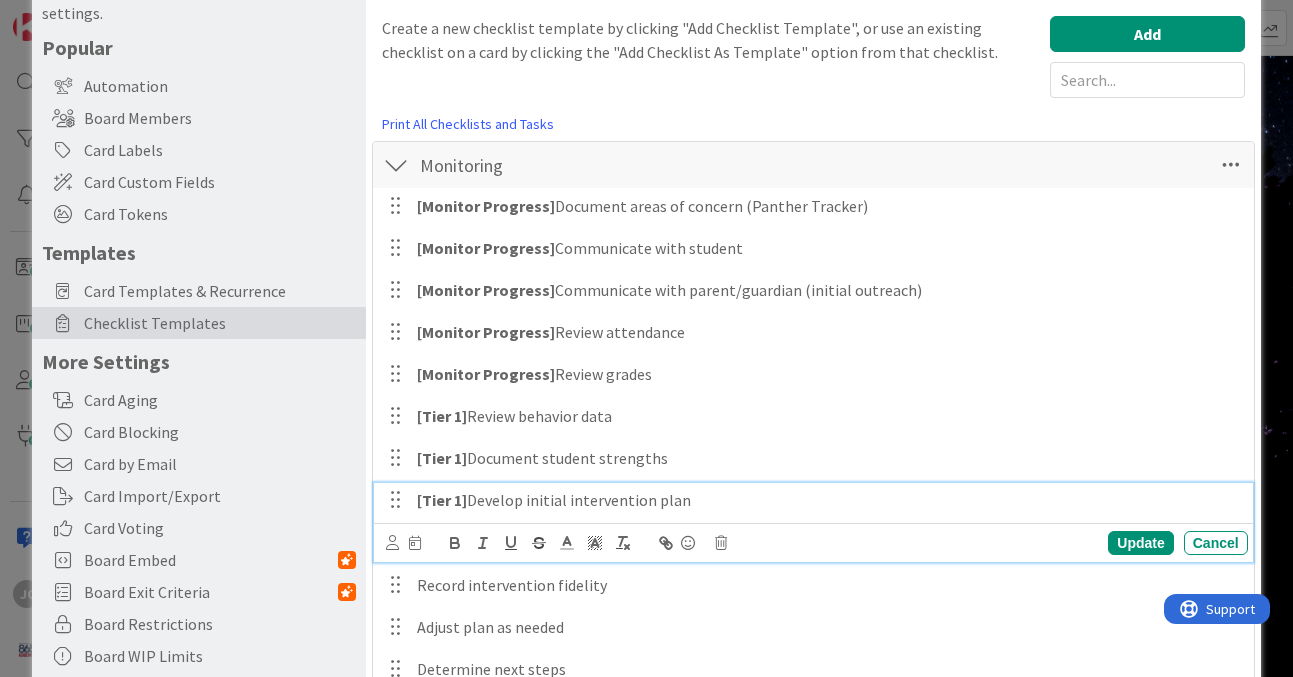 click on "[Tier 1]" at bounding box center (442, 500) 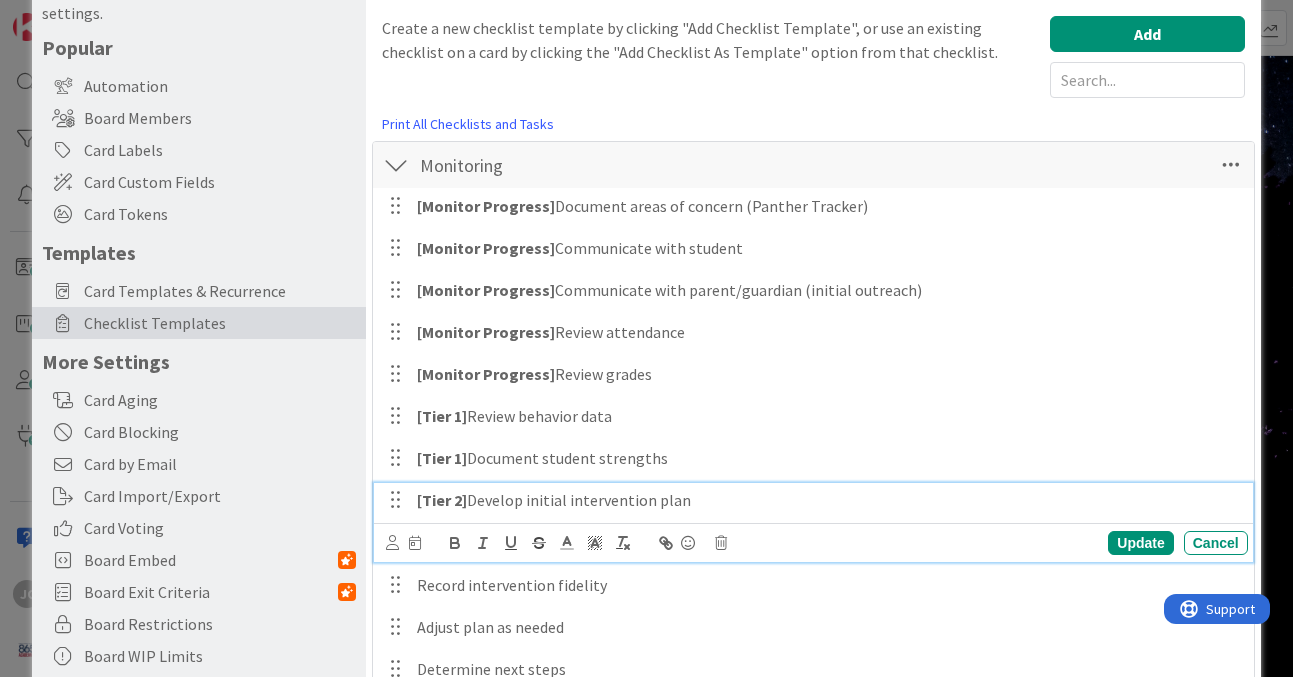 drag, startPoint x: 456, startPoint y: 501, endPoint x: 400, endPoint y: 496, distance: 56.22277 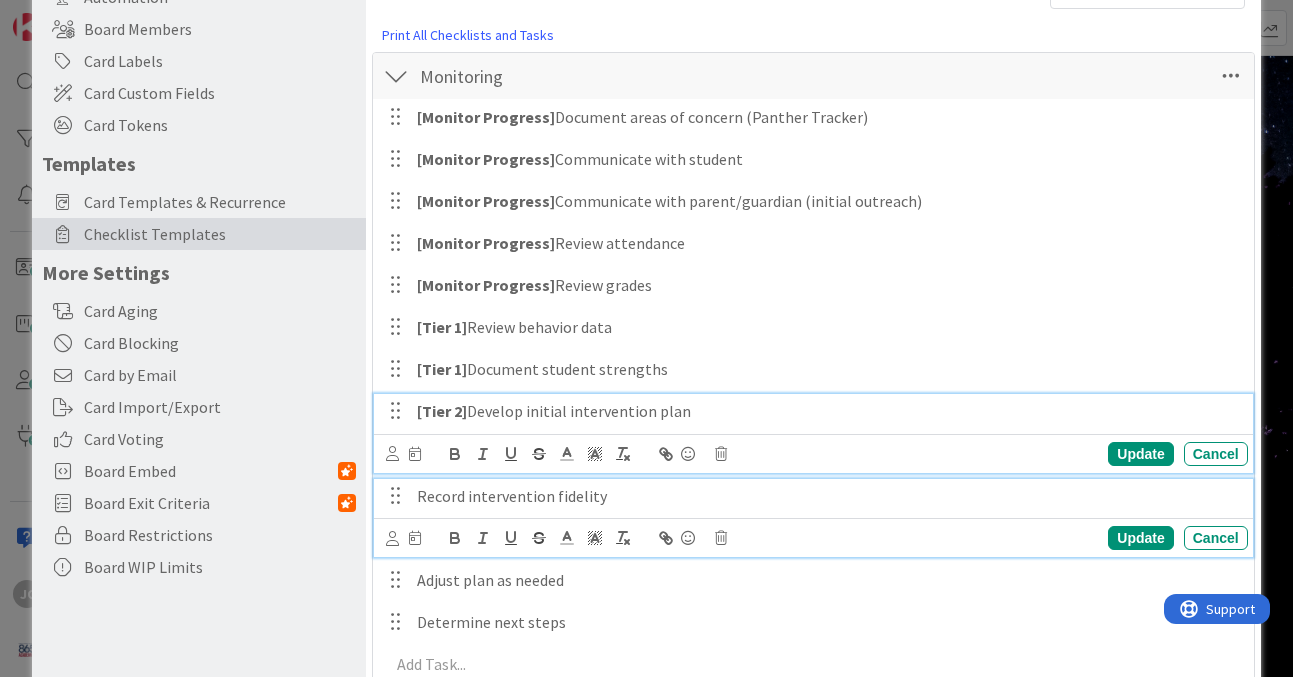 click on "Record intervention fidelity" at bounding box center (828, 496) 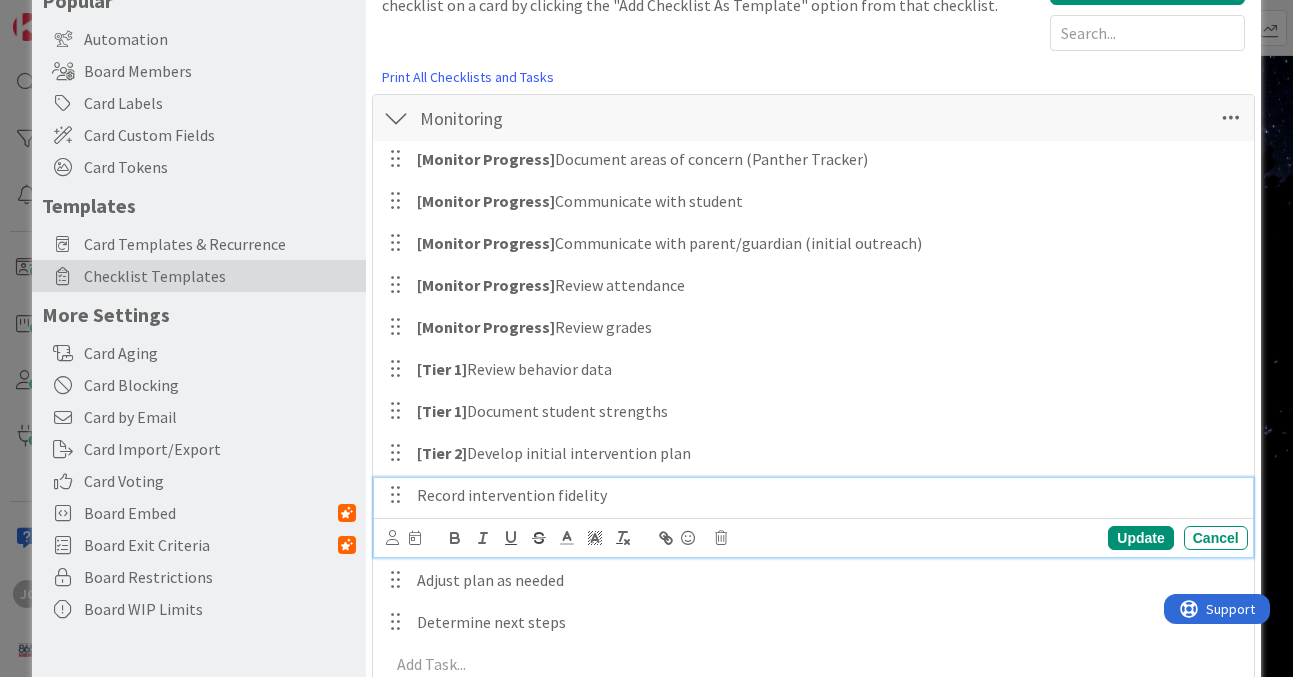 click on "Record intervention fidelity" at bounding box center (828, 495) 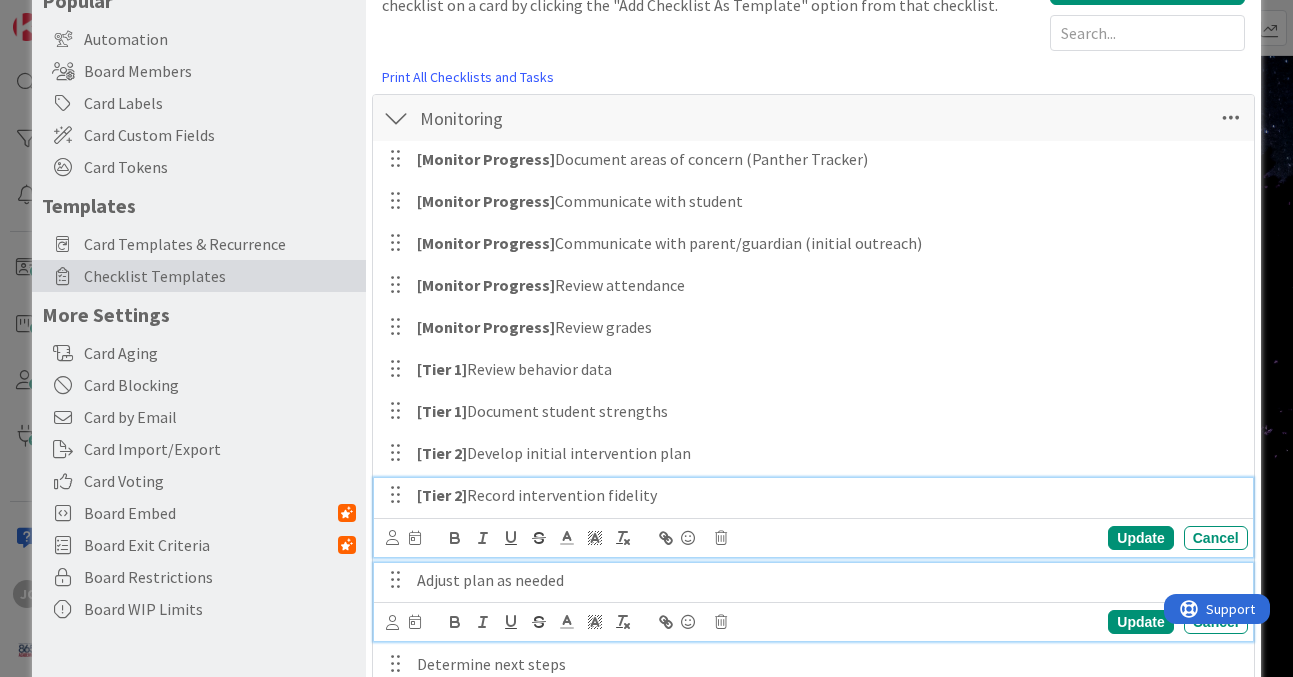 click on "Adjust plan as needed" at bounding box center [828, 580] 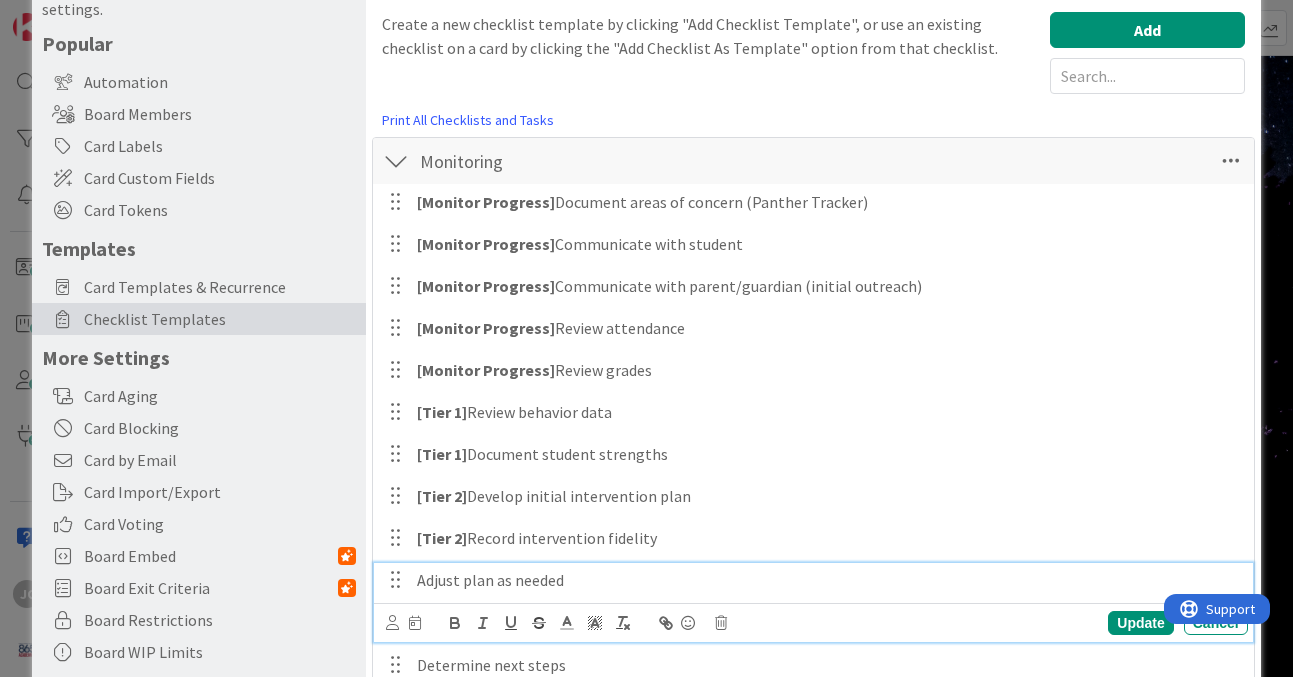 click on "Adjust plan as needed" at bounding box center [828, 580] 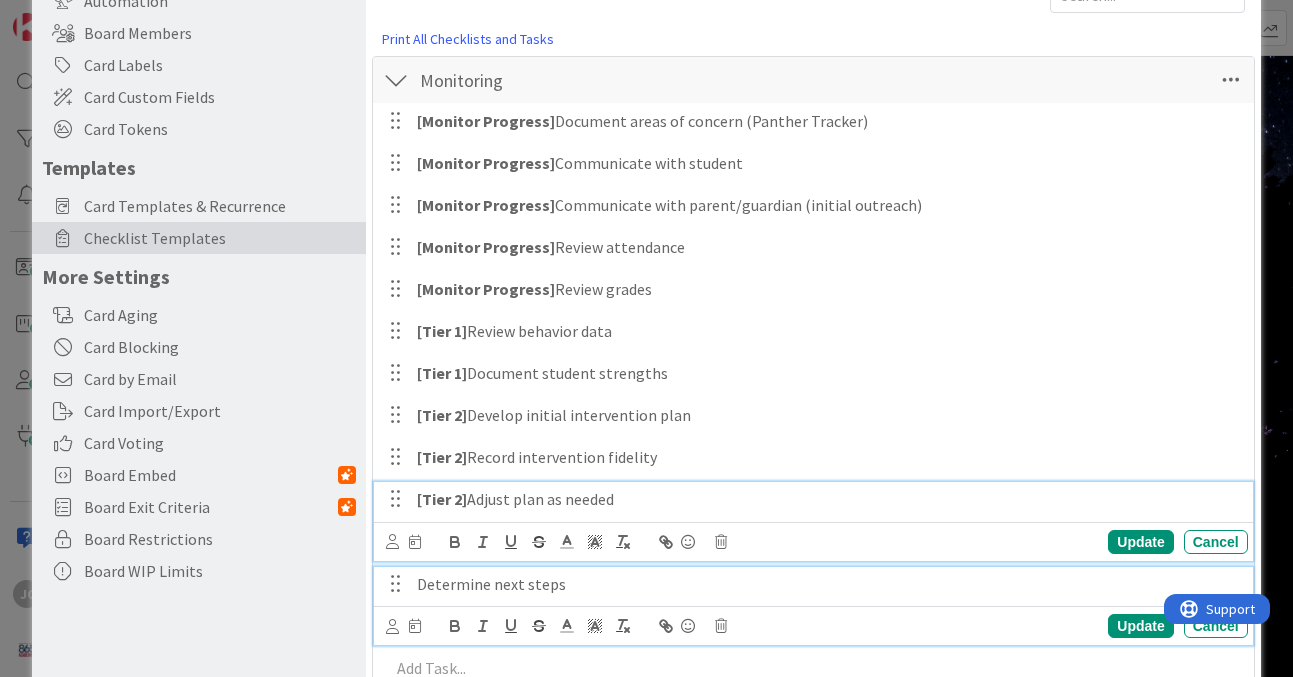 click on "Determine next steps" at bounding box center (828, 584) 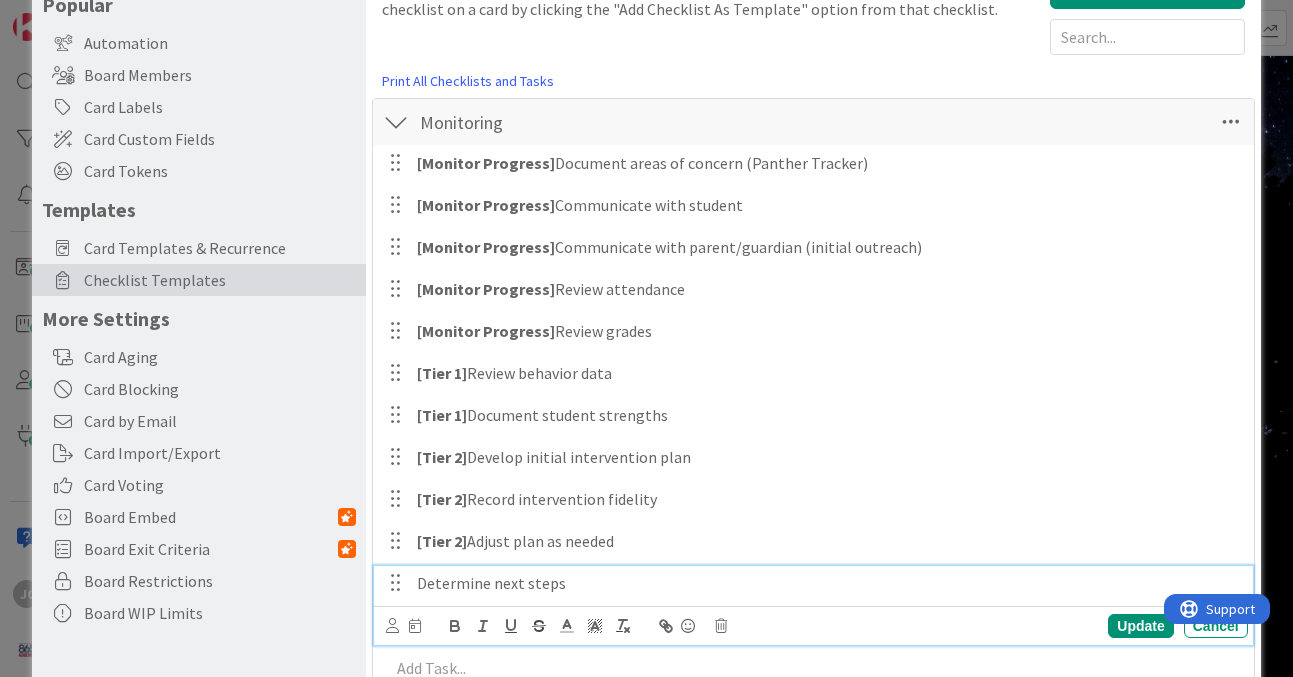 click on "Determine next steps" at bounding box center [828, 583] 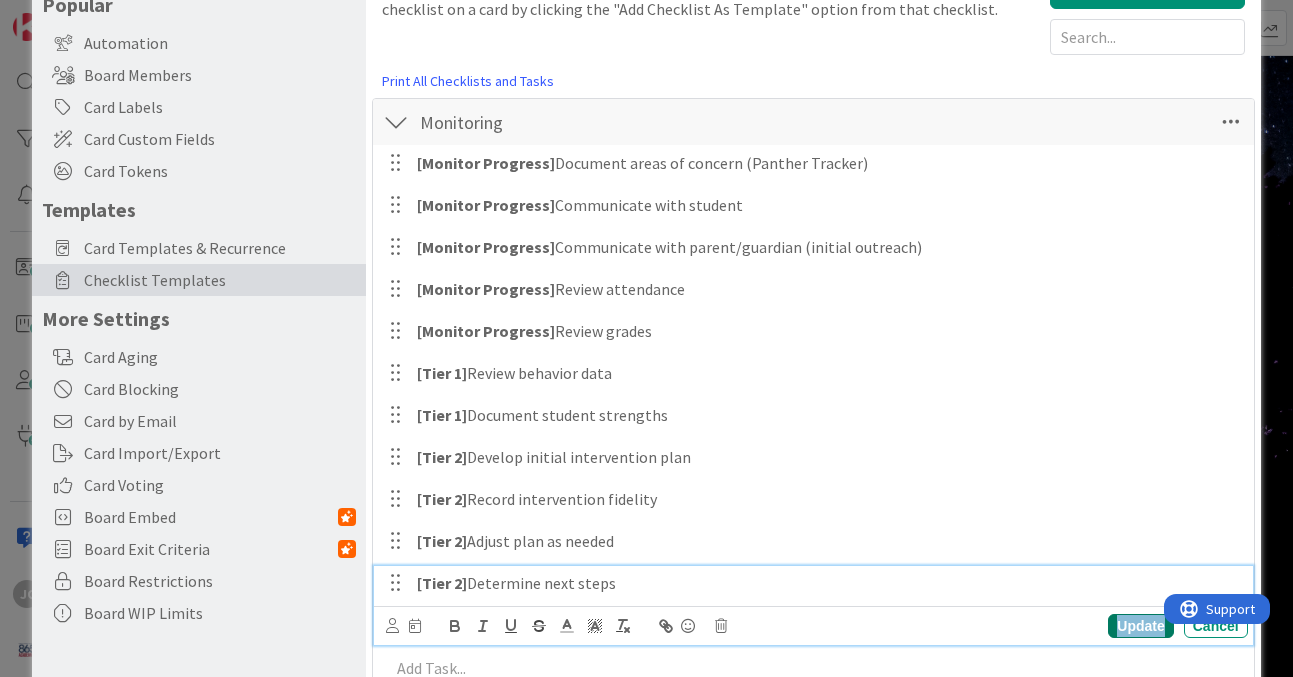 click on "Update" at bounding box center [1140, 626] 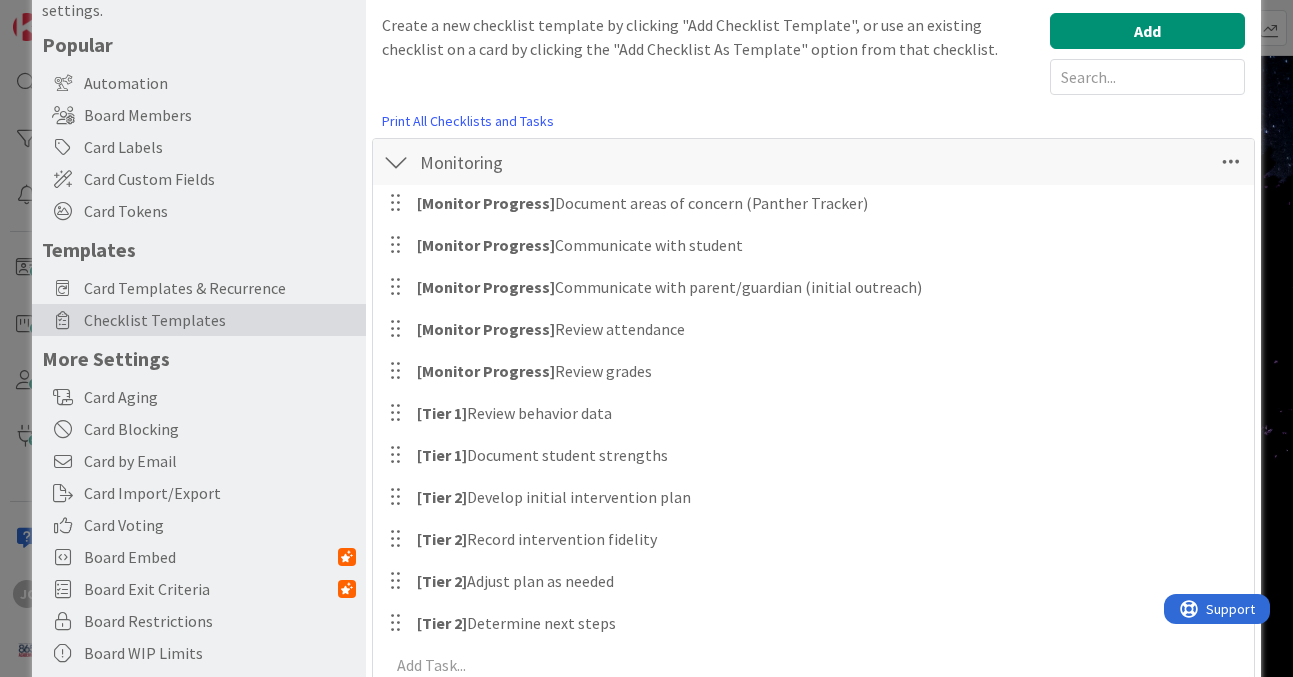 scroll, scrollTop: 16, scrollLeft: 0, axis: vertical 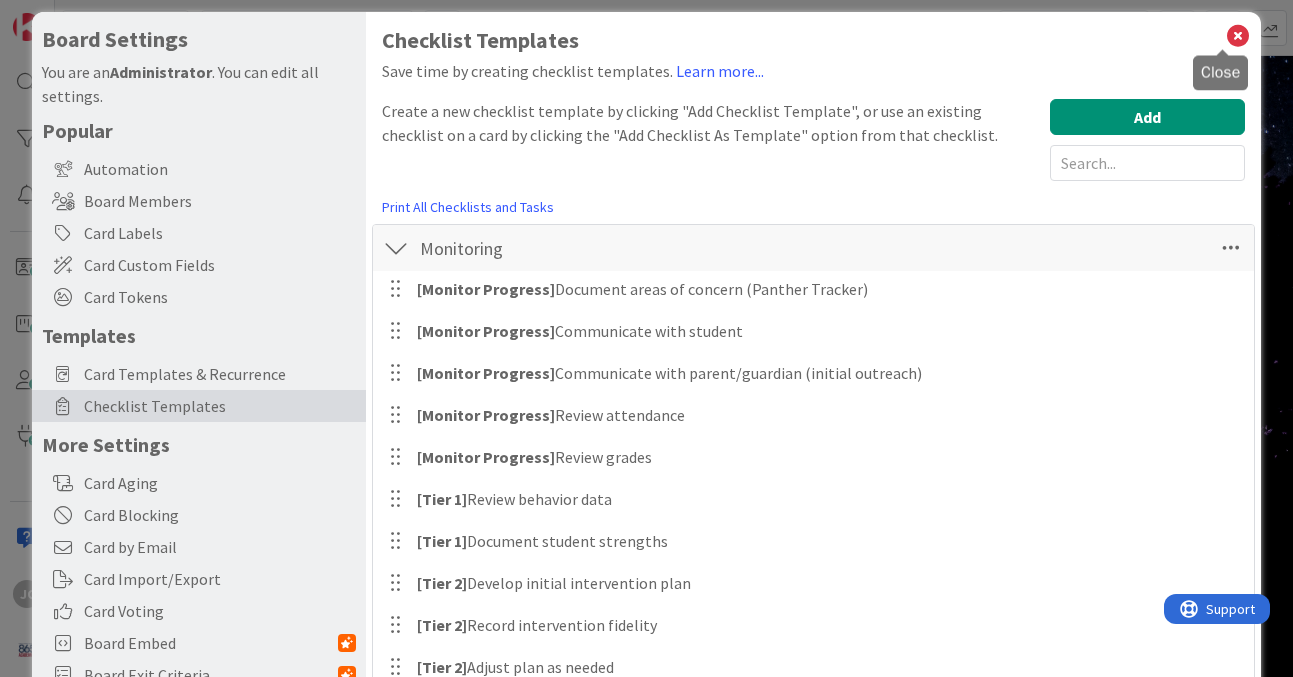 click at bounding box center [1238, 36] 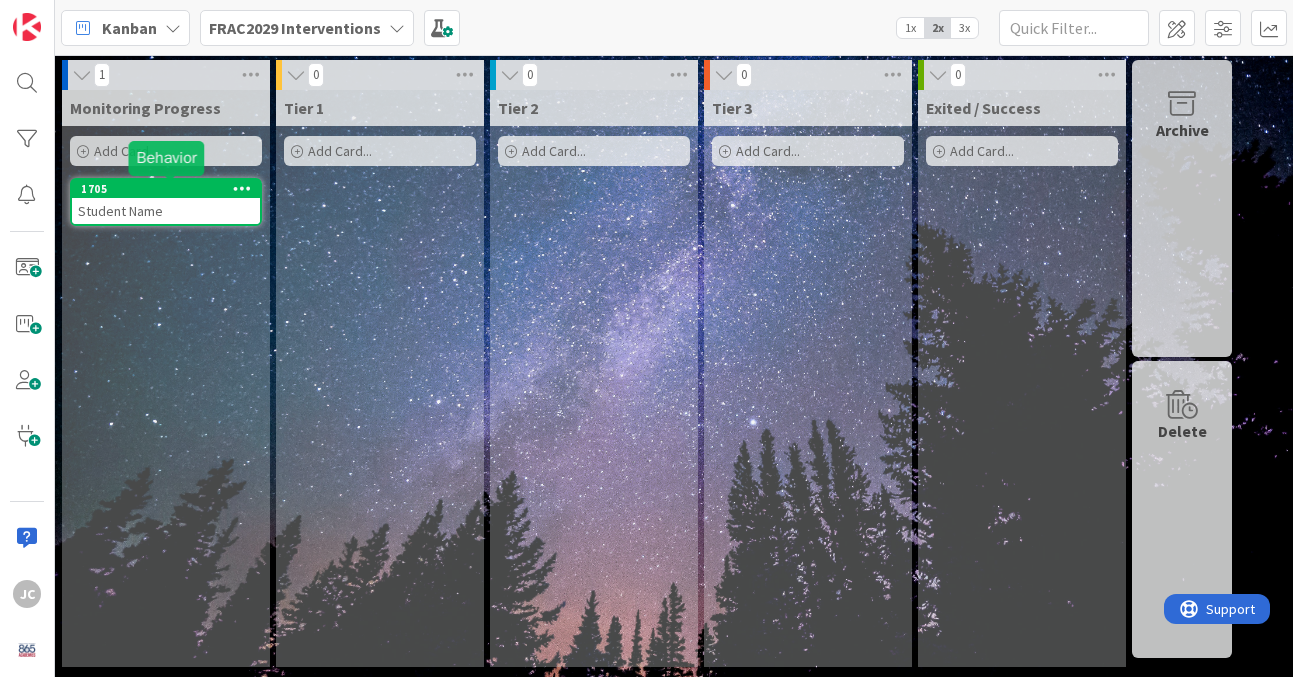 click on "1705" at bounding box center (170, 189) 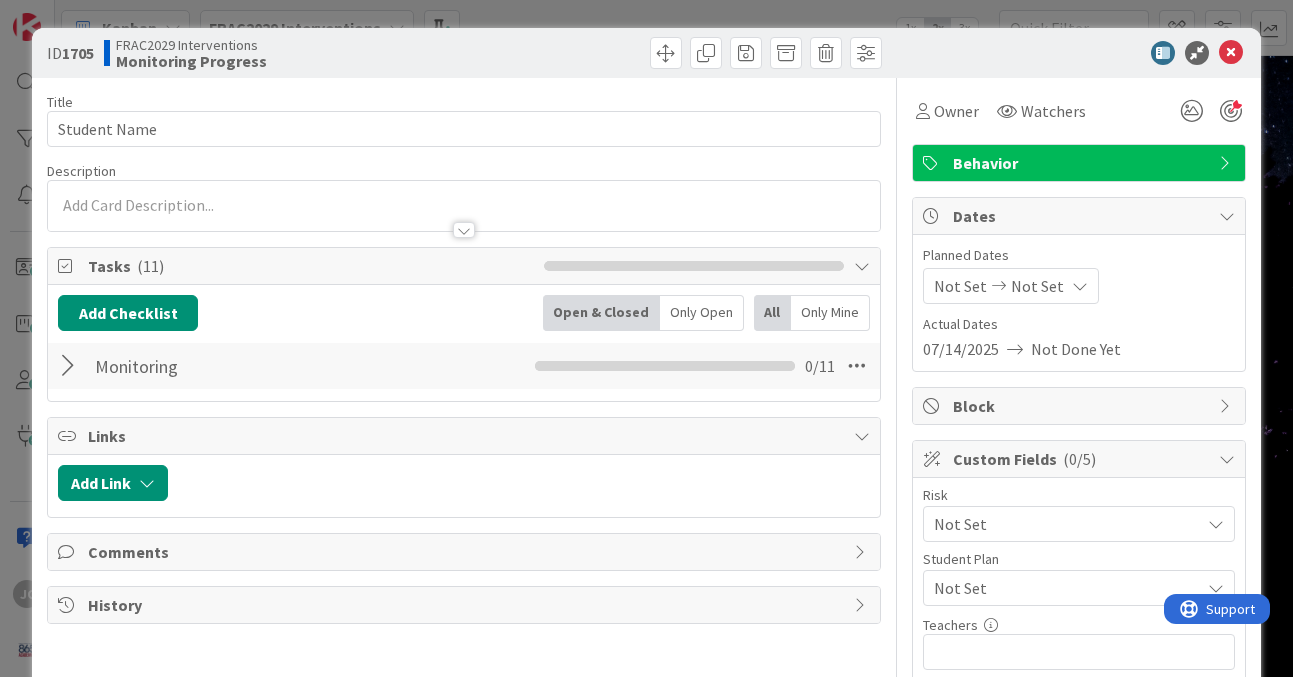 scroll, scrollTop: 0, scrollLeft: 0, axis: both 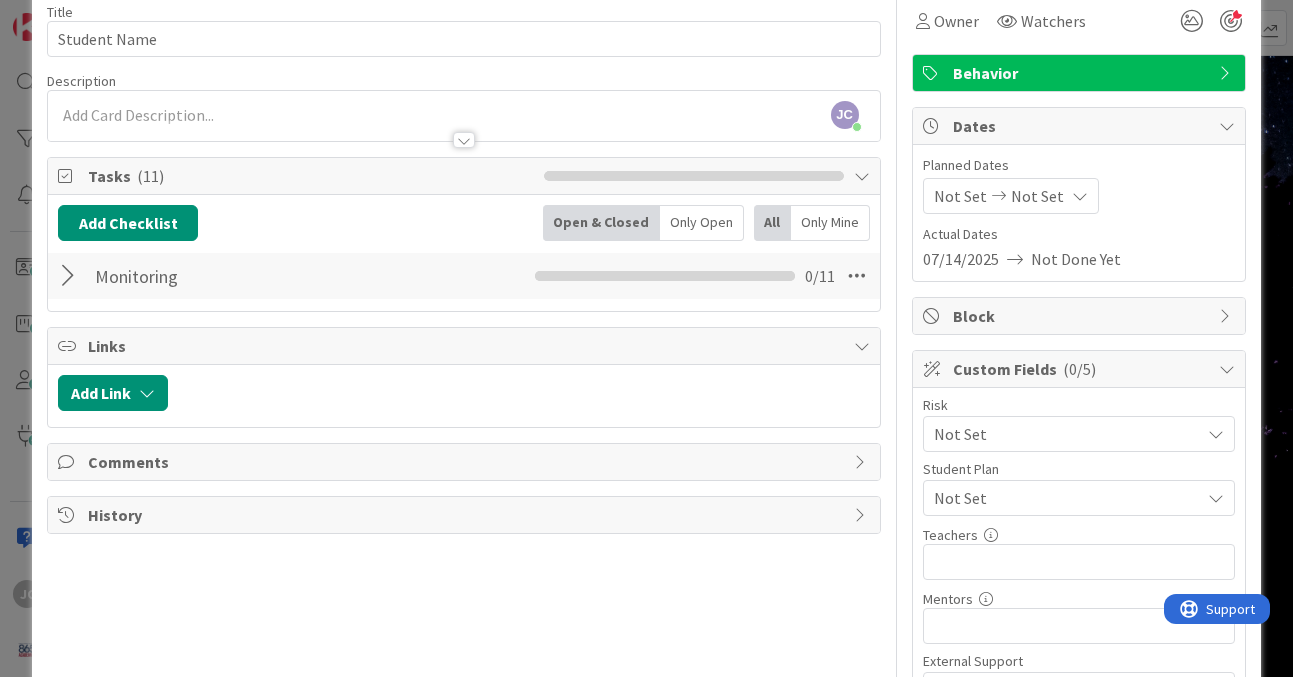 click at bounding box center [71, 276] 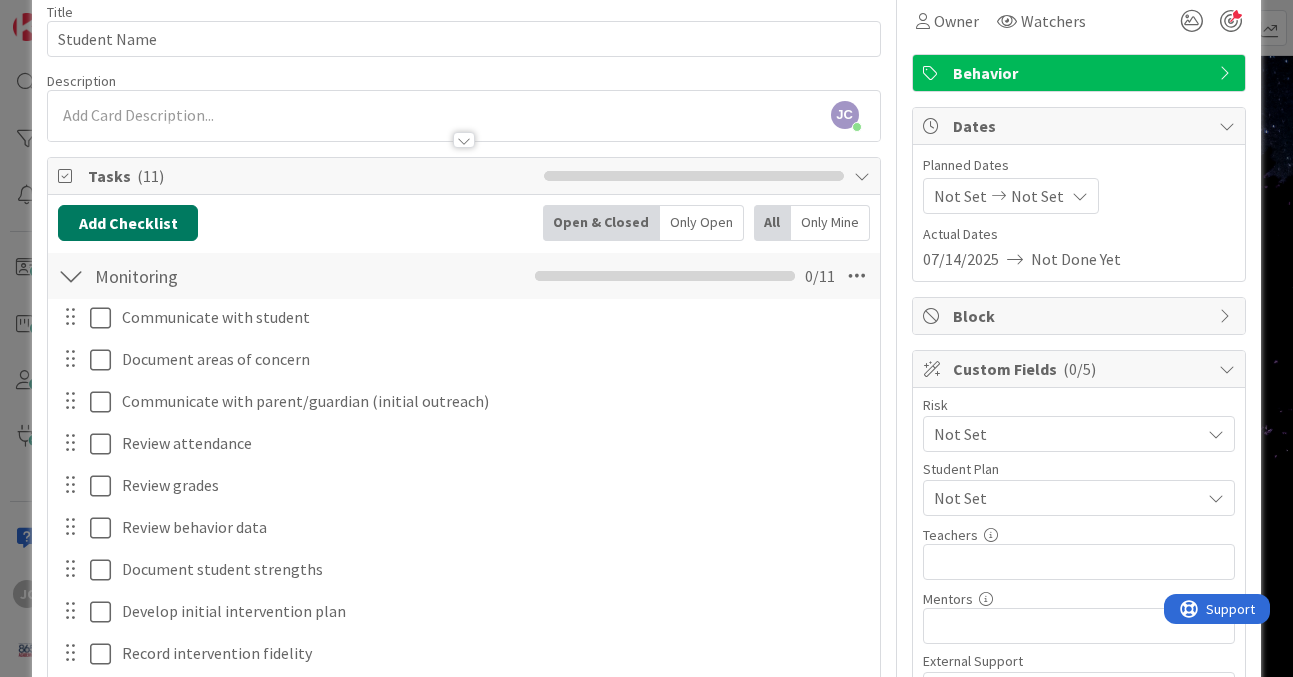 click on "Add Checklist" at bounding box center [128, 223] 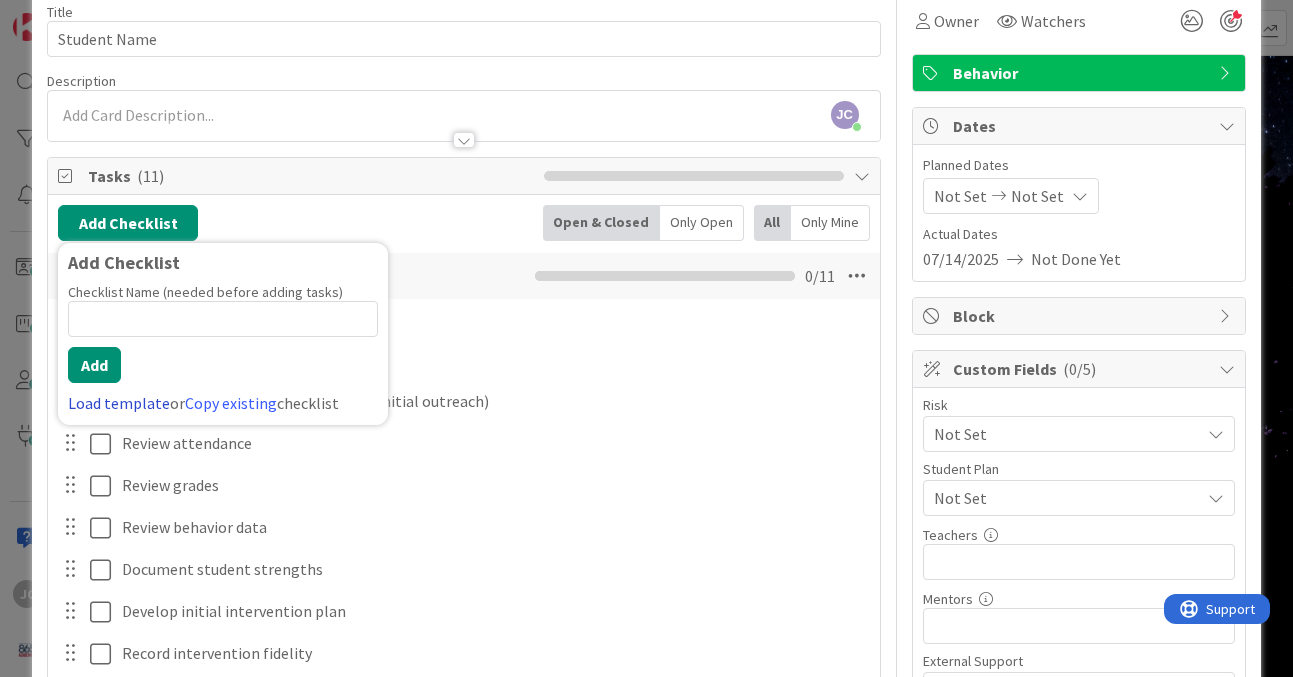 click on "Load template" at bounding box center (119, 403) 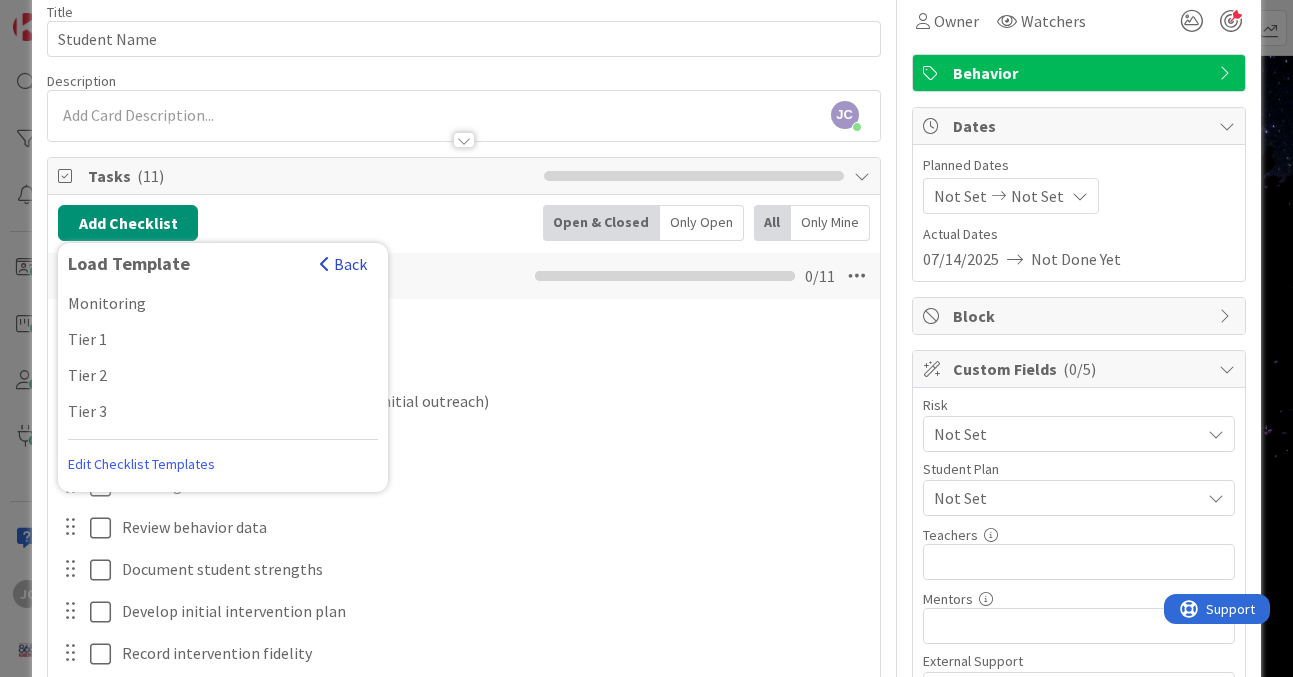 click on "Back" at bounding box center (343, 264) 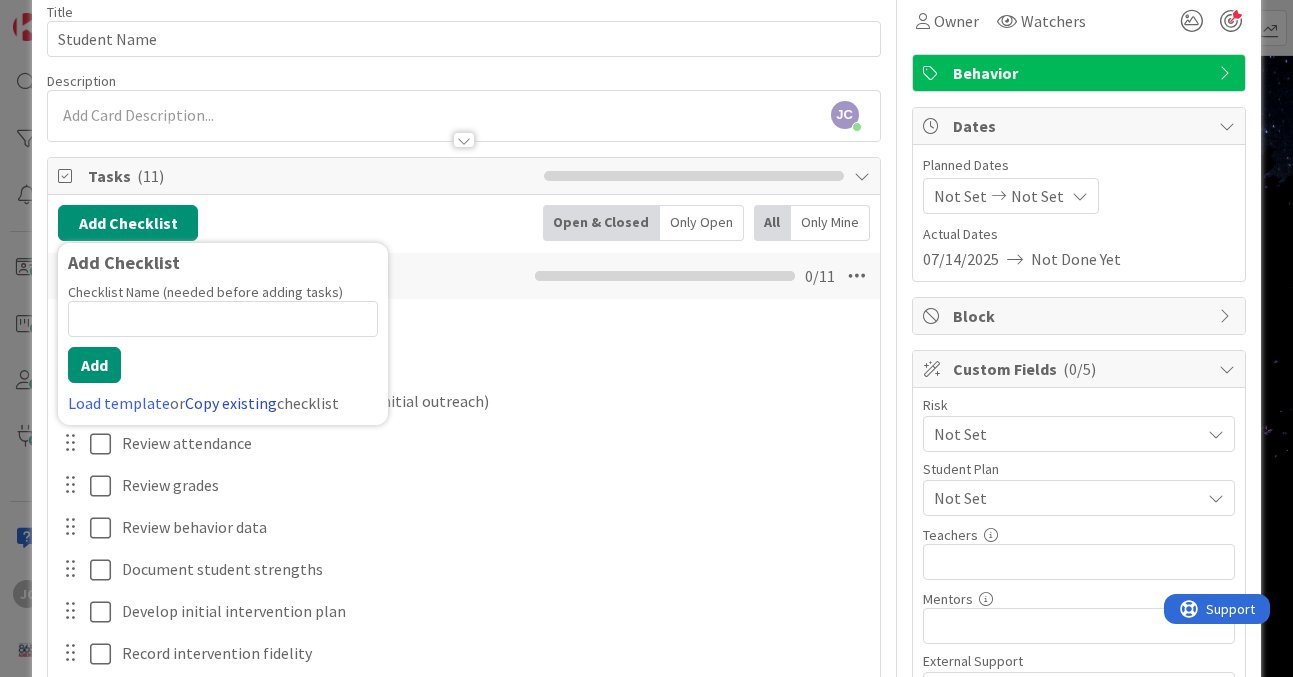 click on "Copy existing" at bounding box center [231, 403] 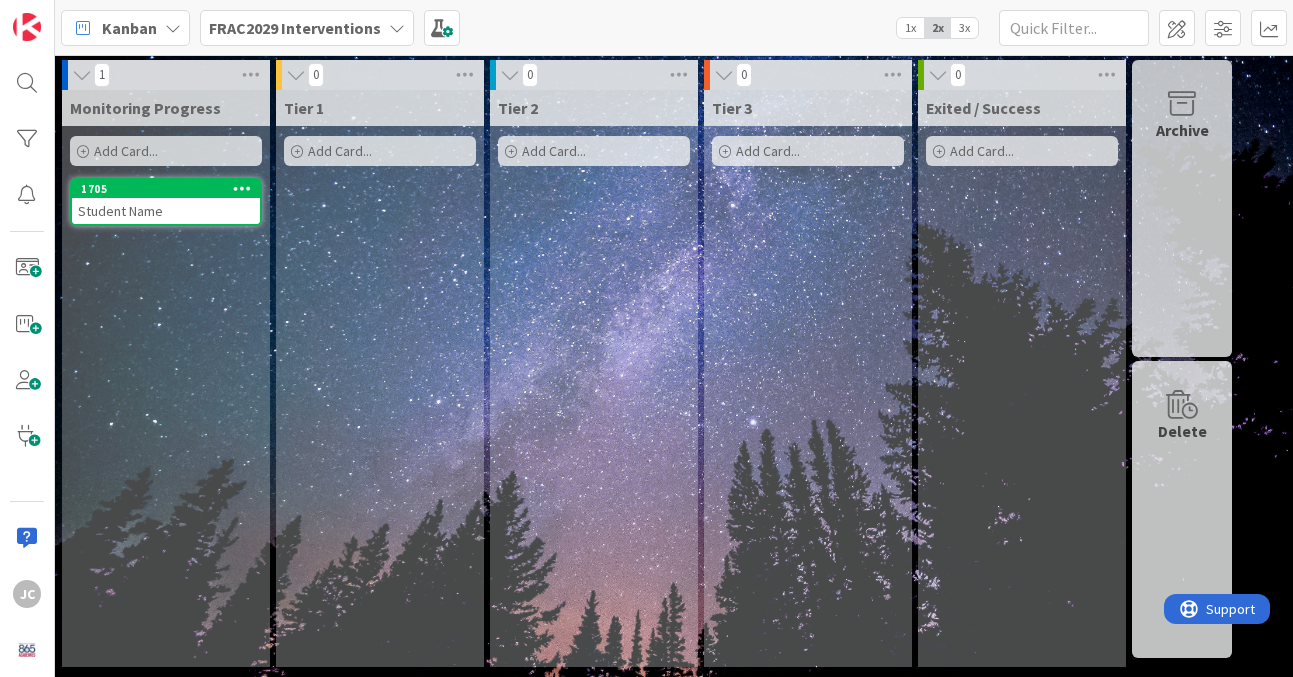 scroll, scrollTop: 0, scrollLeft: 0, axis: both 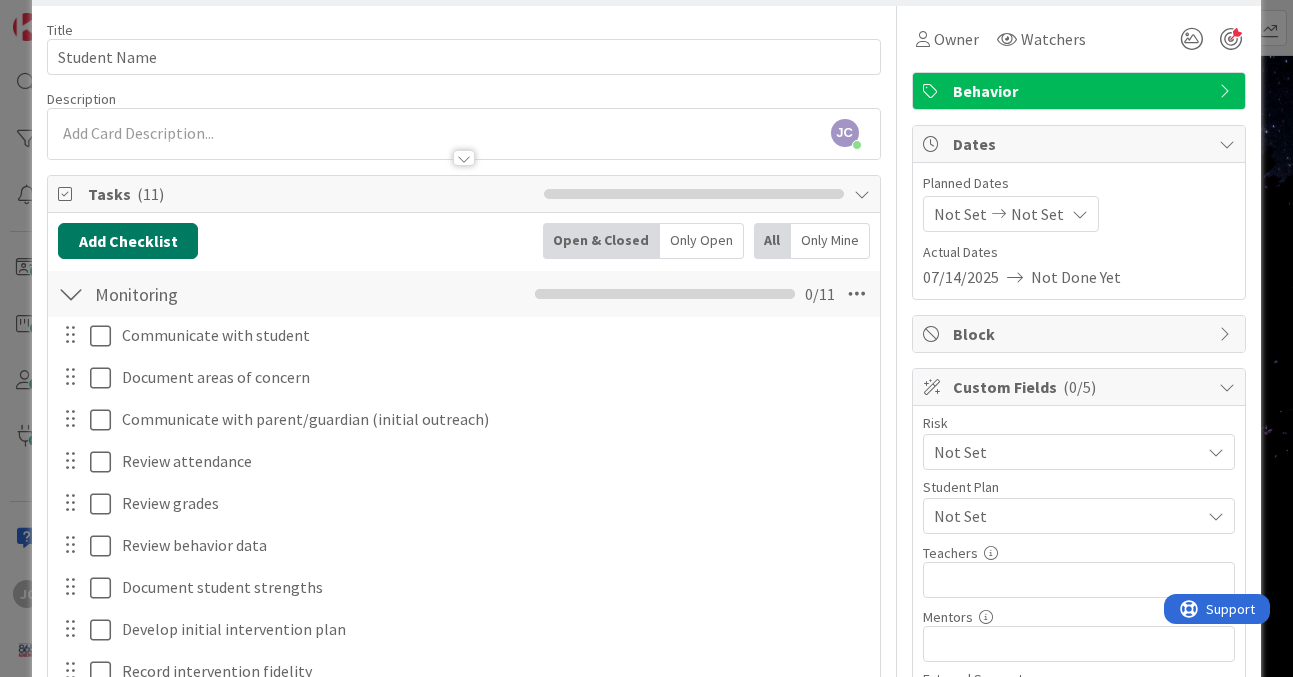 click on "Add Checklist" at bounding box center [128, 241] 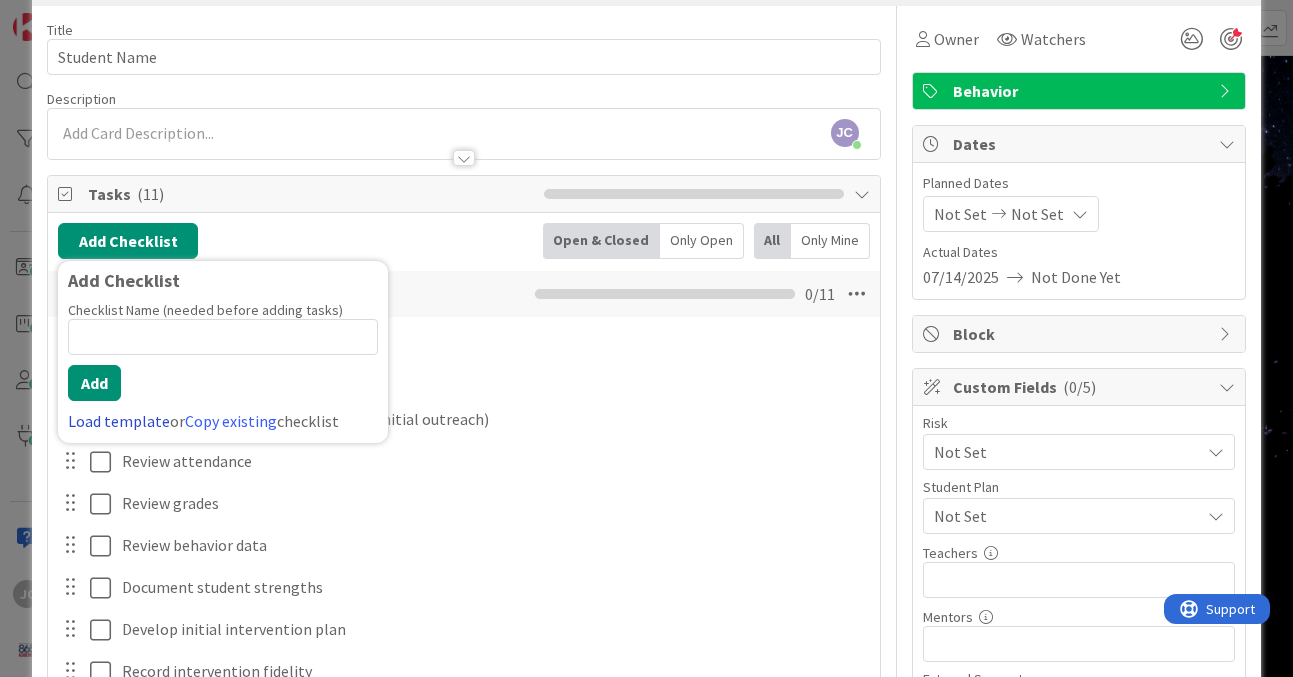 click on "Load template" at bounding box center [119, 421] 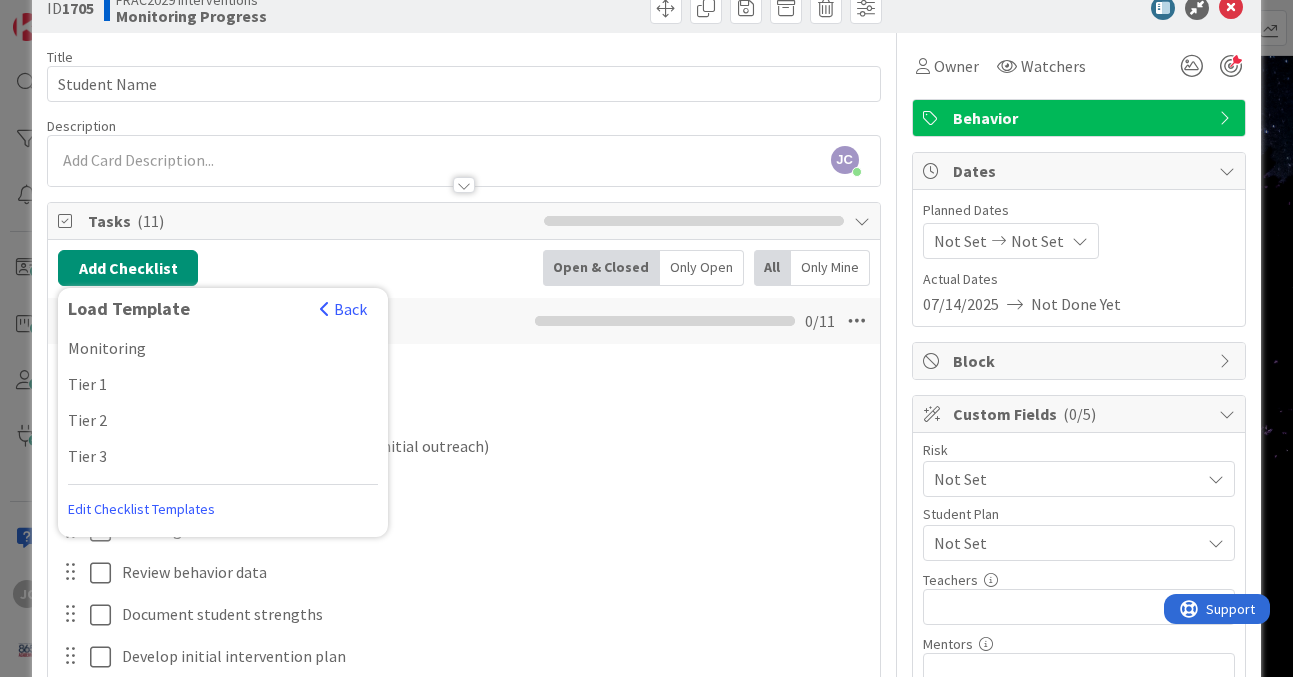 scroll, scrollTop: 0, scrollLeft: 0, axis: both 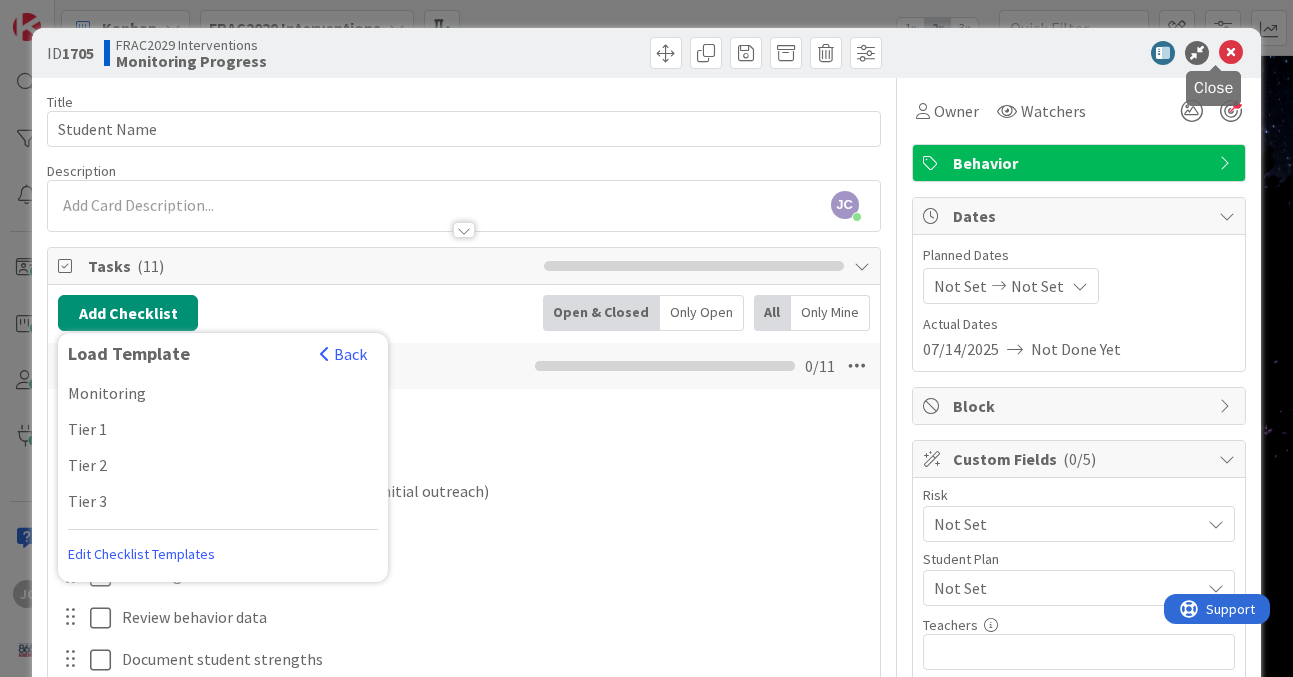 click at bounding box center [1231, 53] 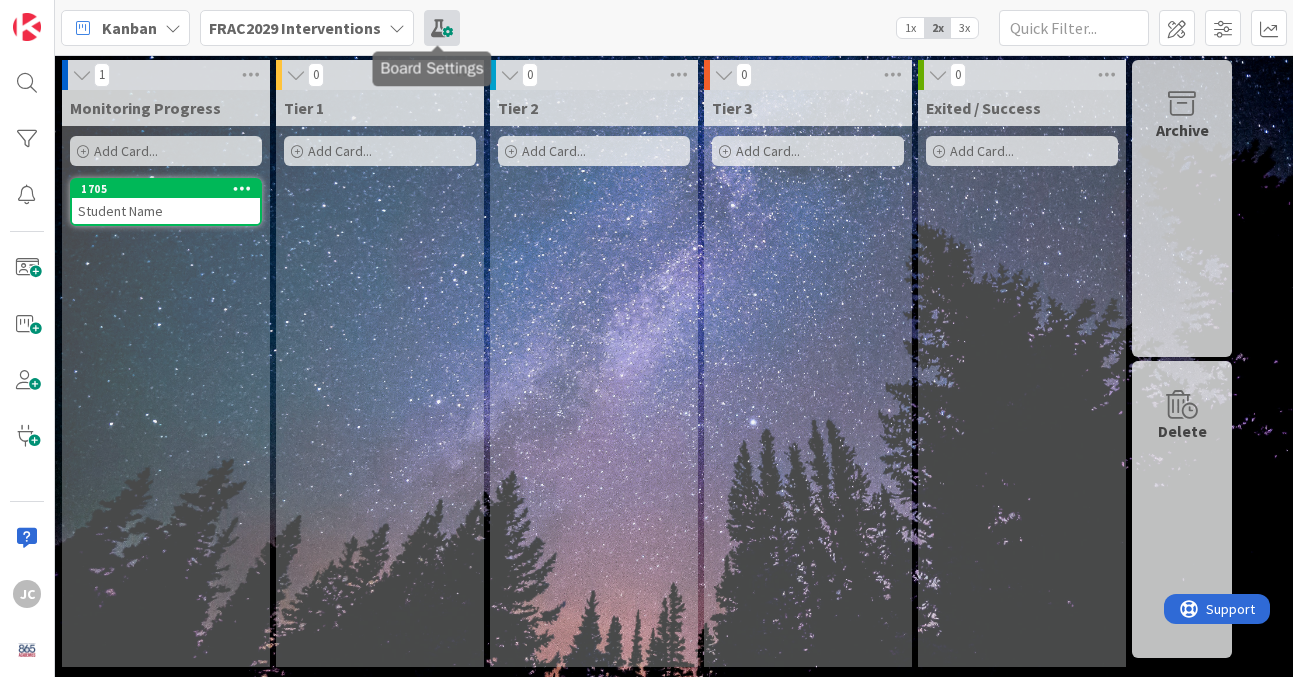 click at bounding box center [442, 28] 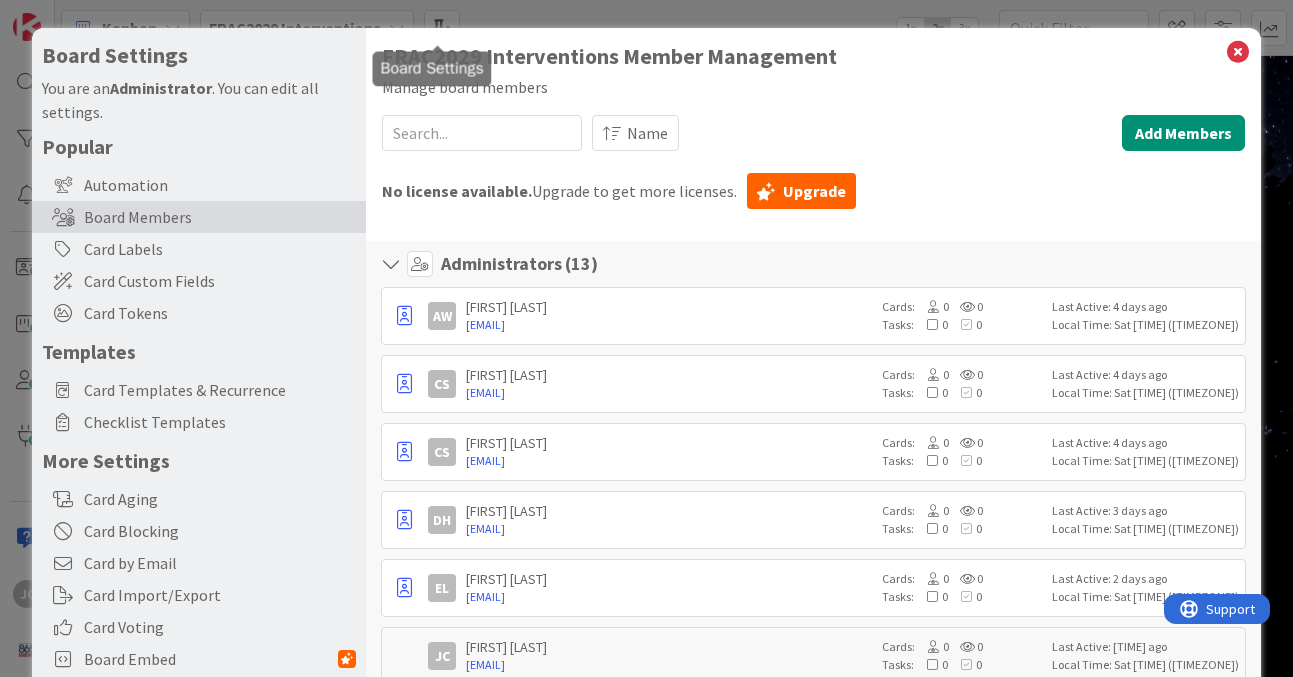 scroll, scrollTop: 0, scrollLeft: 0, axis: both 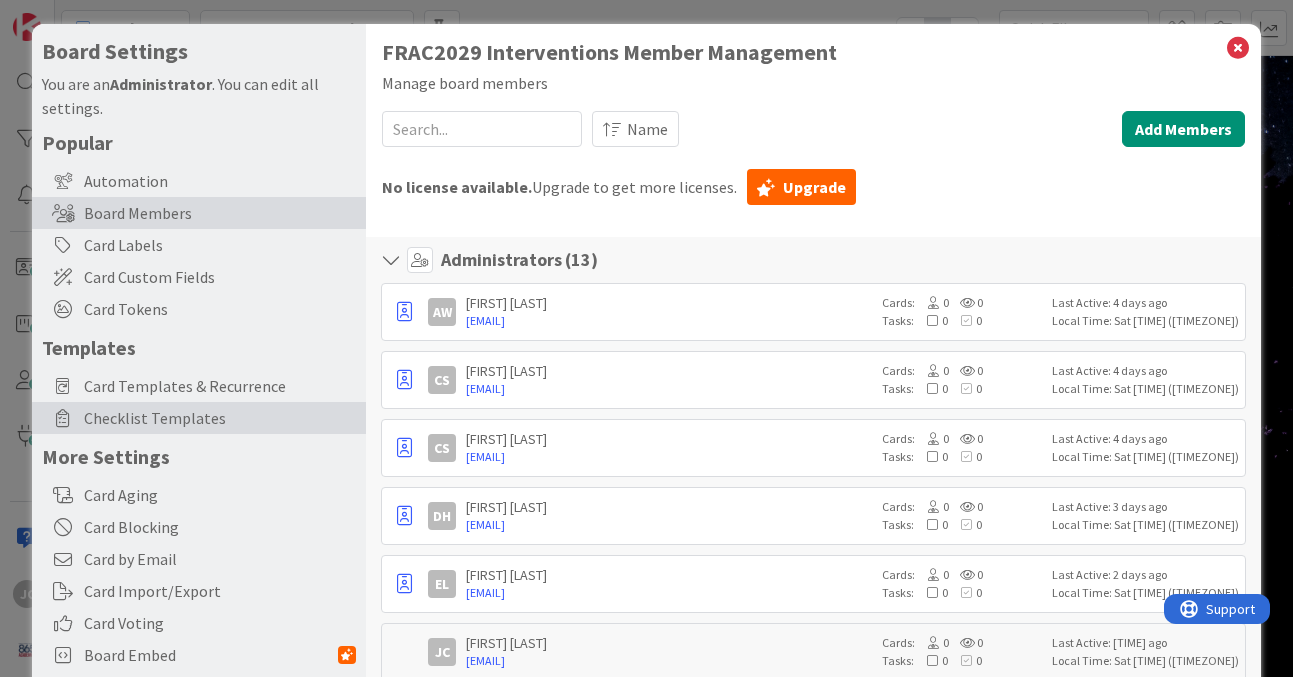 click on "Checklist Templates" at bounding box center (220, 418) 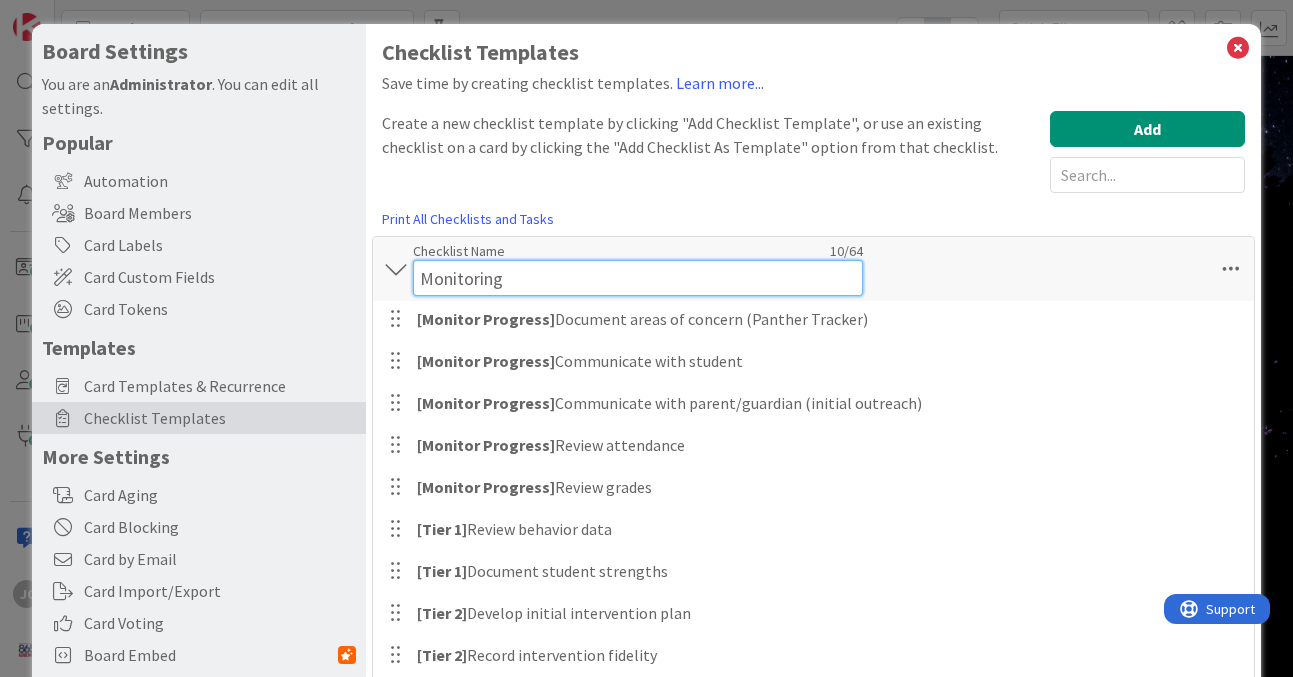 click on "Monitoring" at bounding box center (638, 278) 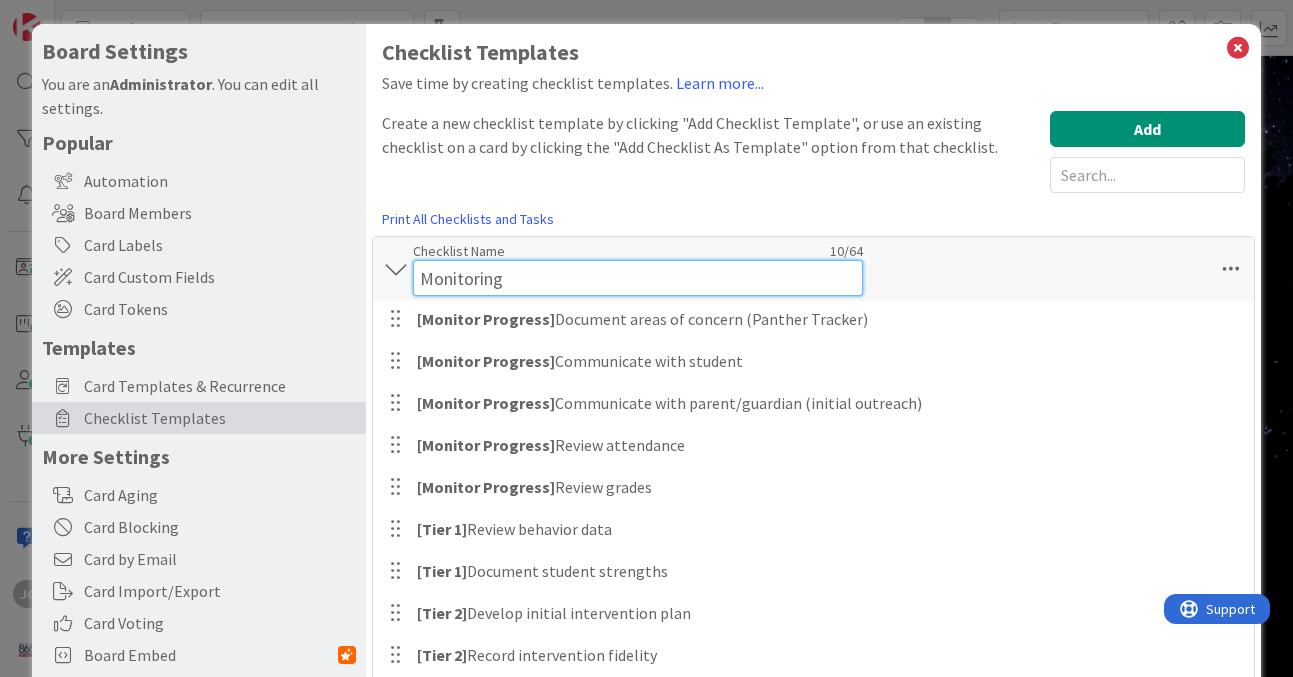 click on "Monitoring" at bounding box center (638, 278) 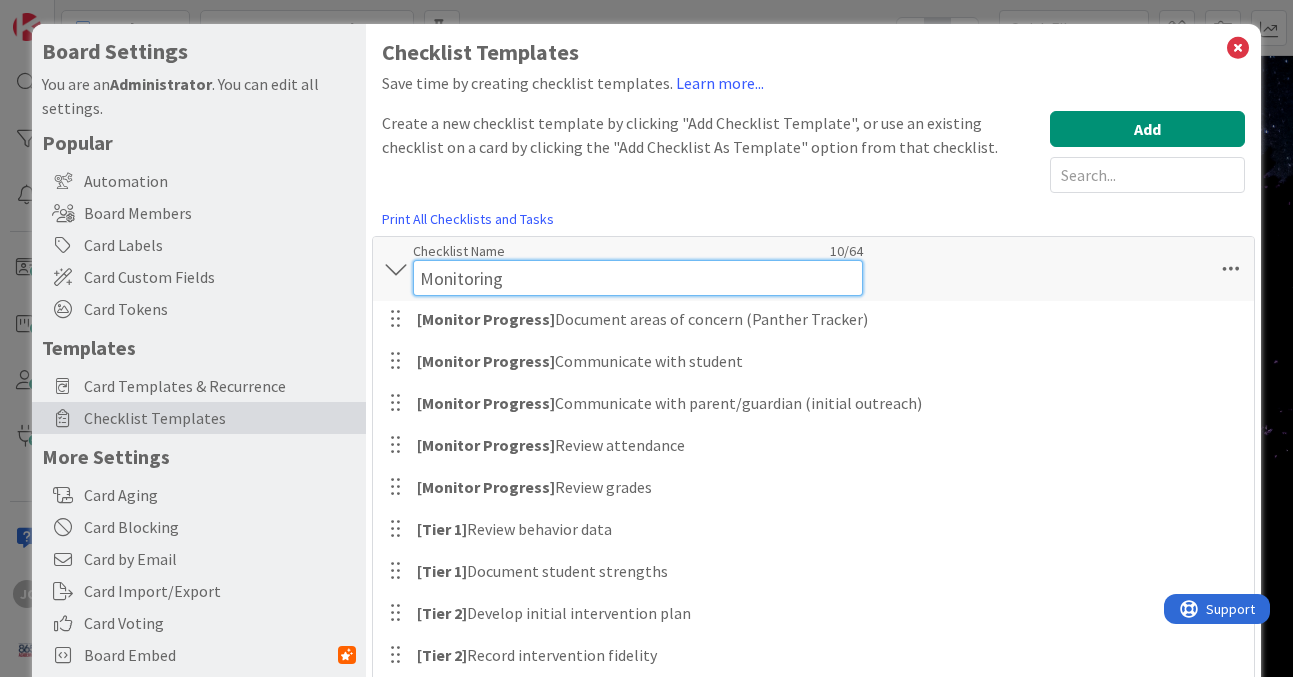 click on "Monitoring" at bounding box center [638, 278] 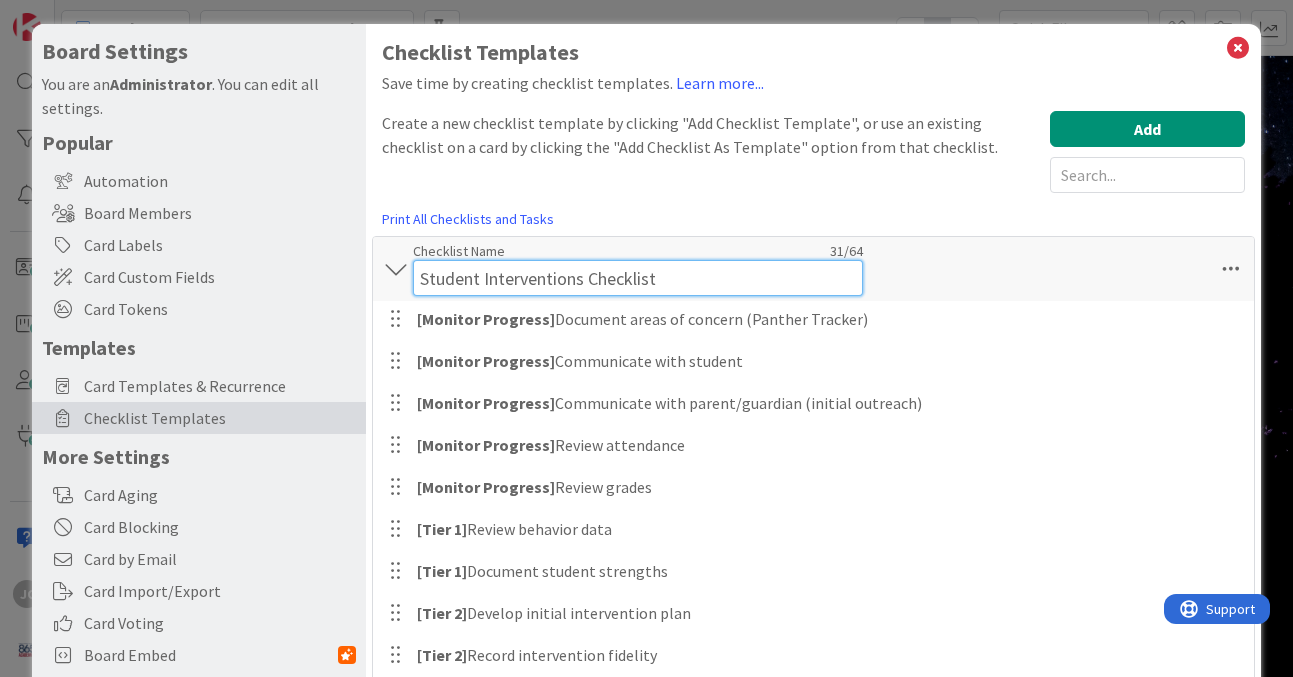 type on "Student Interventions Checklist" 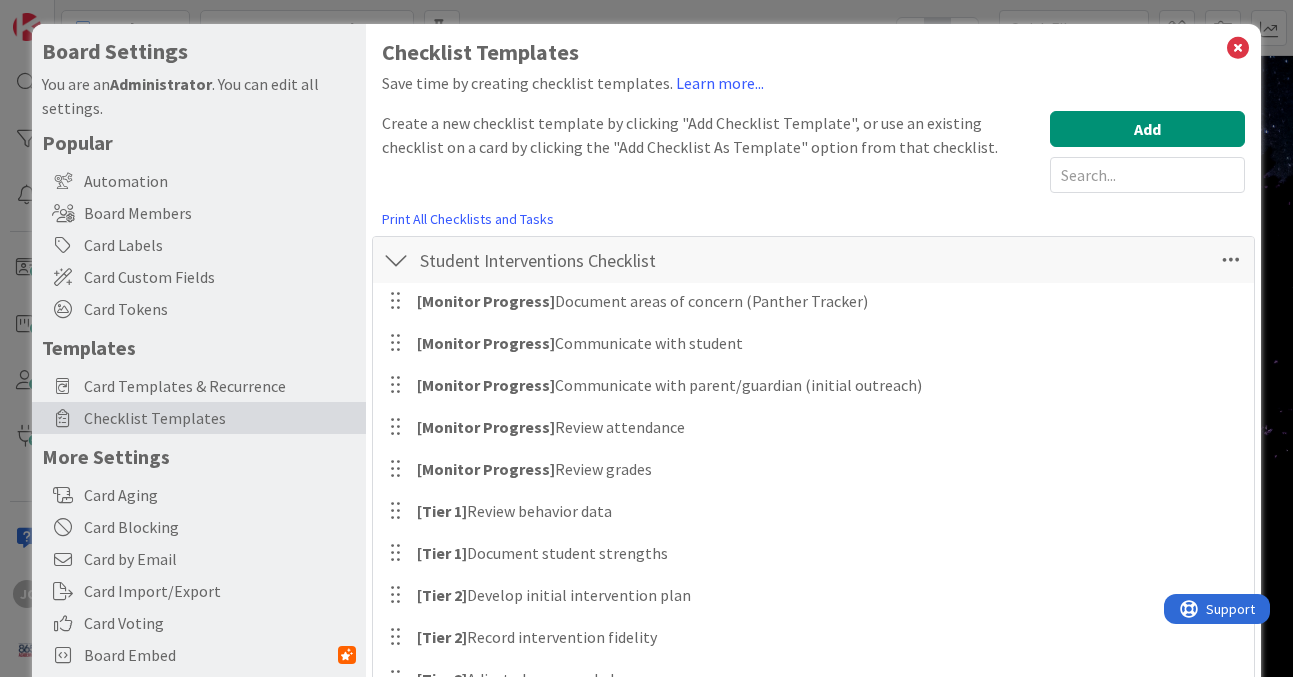 click on "Save time by creating checklist templates.   Learn more..." at bounding box center [813, 83] 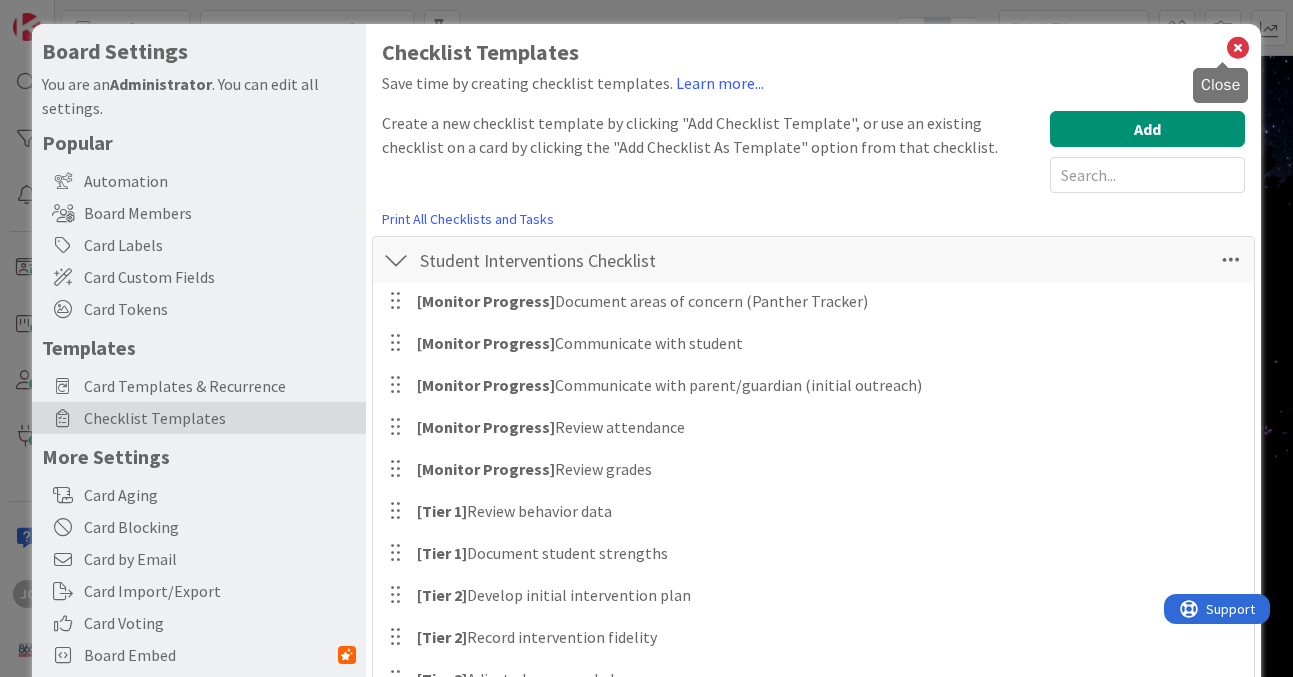 click at bounding box center (1238, 48) 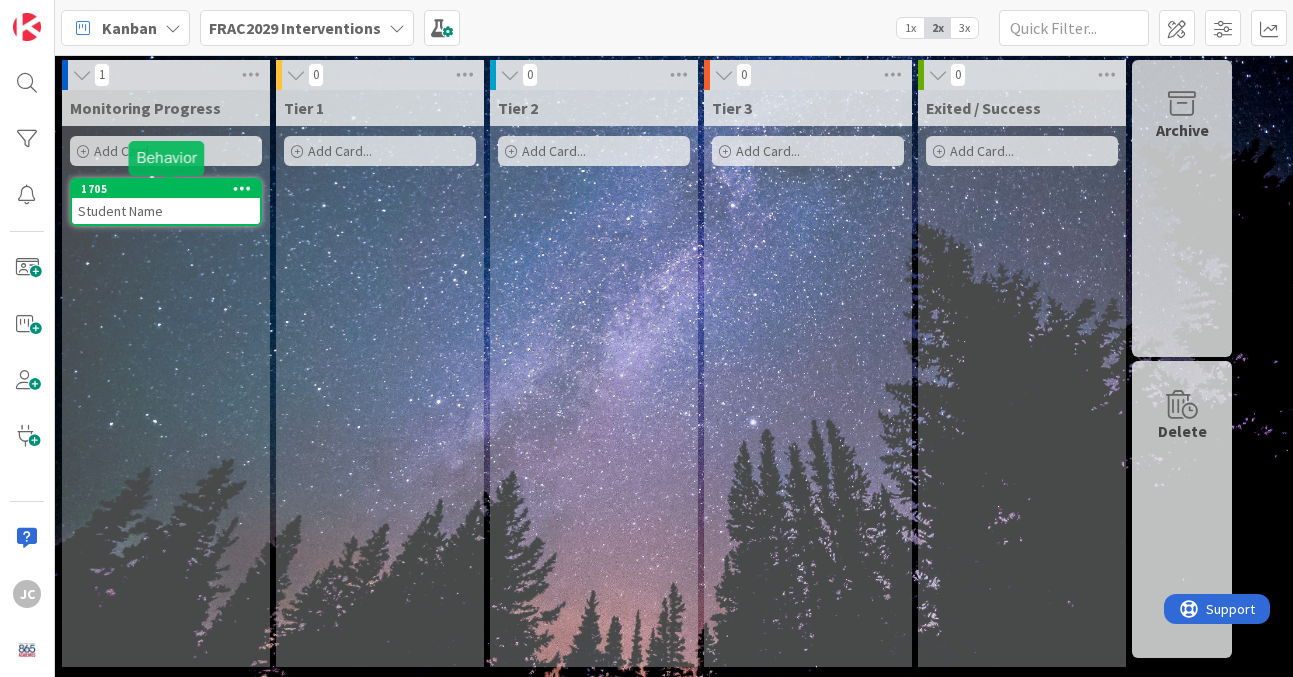click on "1705" at bounding box center (170, 189) 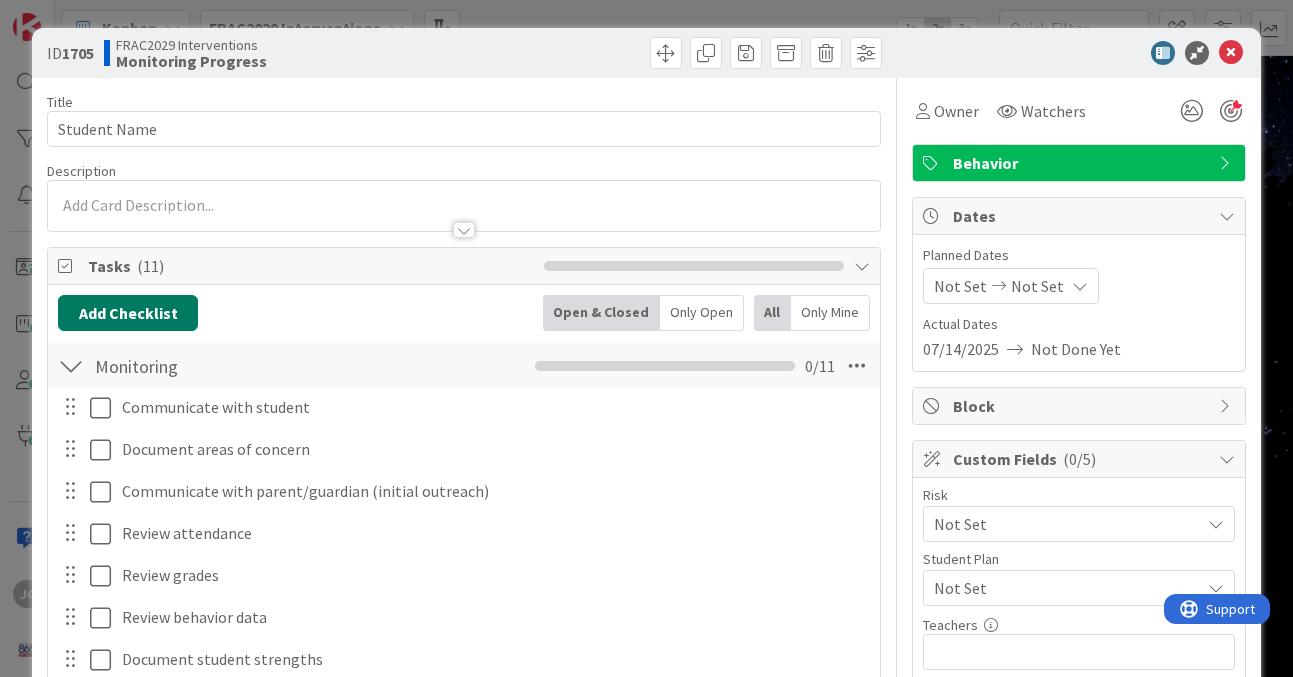 click on "Add Checklist" at bounding box center [128, 313] 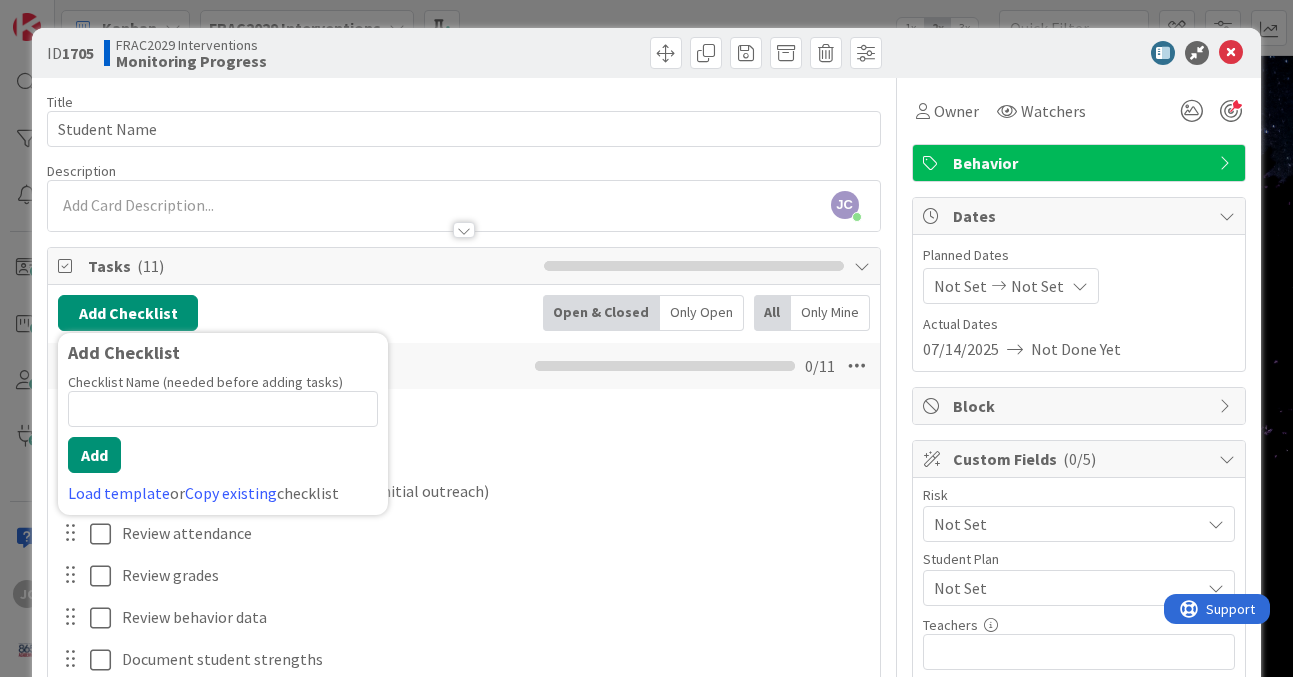 click at bounding box center [223, 409] 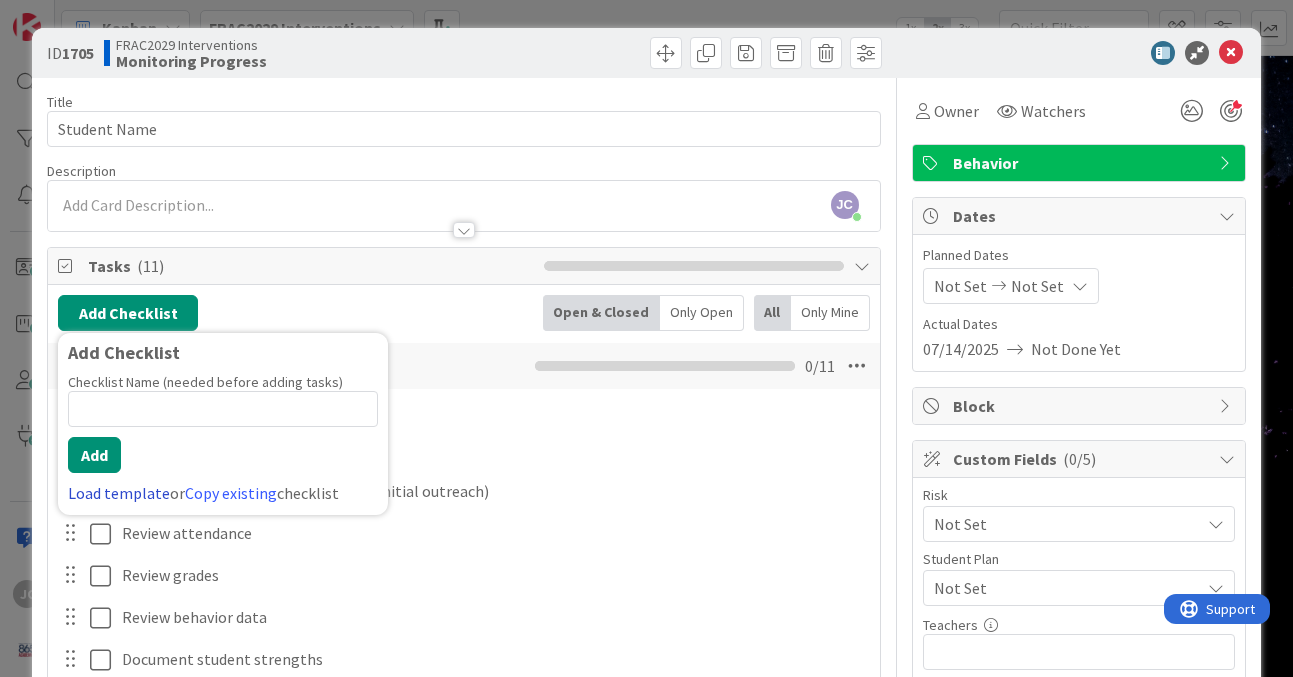 click on "Load template" at bounding box center (119, 493) 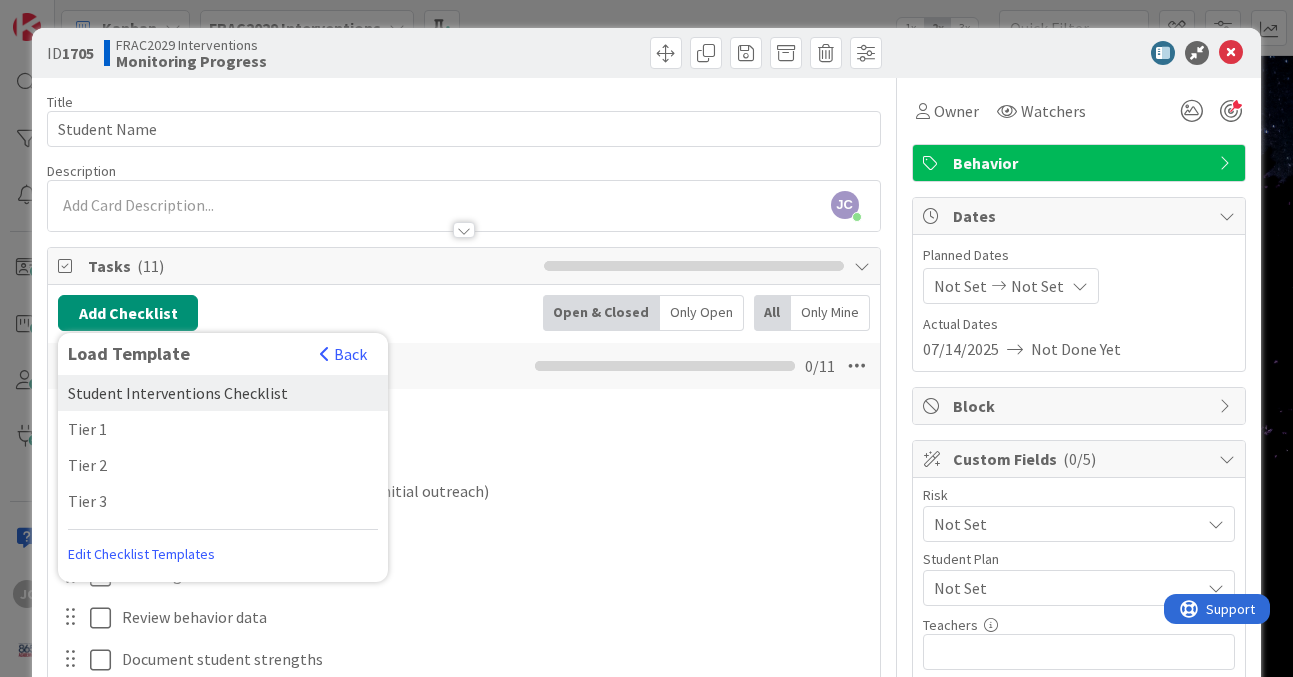 click on "Student Interventions Checklist" at bounding box center [223, 393] 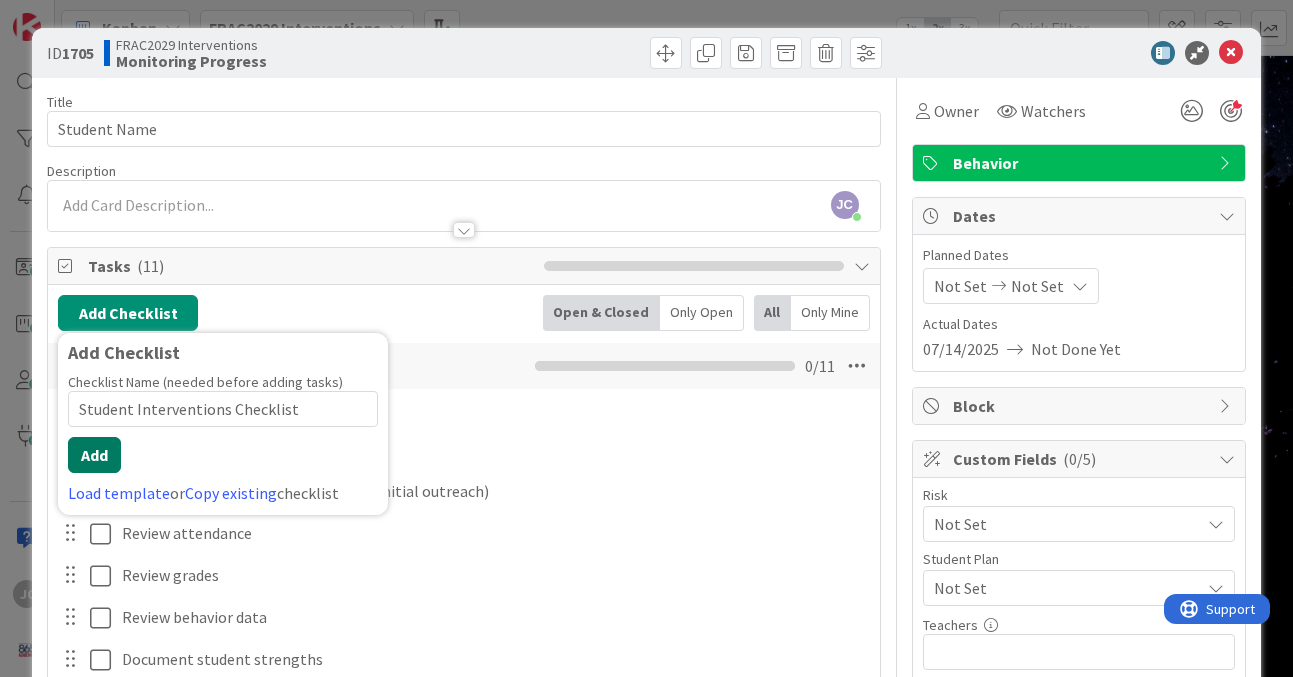 click on "Add" at bounding box center (94, 455) 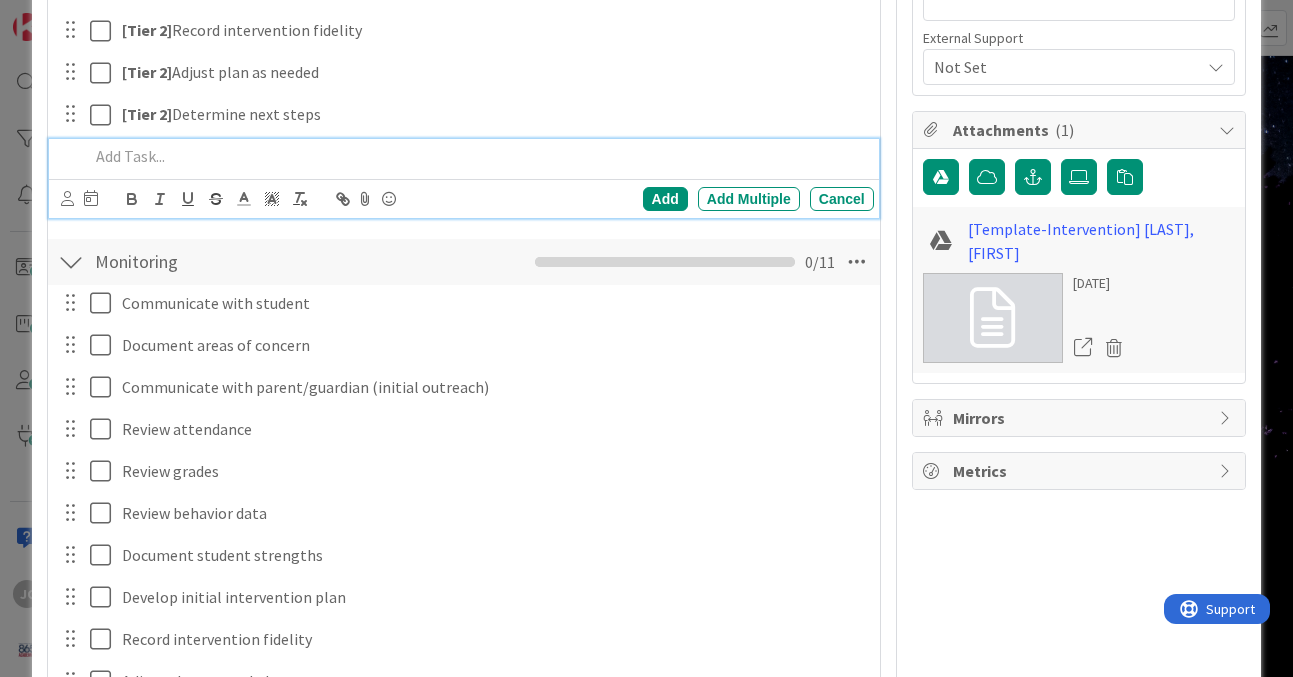 scroll, scrollTop: 707, scrollLeft: 0, axis: vertical 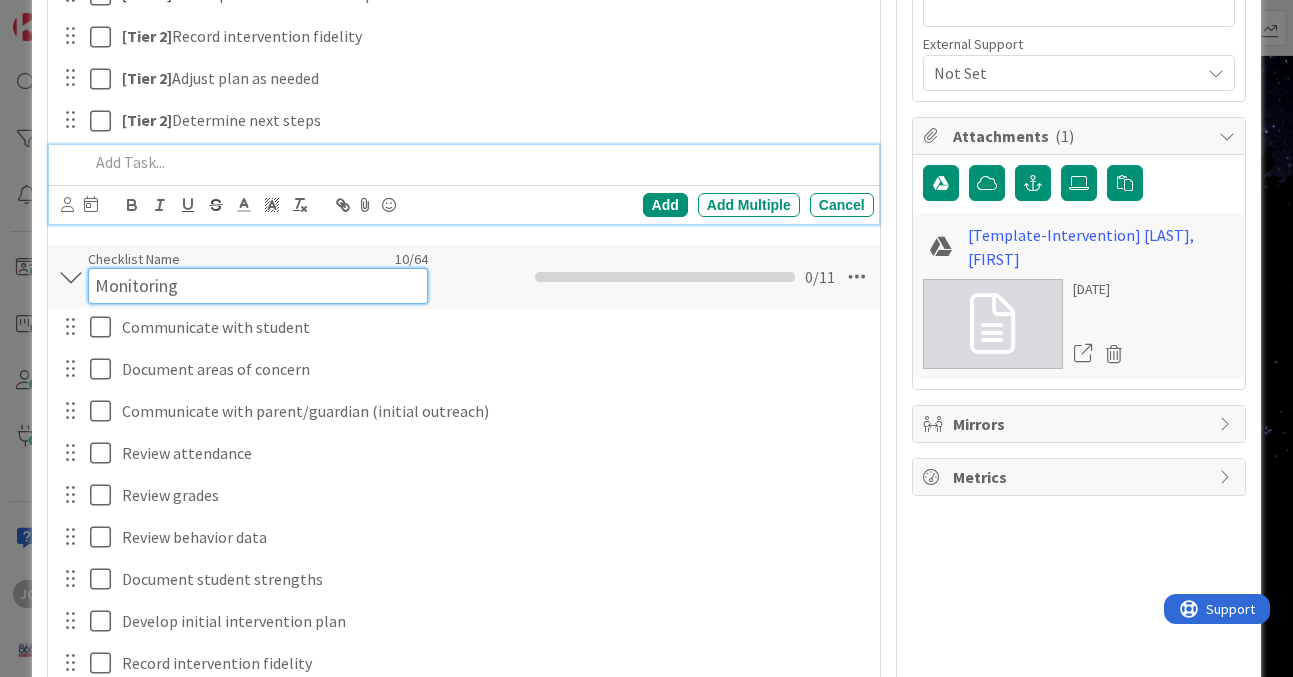 click on "Monitoring" at bounding box center [257, 286] 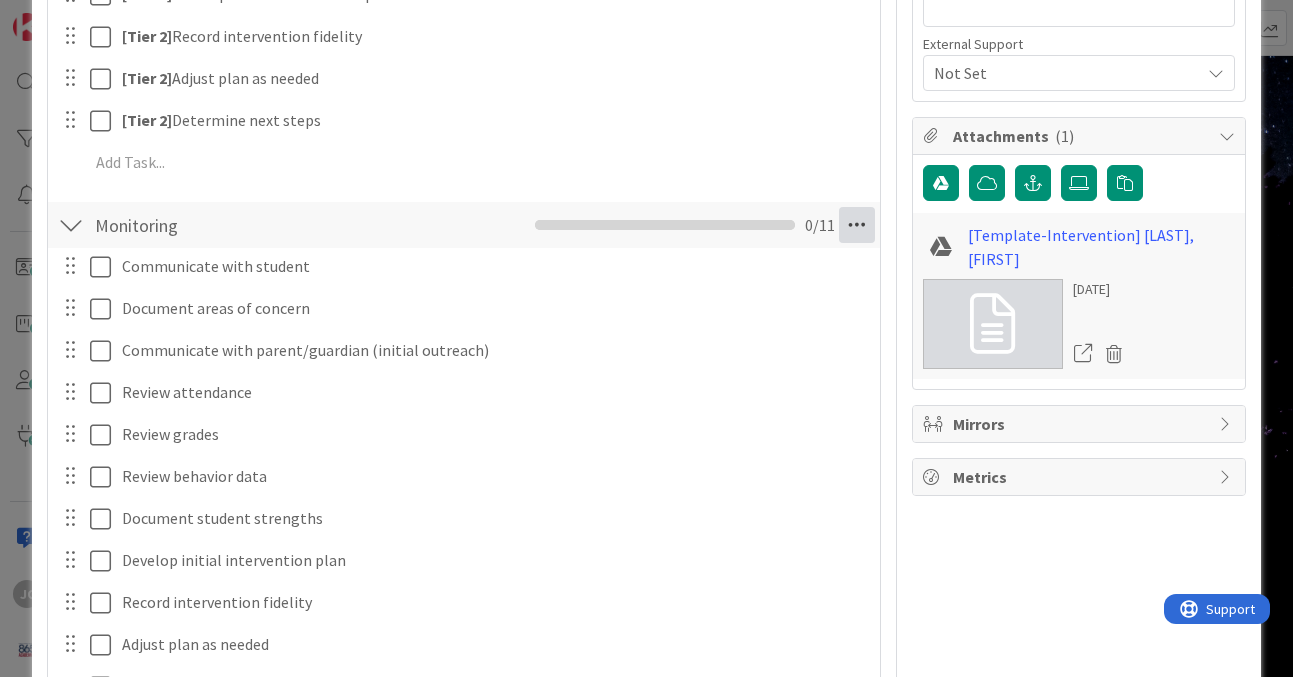 click at bounding box center (857, 225) 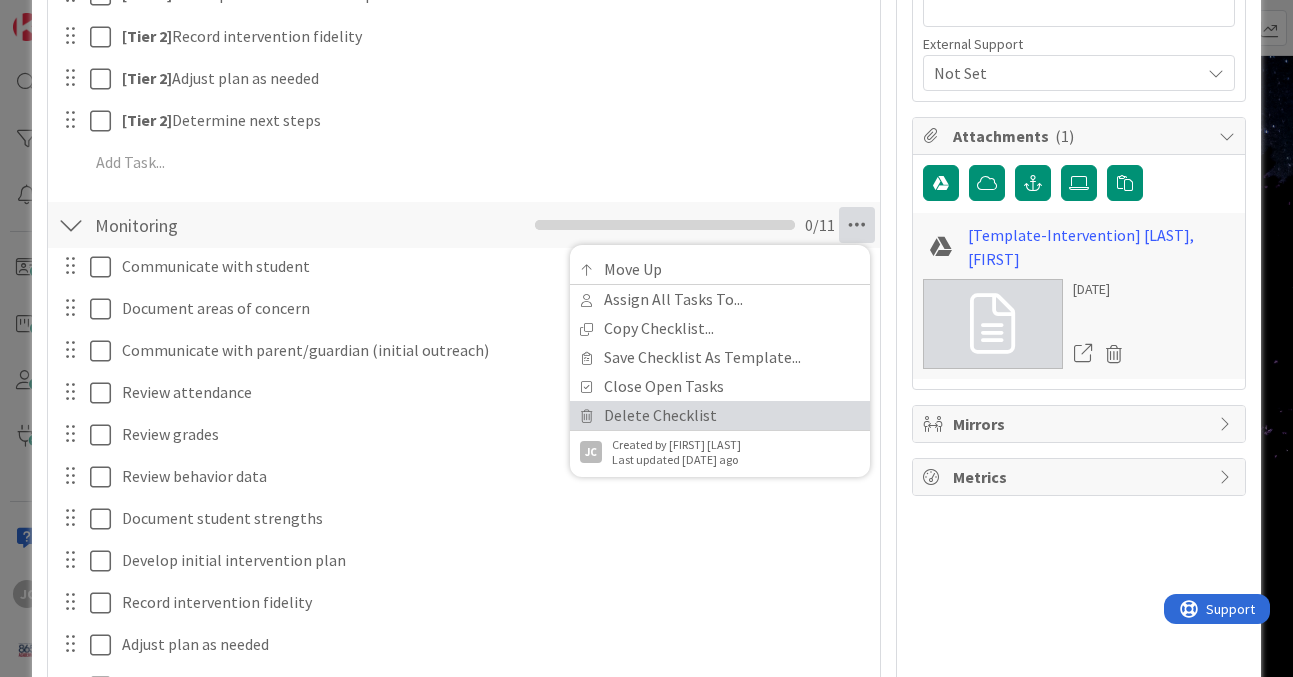 click on "Delete Checklist" at bounding box center (720, 415) 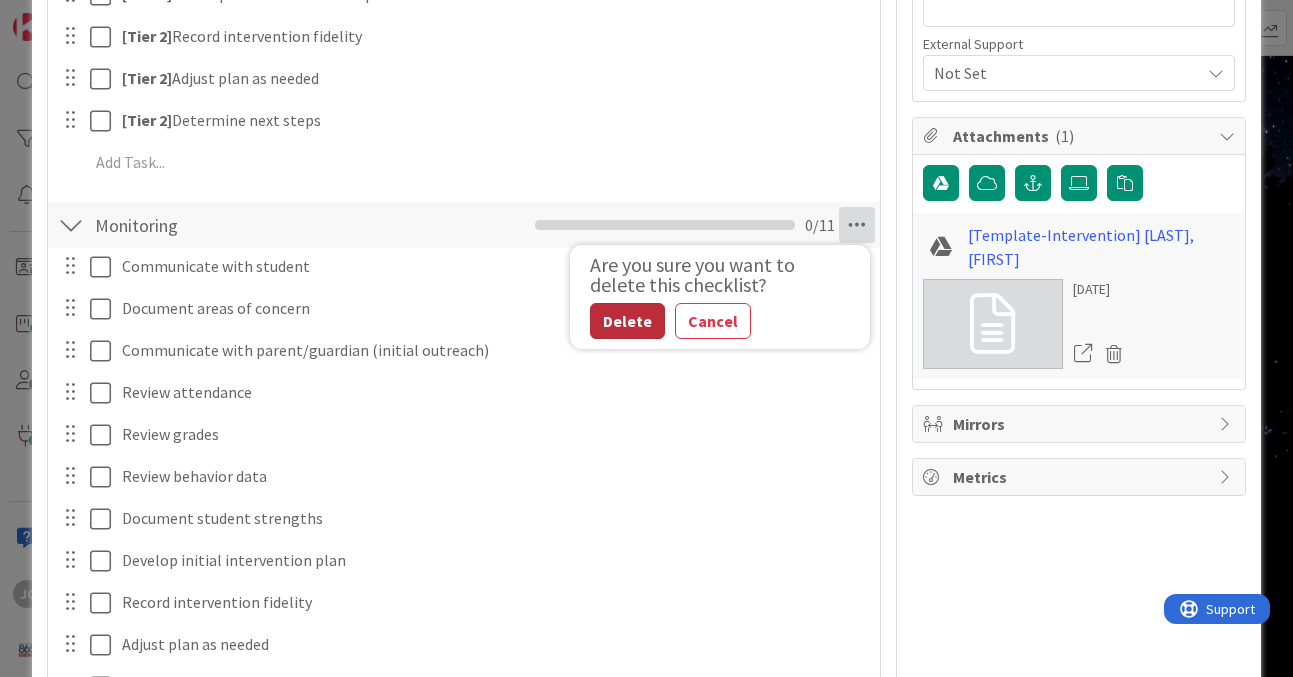 click on "Delete" at bounding box center (627, 321) 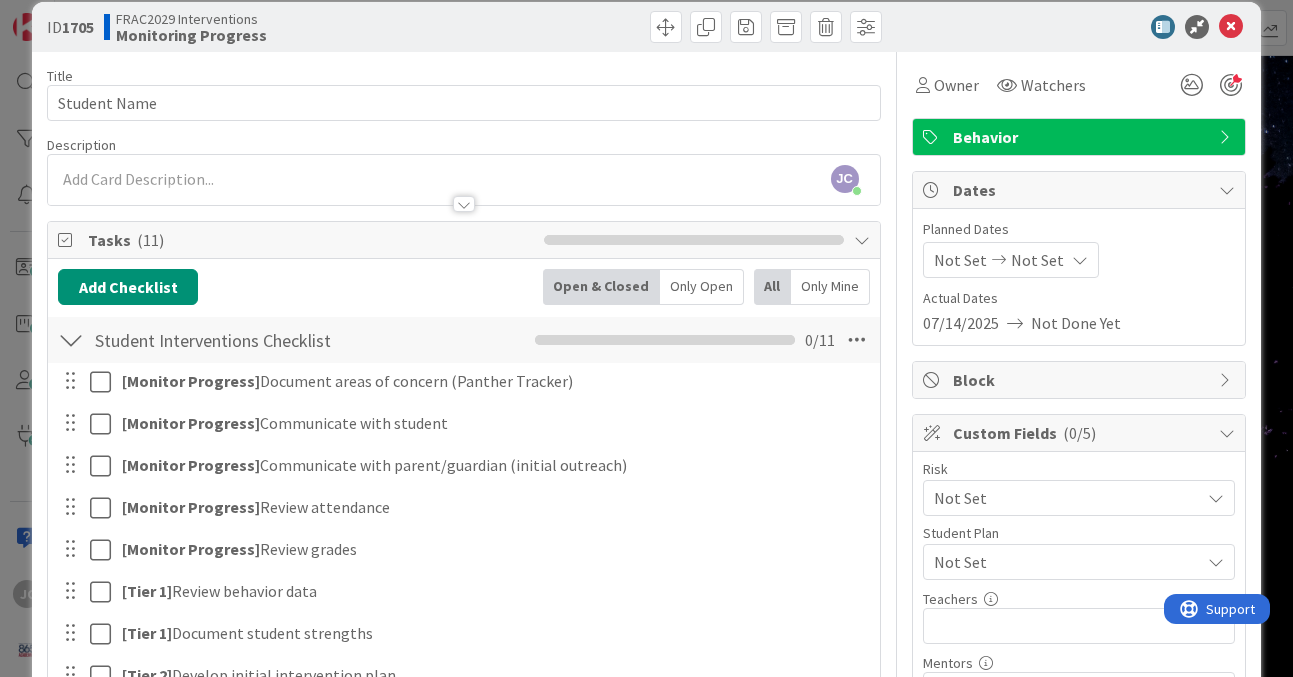 scroll, scrollTop: 0, scrollLeft: 0, axis: both 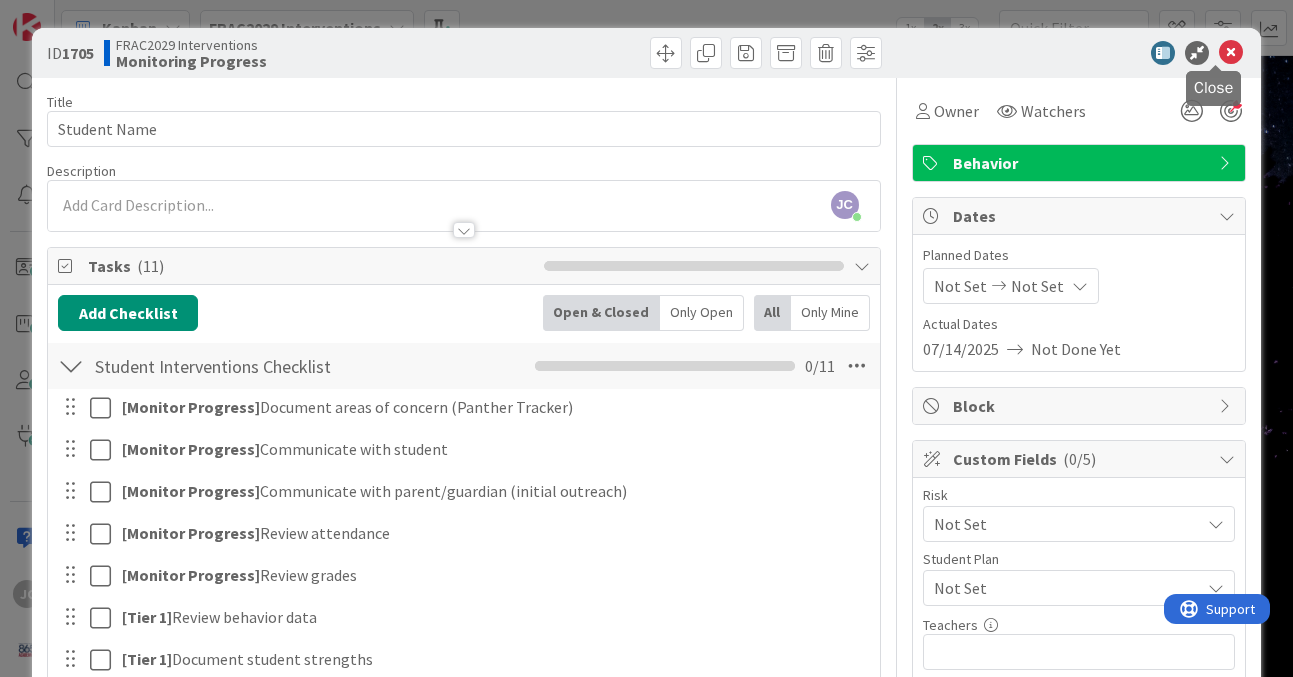 click at bounding box center [1231, 53] 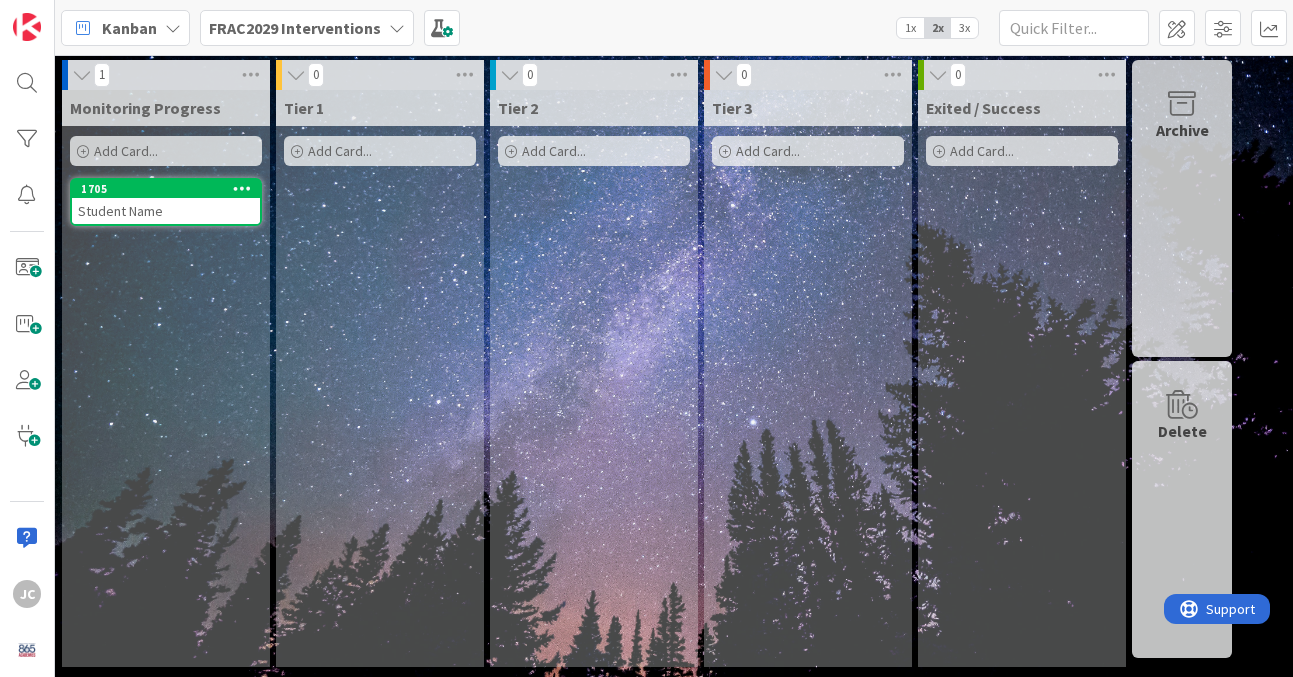 scroll, scrollTop: 0, scrollLeft: 0, axis: both 